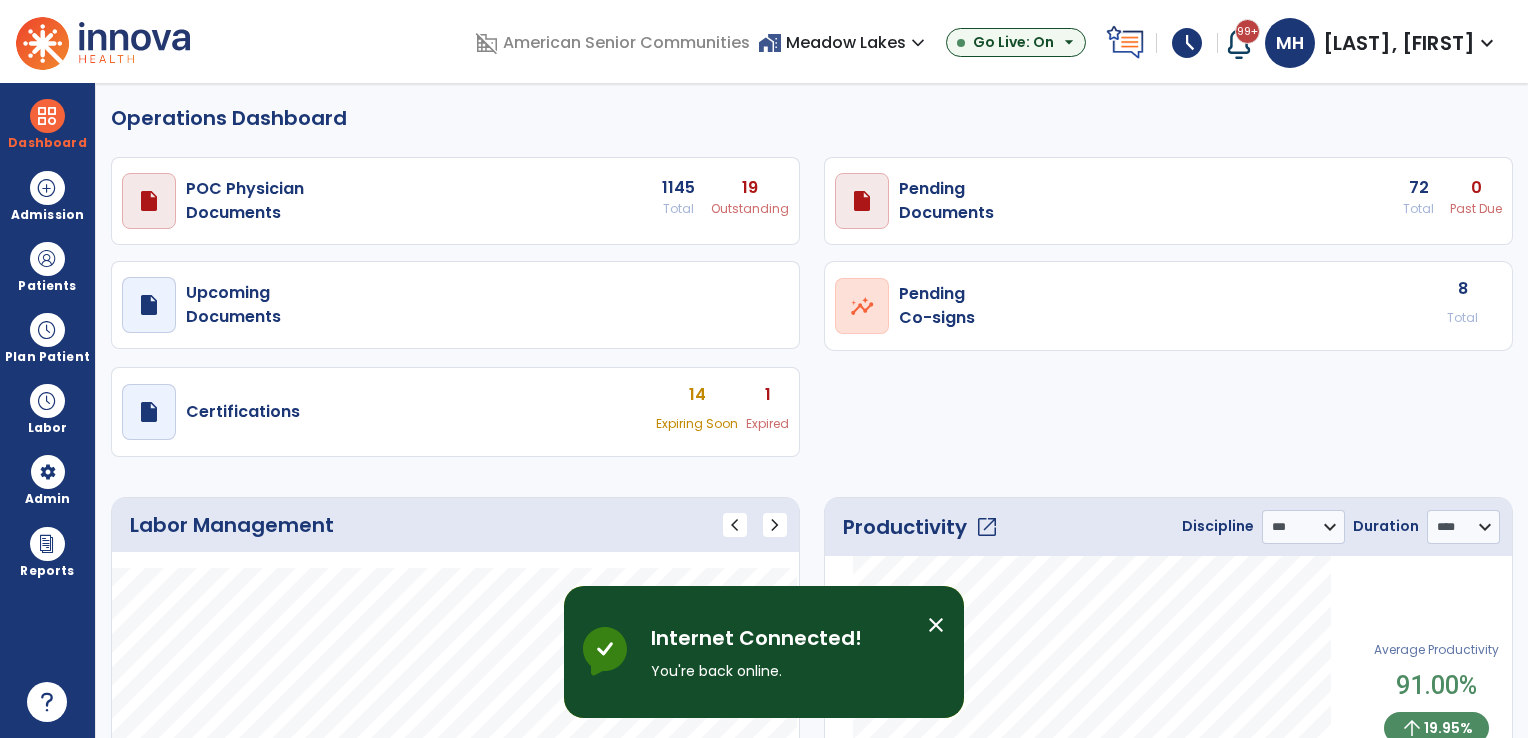 select on "***" 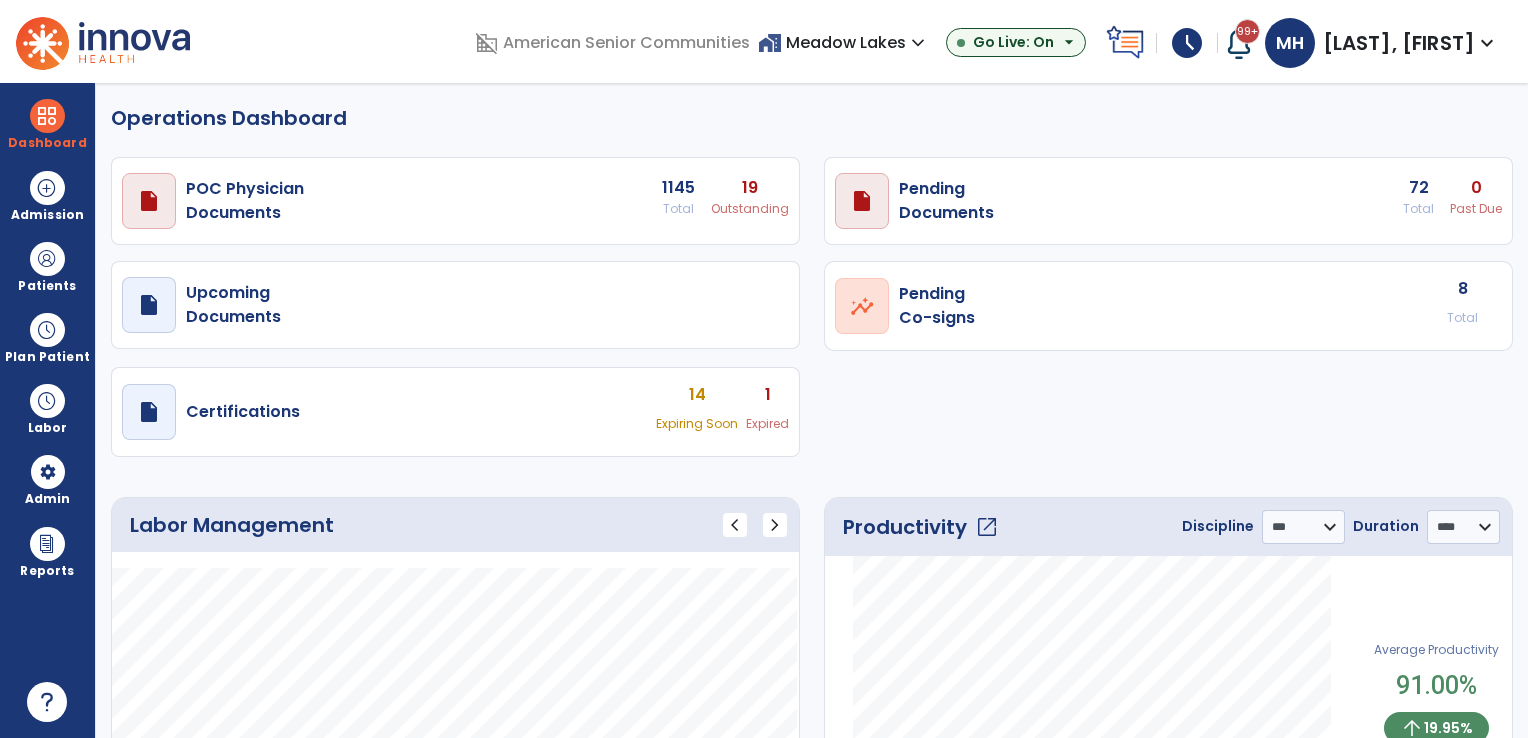 click on "home_work   Meadow Lakes   expand_more" at bounding box center [844, 42] 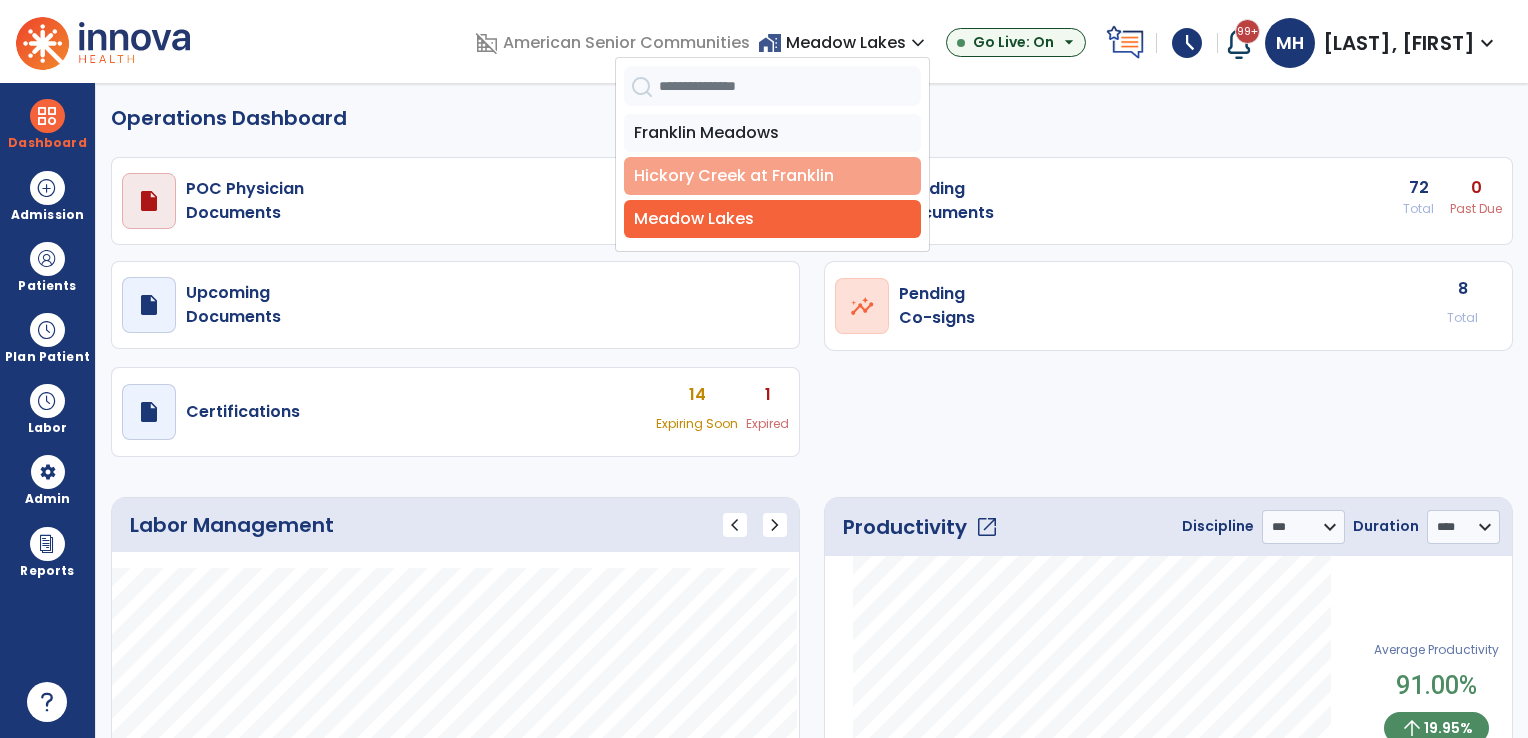 click on "Hickory Creek at Franklin" at bounding box center [772, 176] 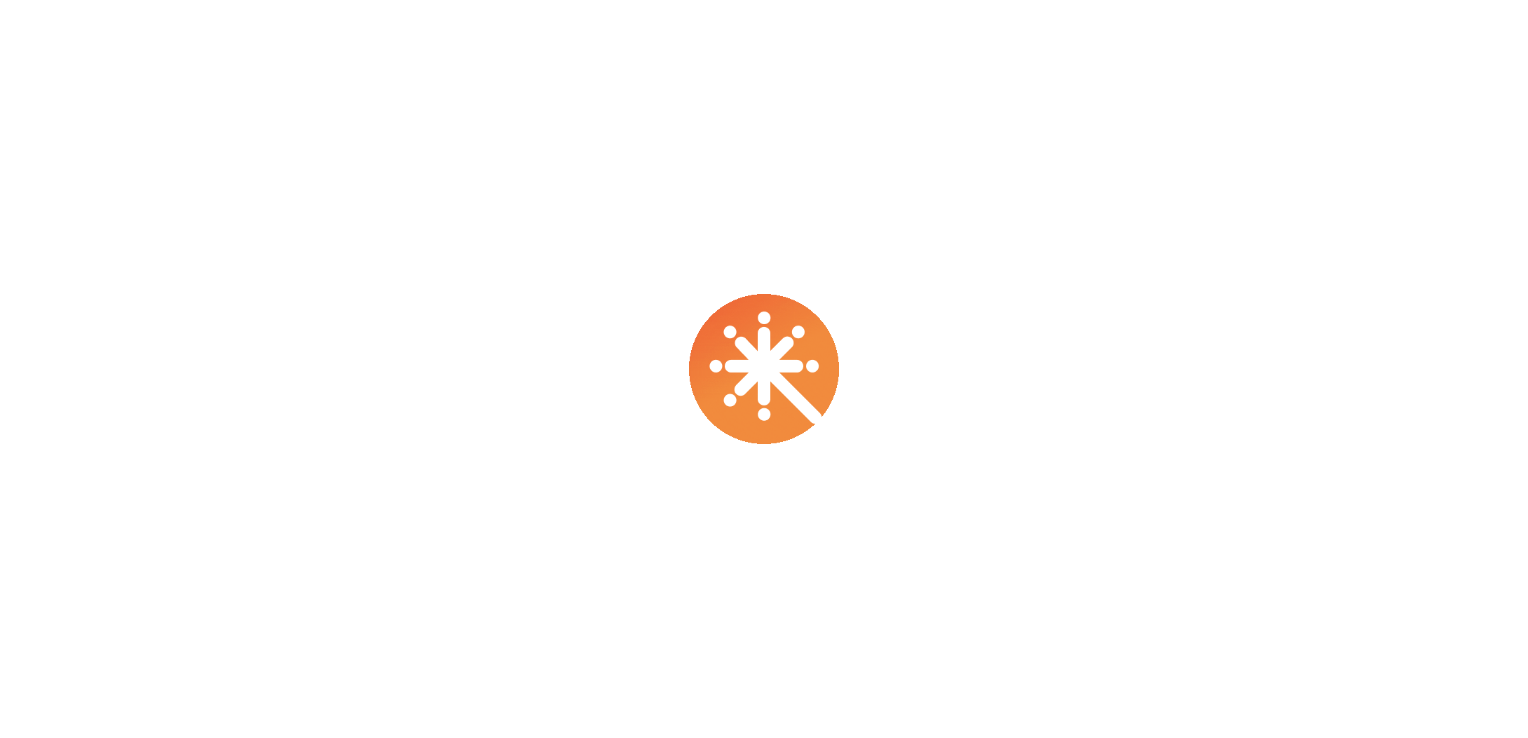 scroll, scrollTop: 0, scrollLeft: 0, axis: both 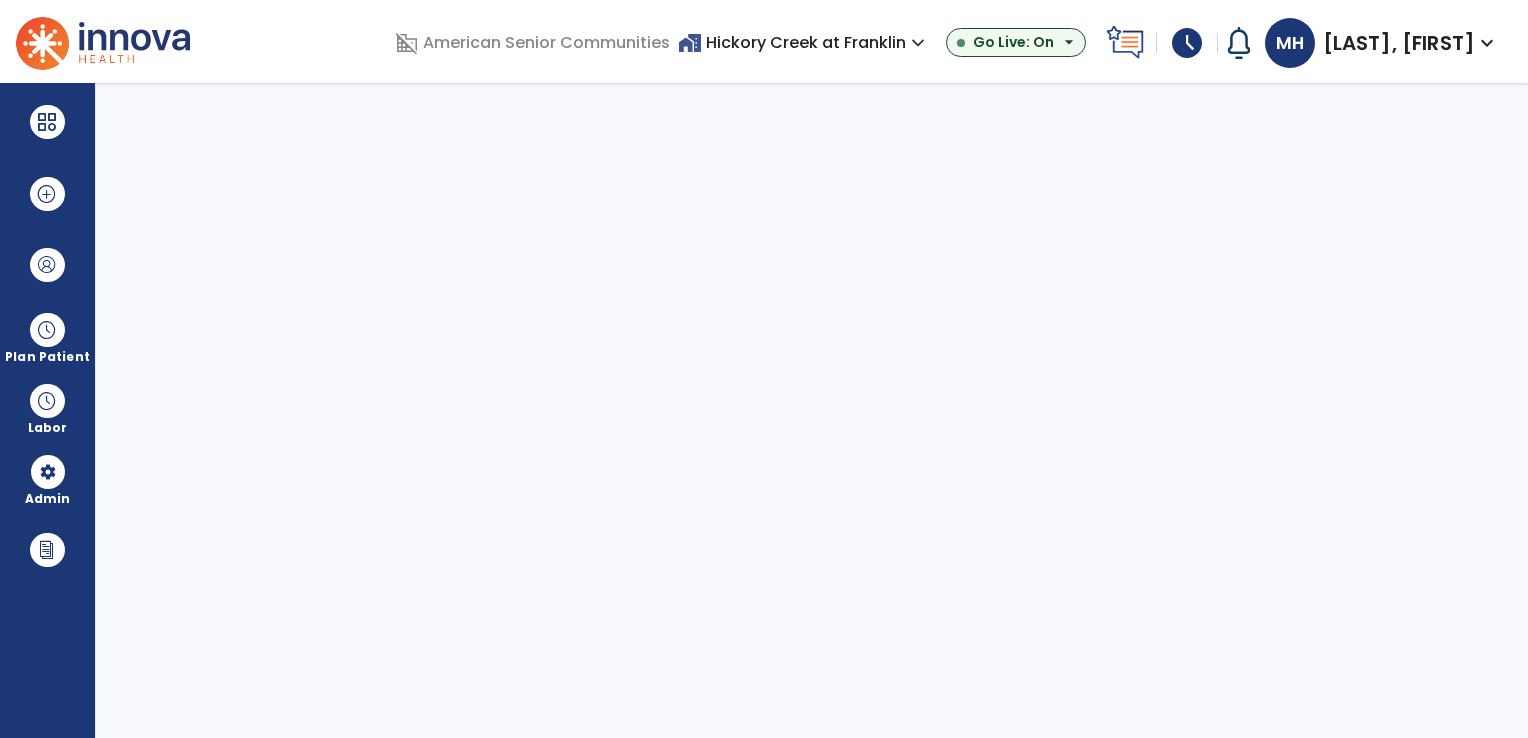 select on "***" 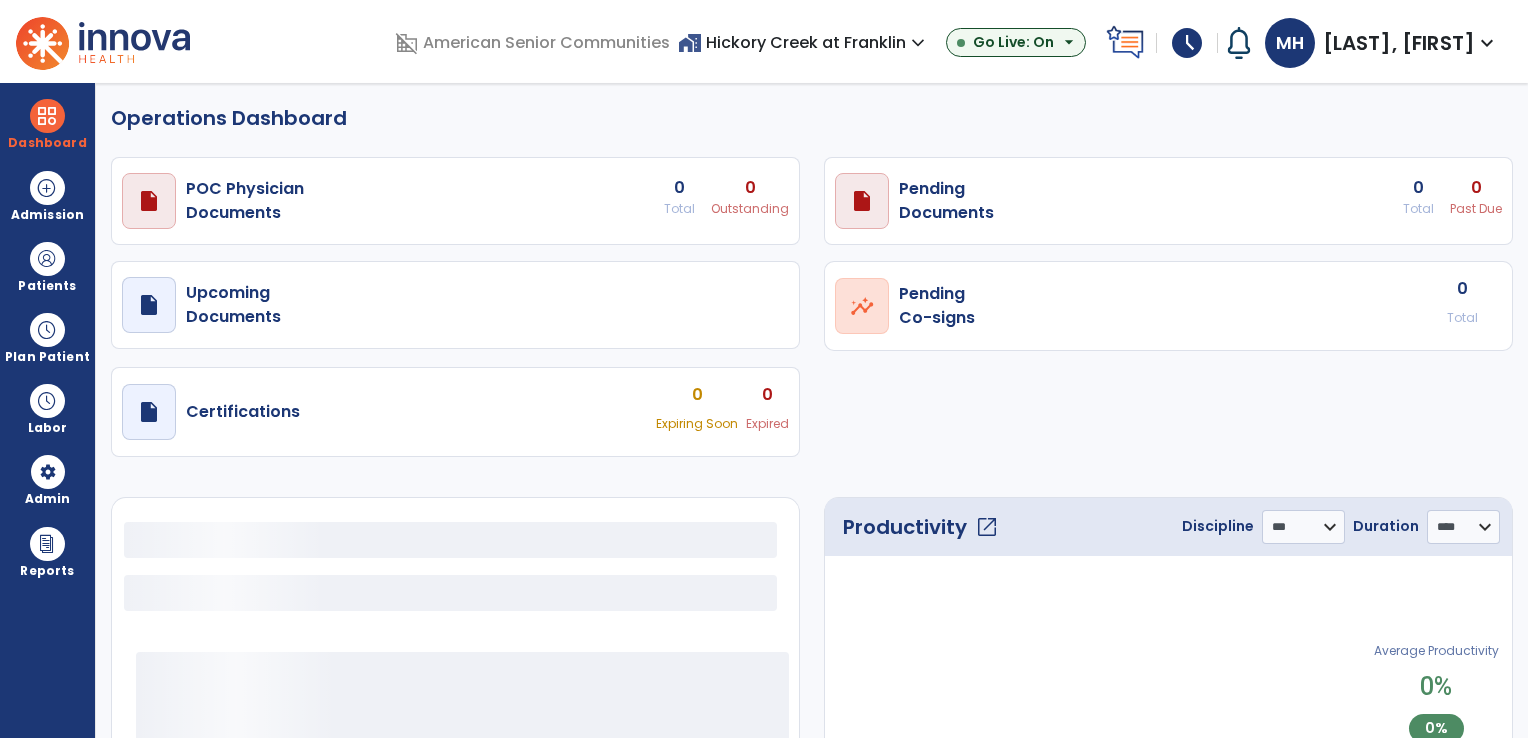 select on "***" 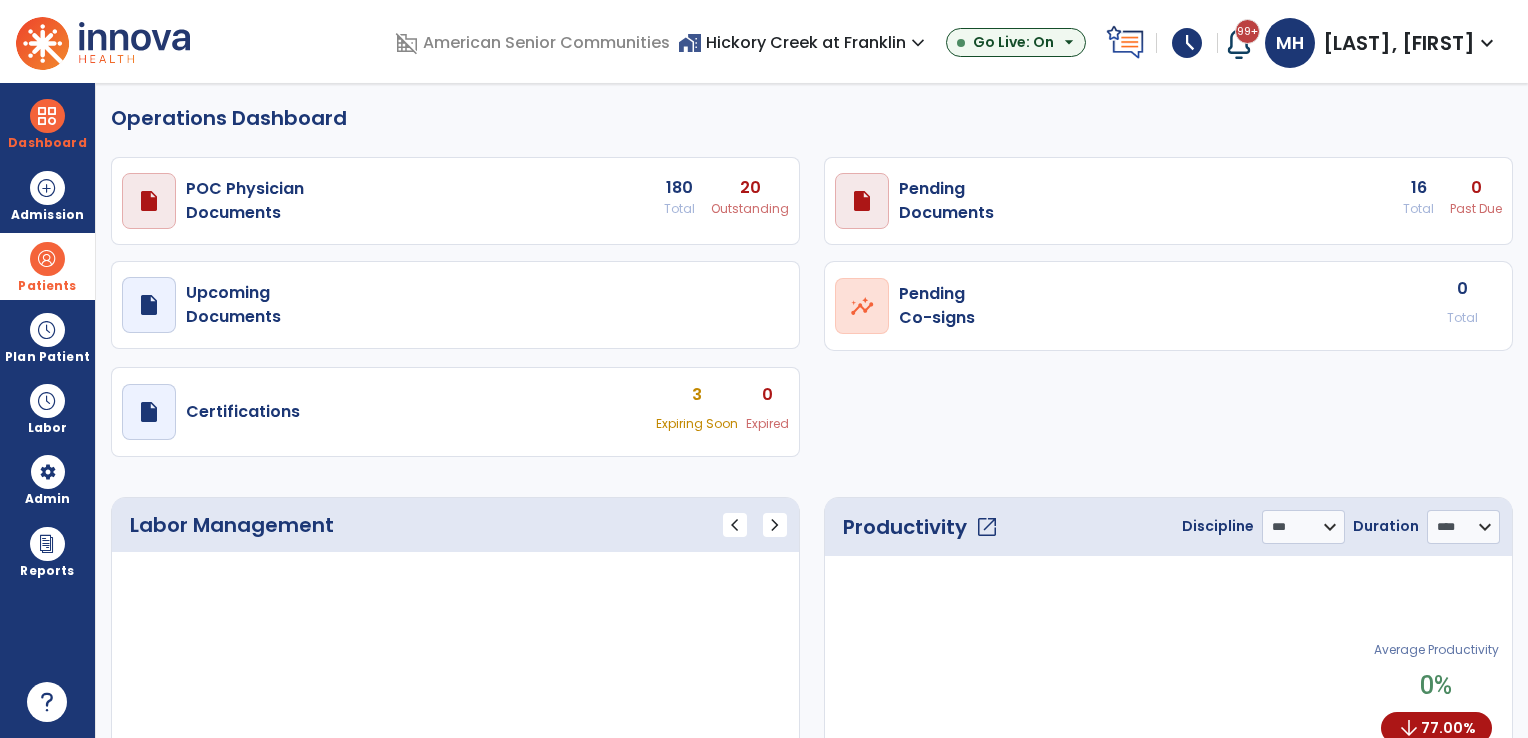 click on "Patients" at bounding box center [47, 266] 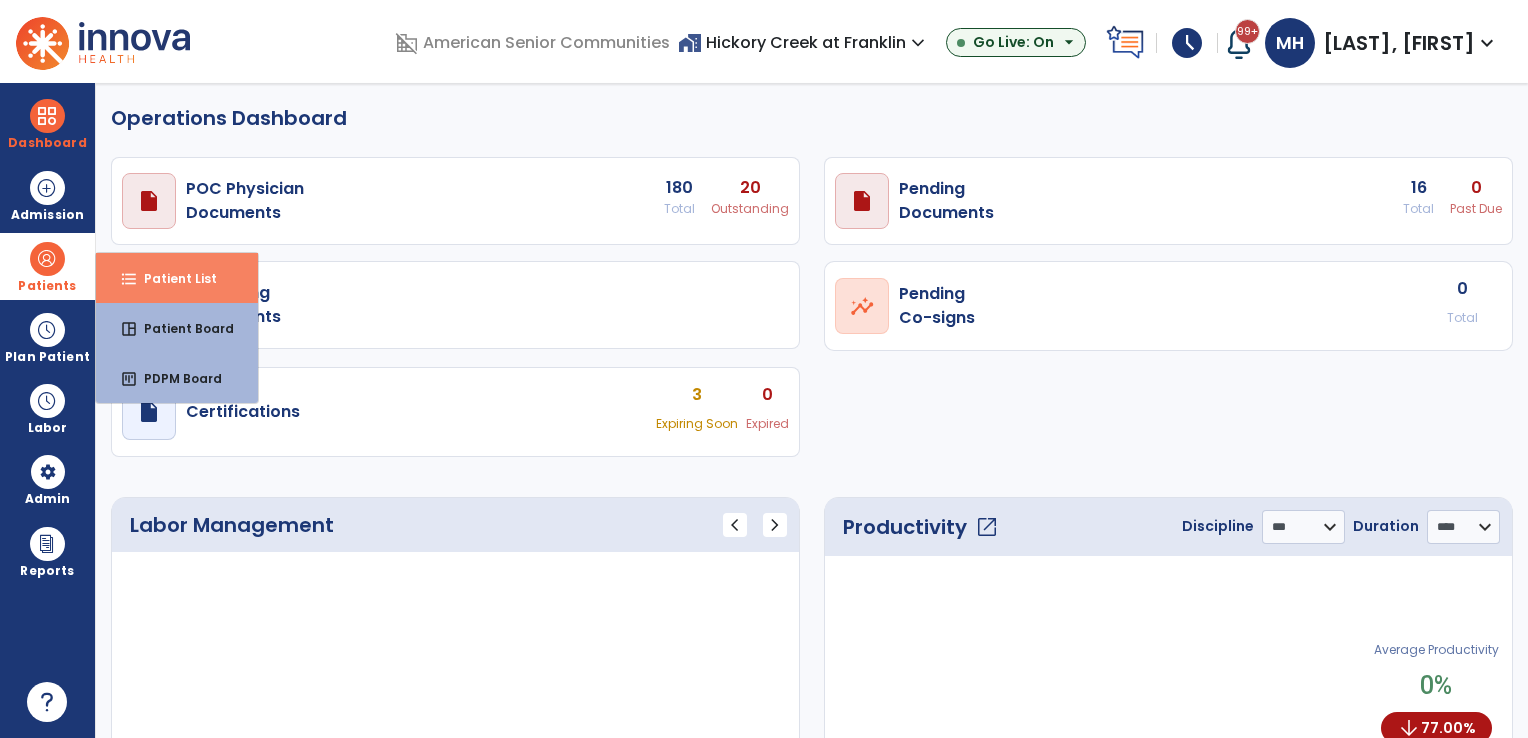click on "Patient List" at bounding box center (172, 278) 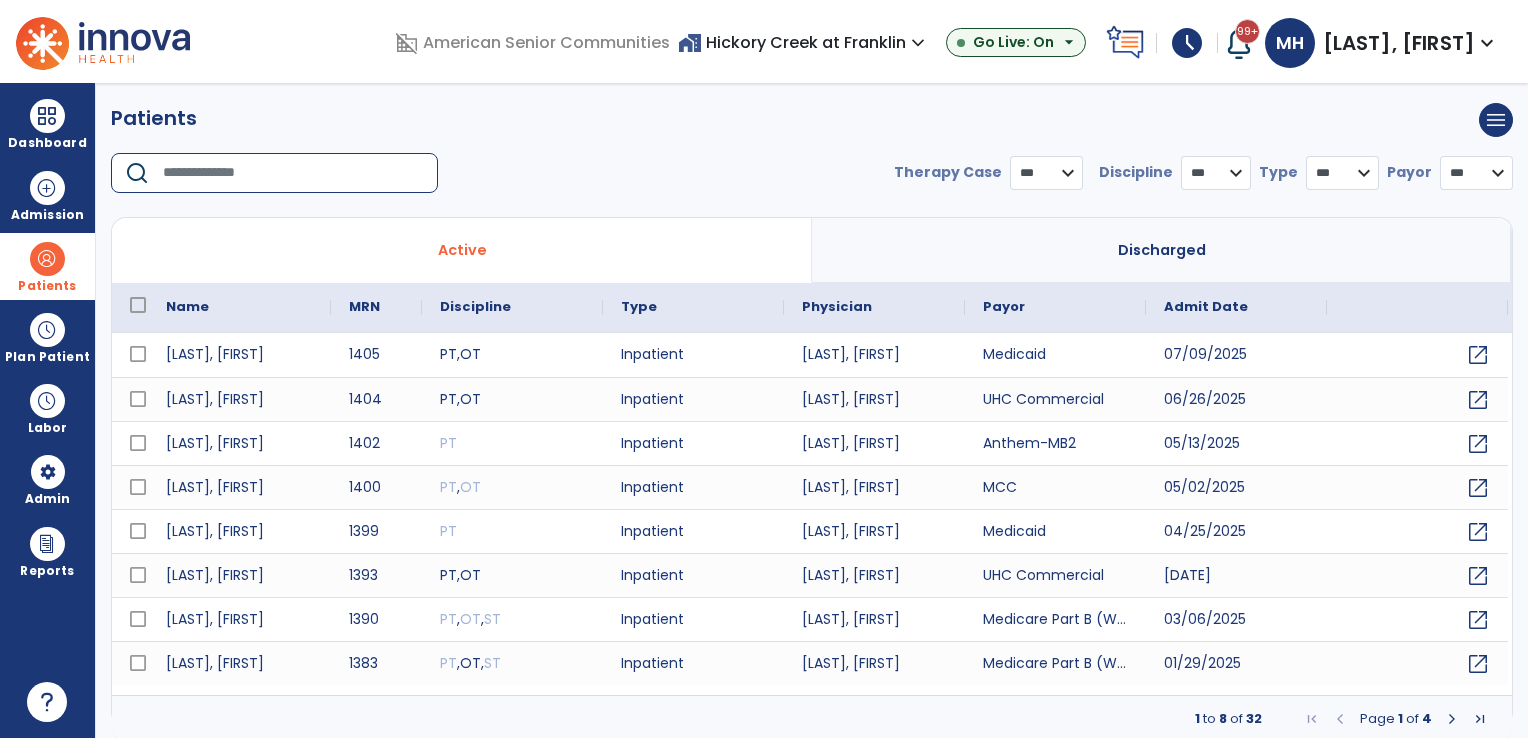 click at bounding box center [293, 173] 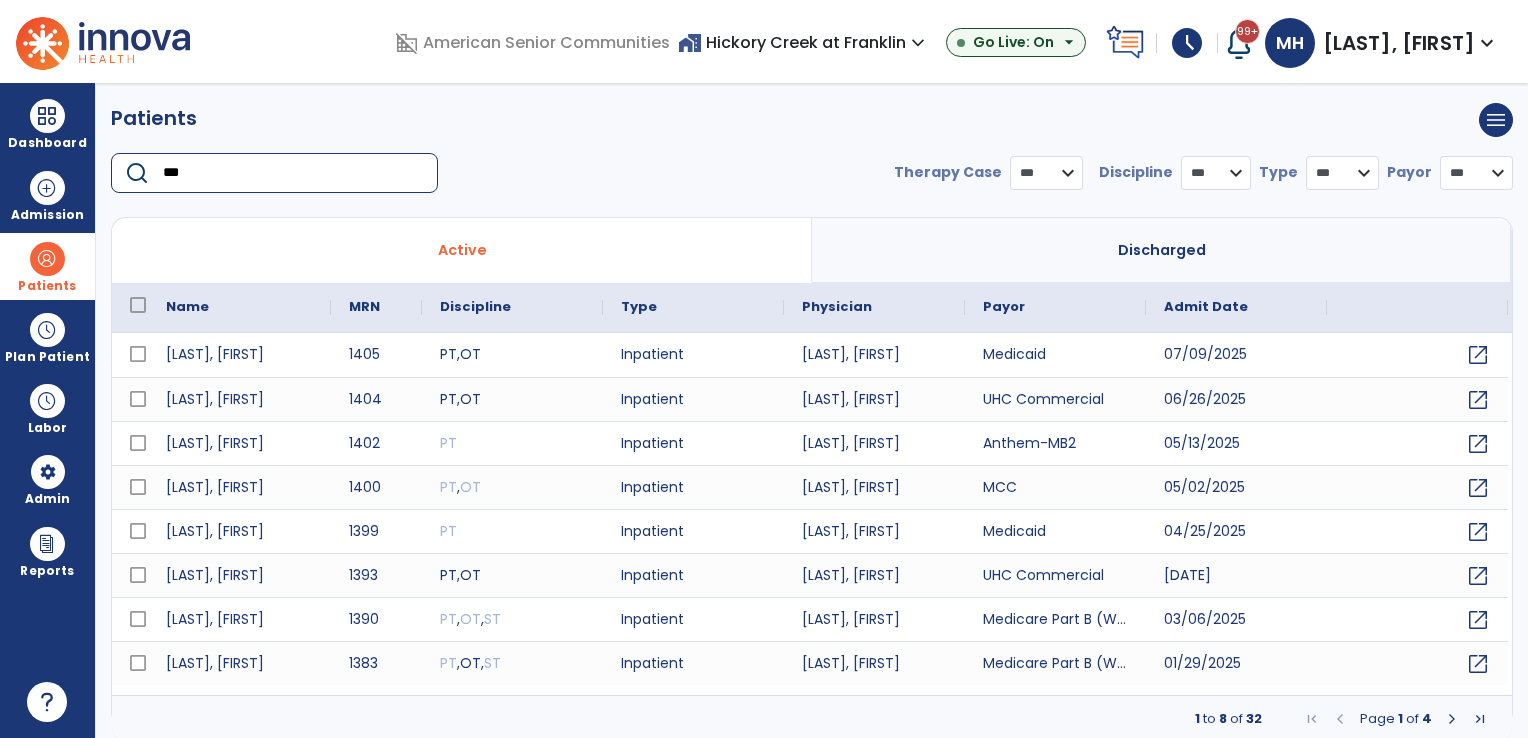 type on "****" 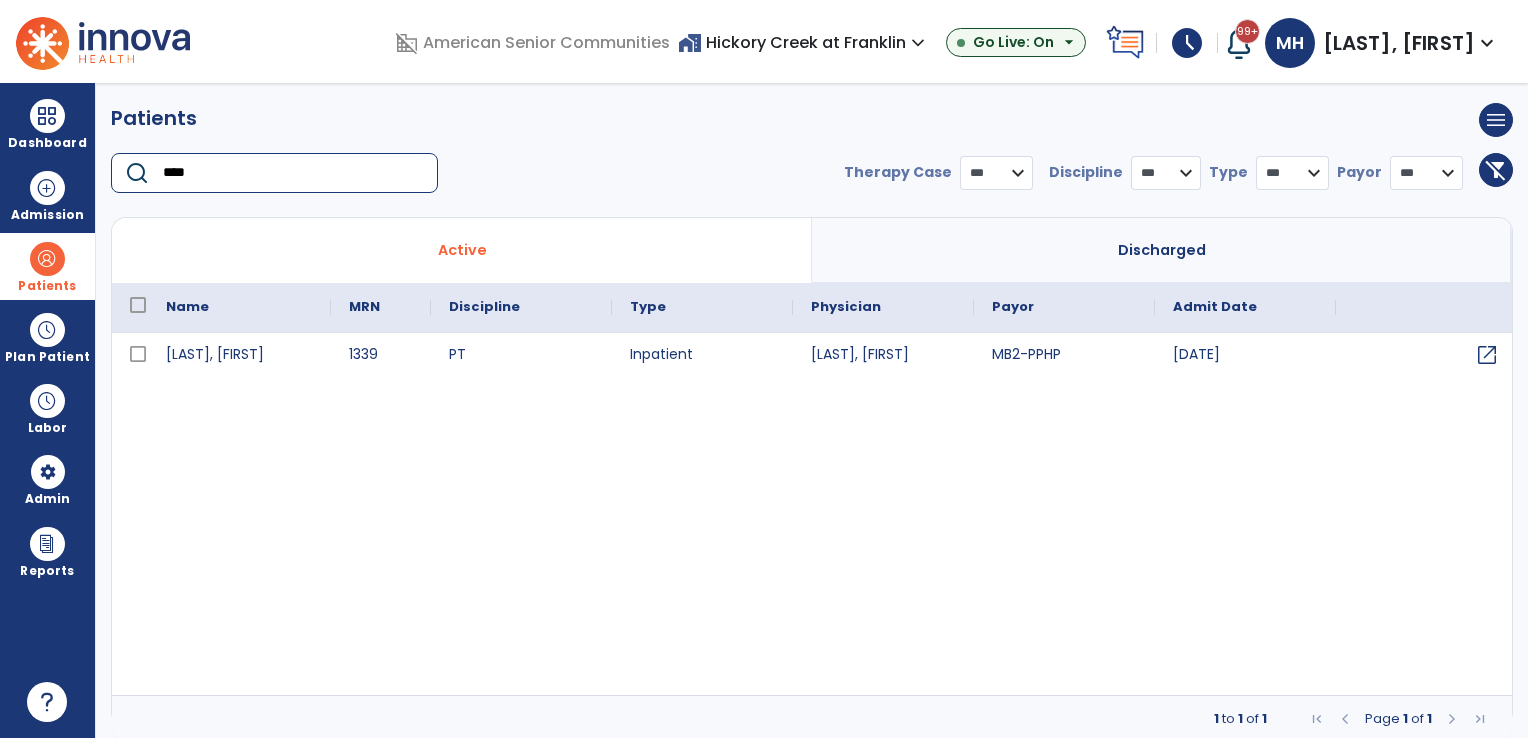 select on "***" 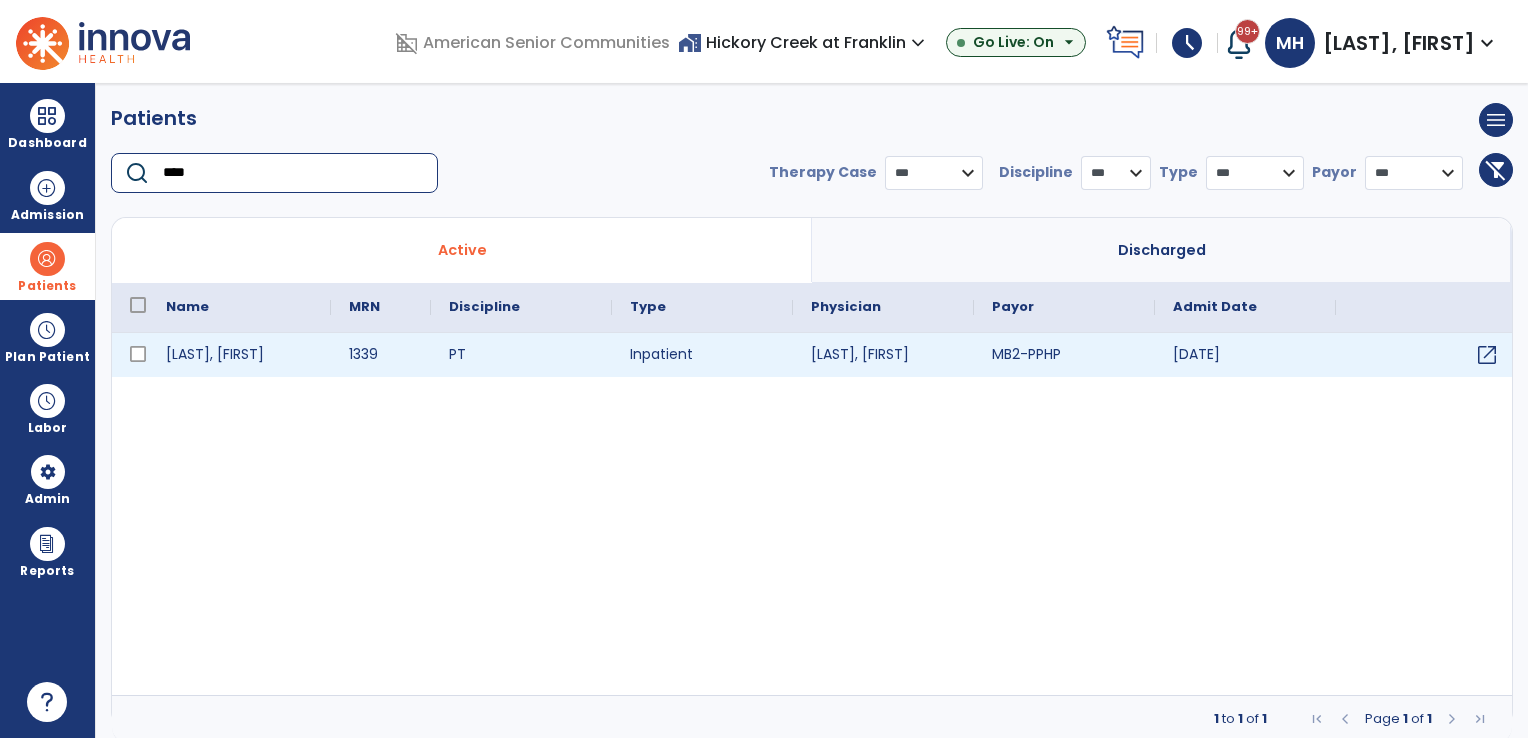 type on "****" 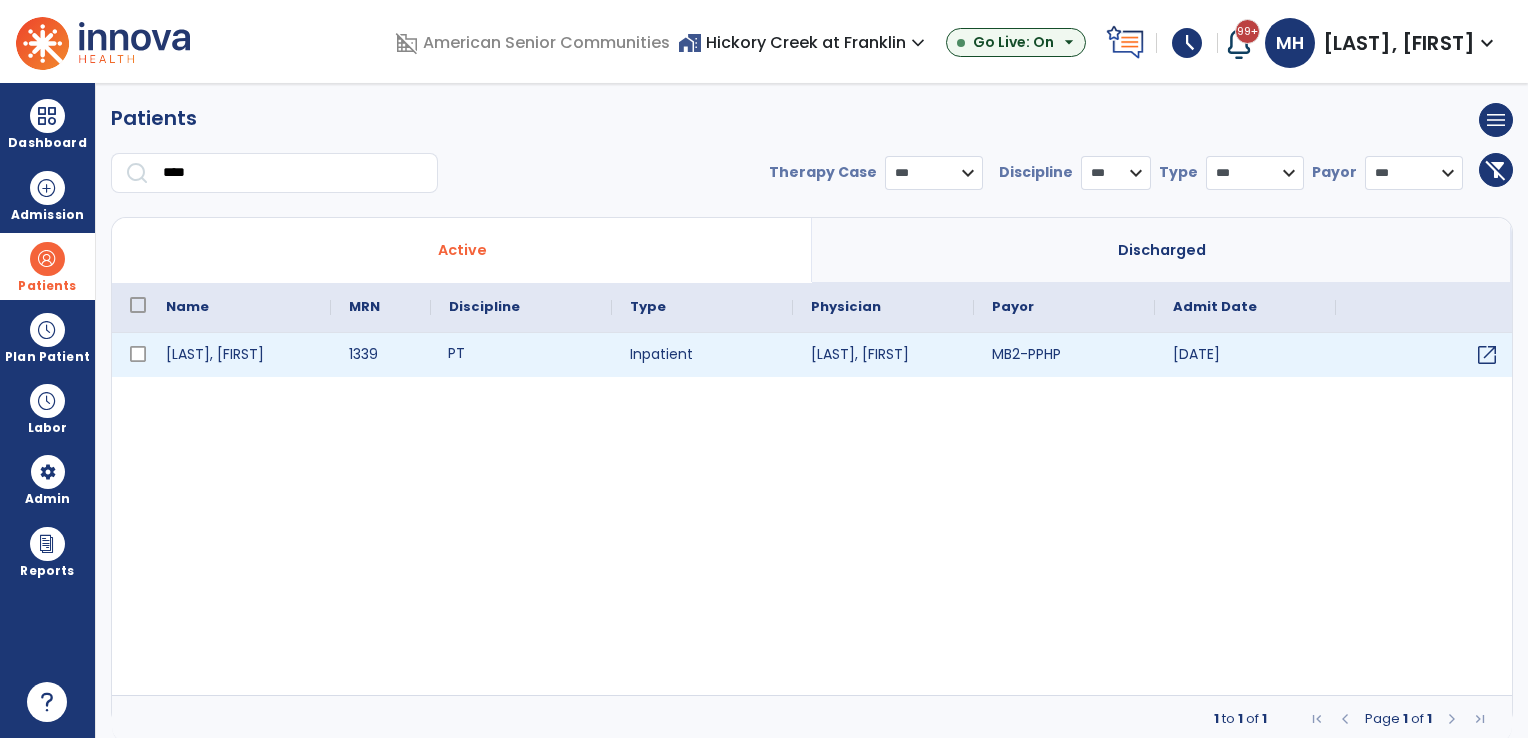 click on "PT" at bounding box center (521, 355) 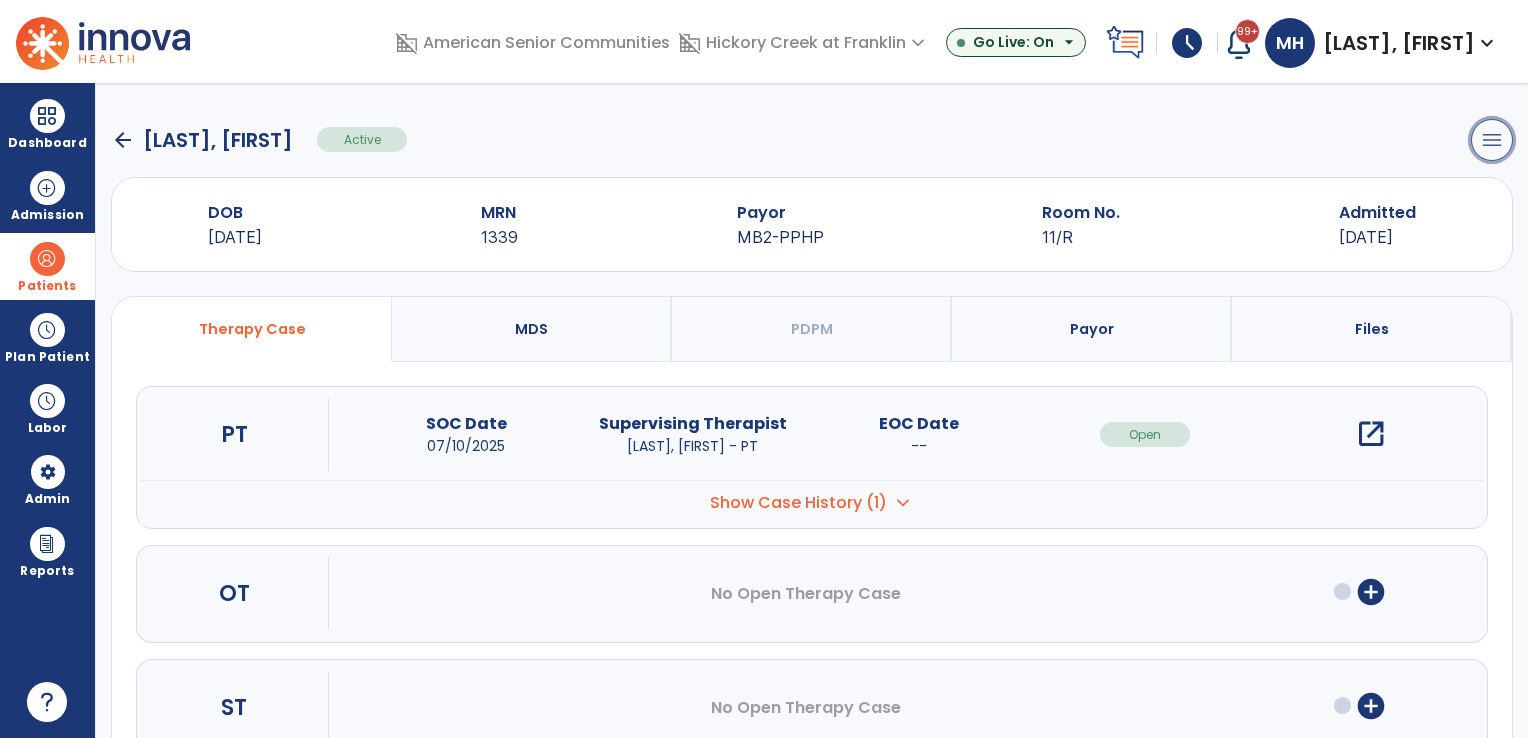 click on "menu" at bounding box center (1492, 140) 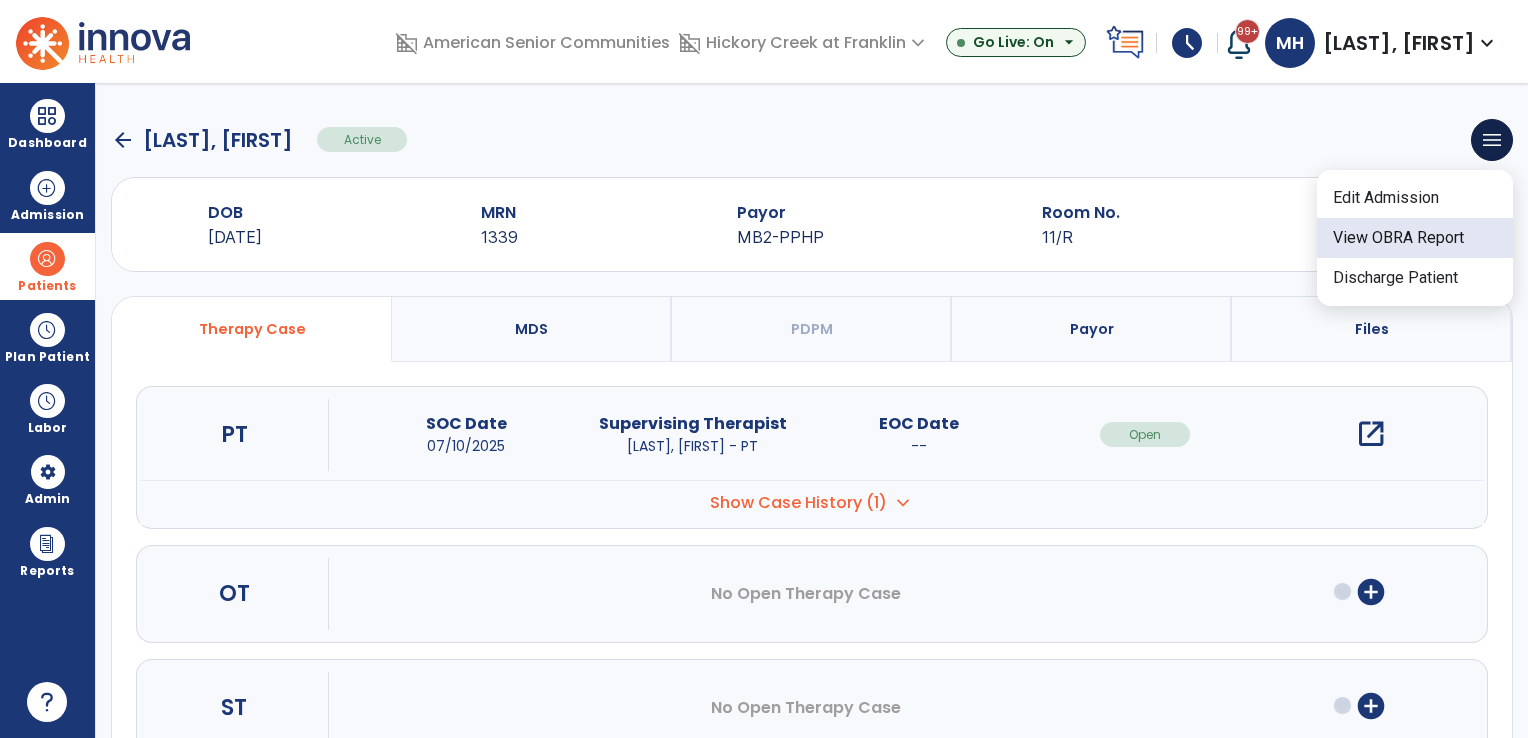 click on "View OBRA Report" 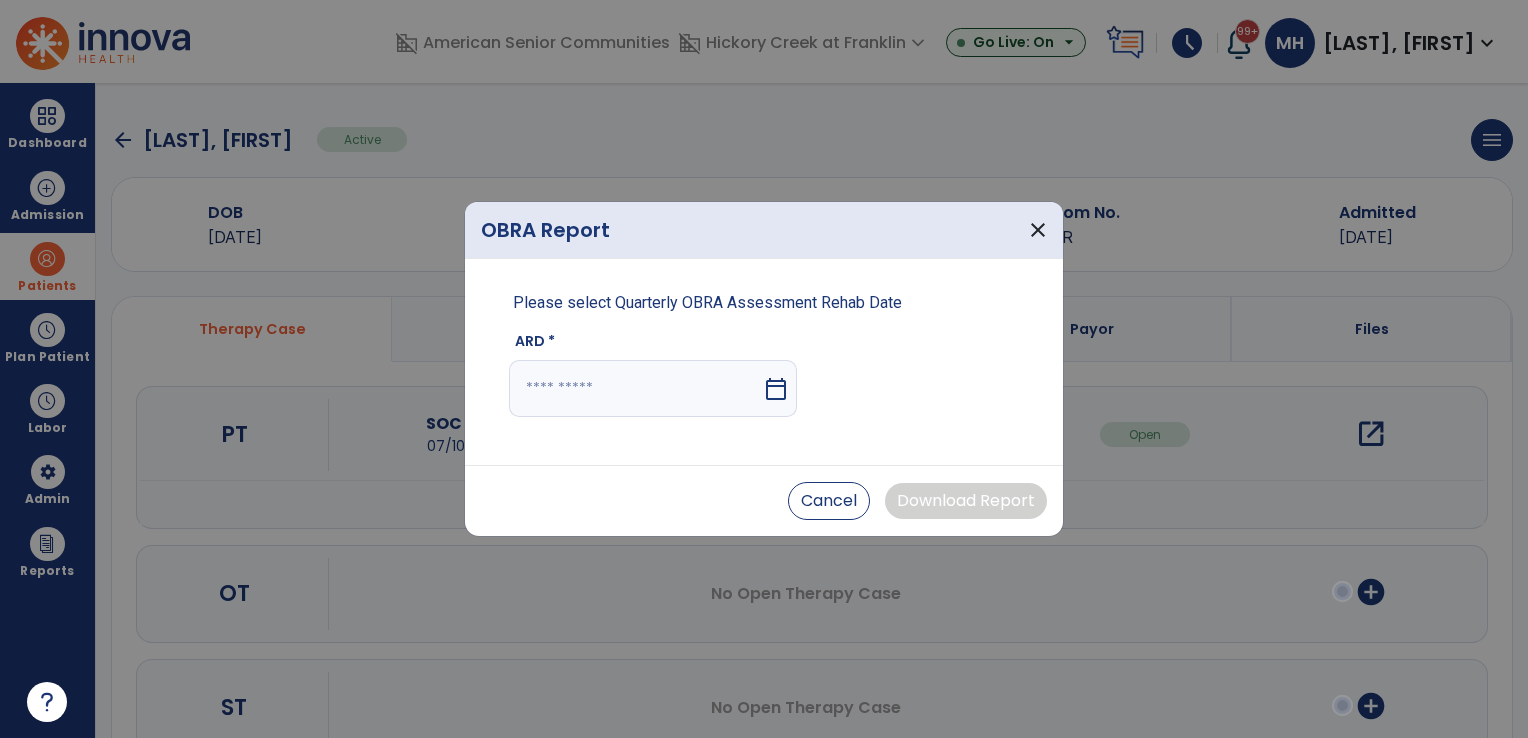 click at bounding box center (635, 388) 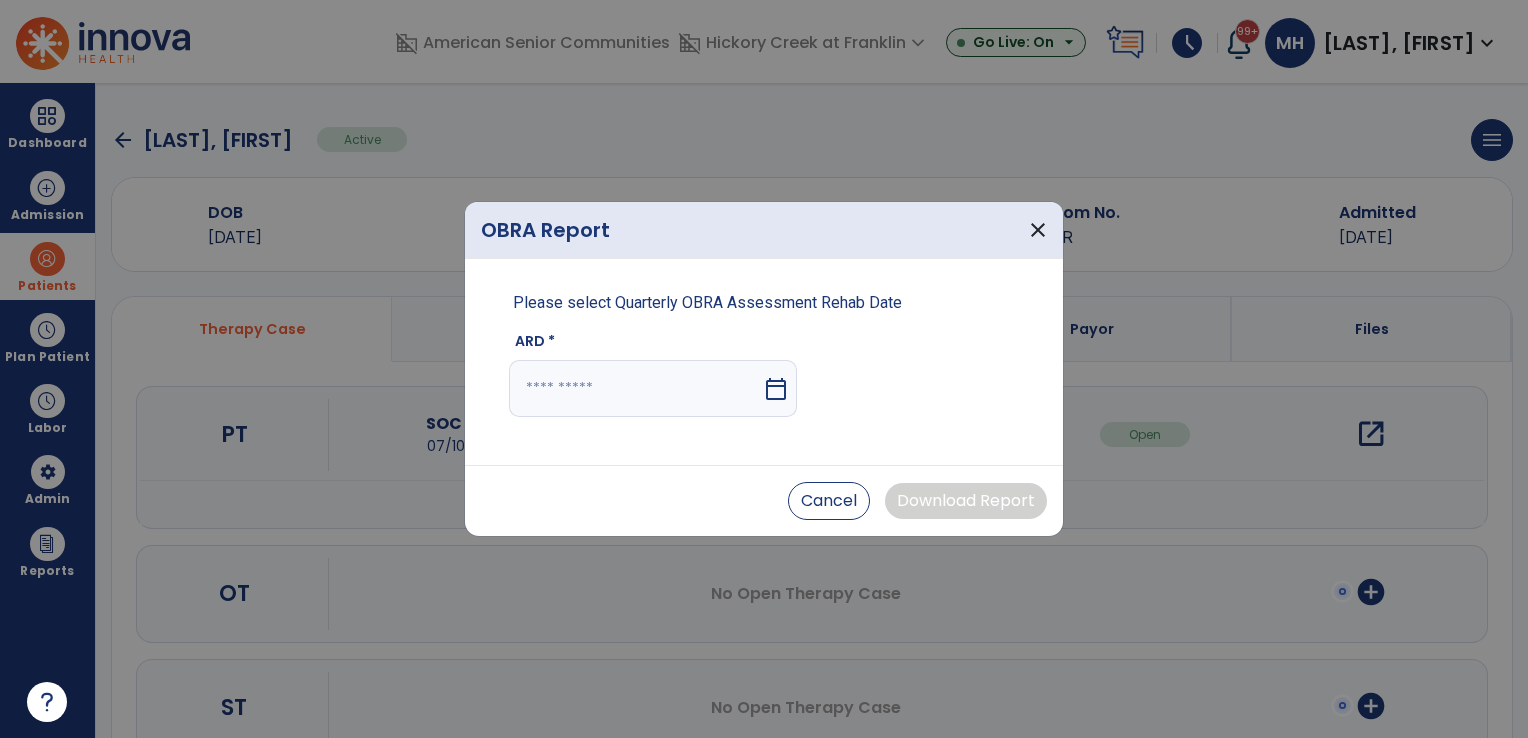 select on "*" 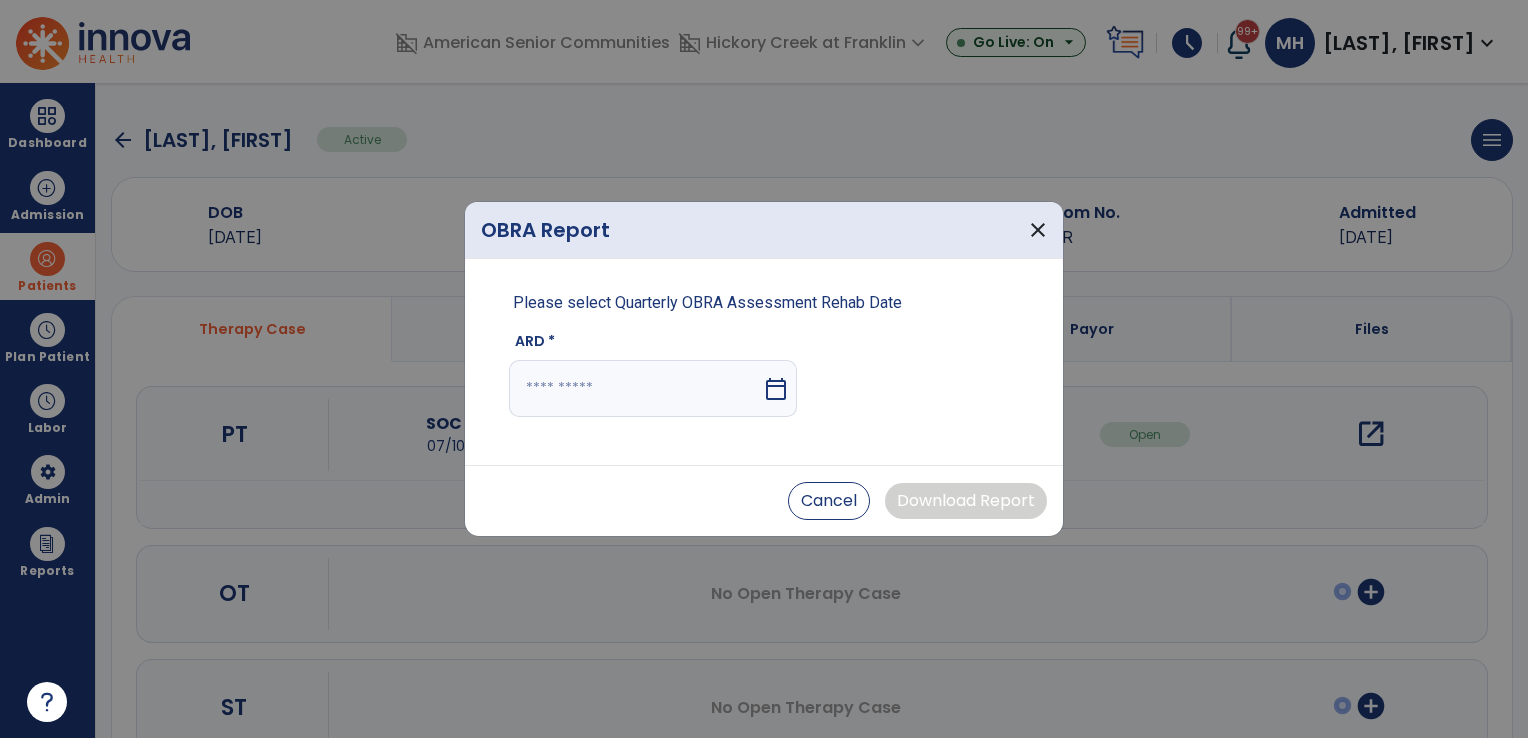 select on "****" 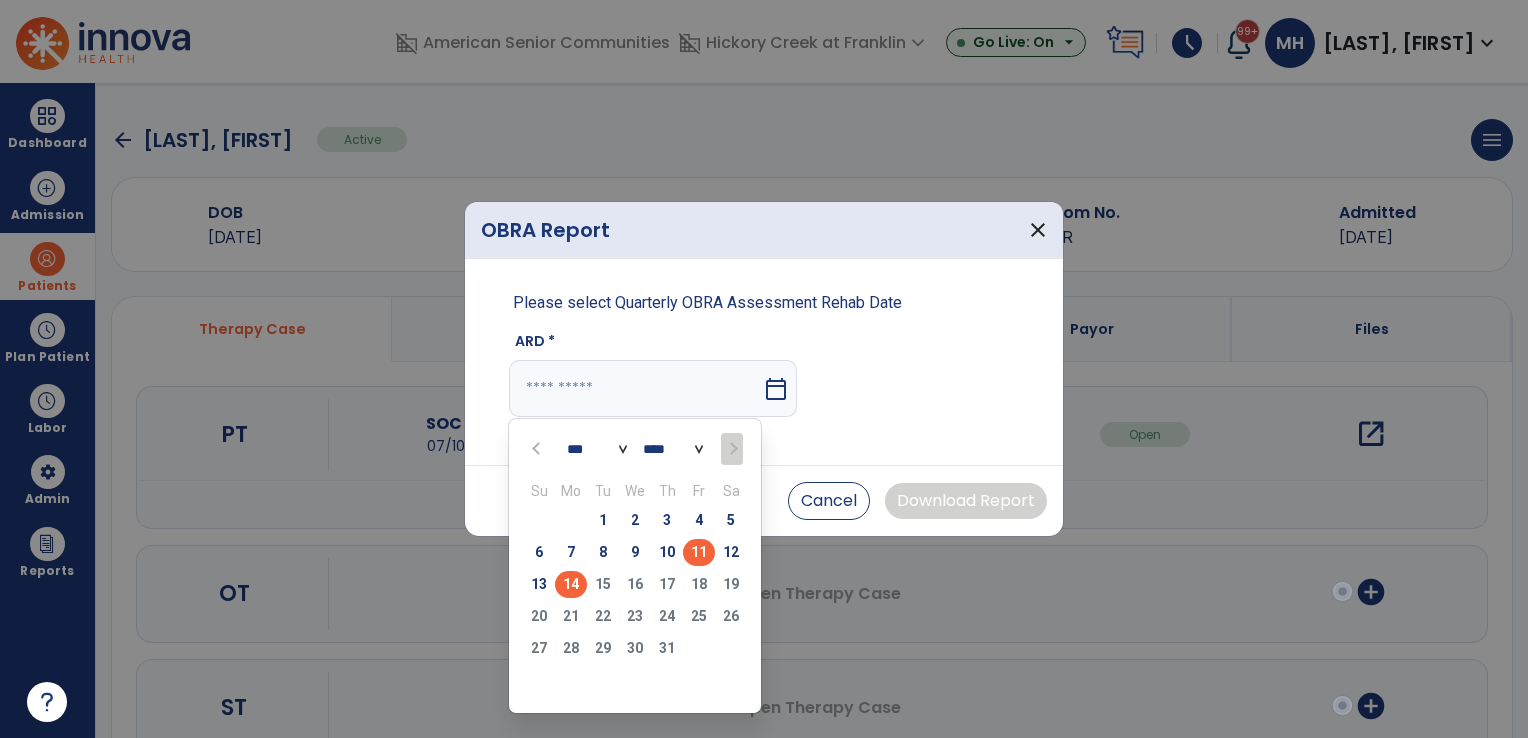 click on "11" at bounding box center [699, 552] 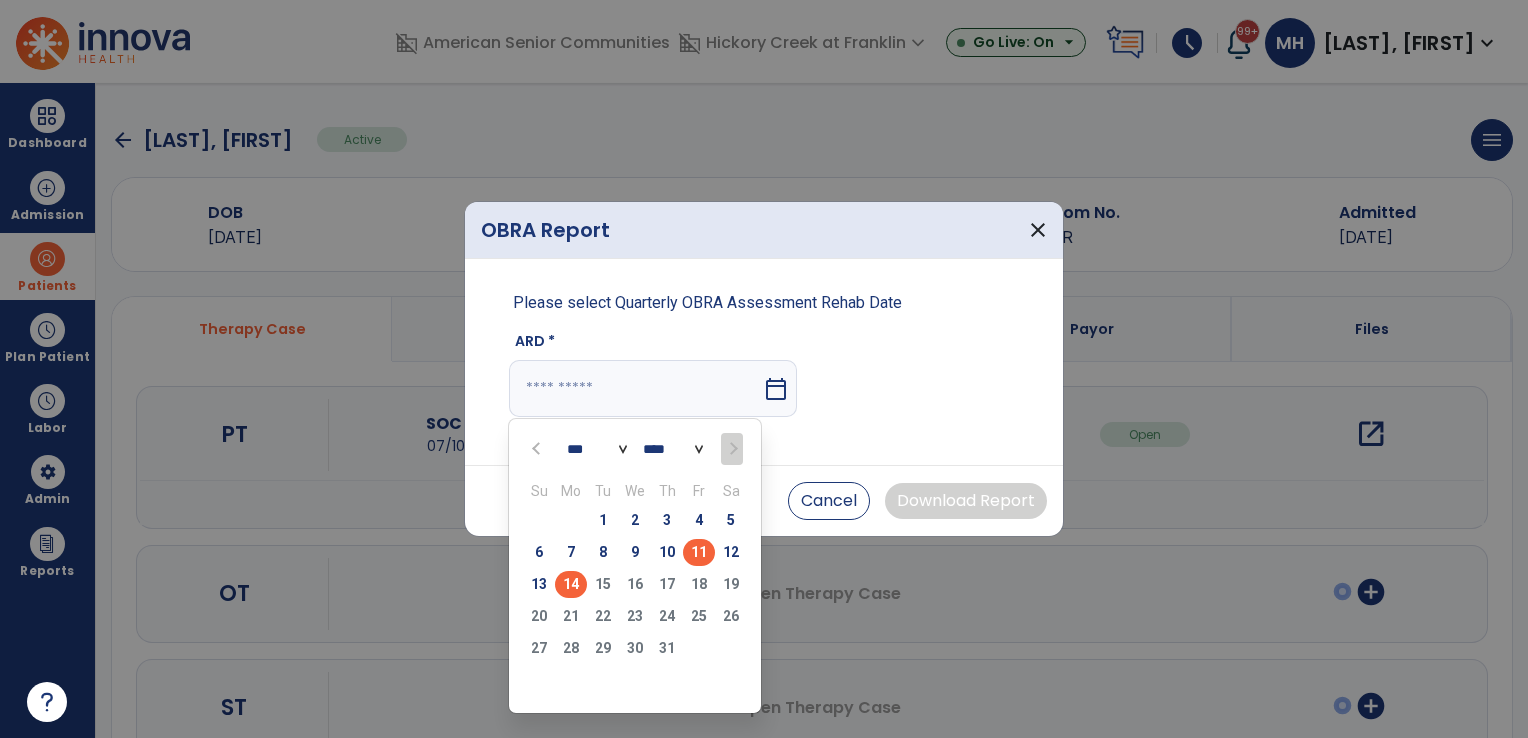 type on "*********" 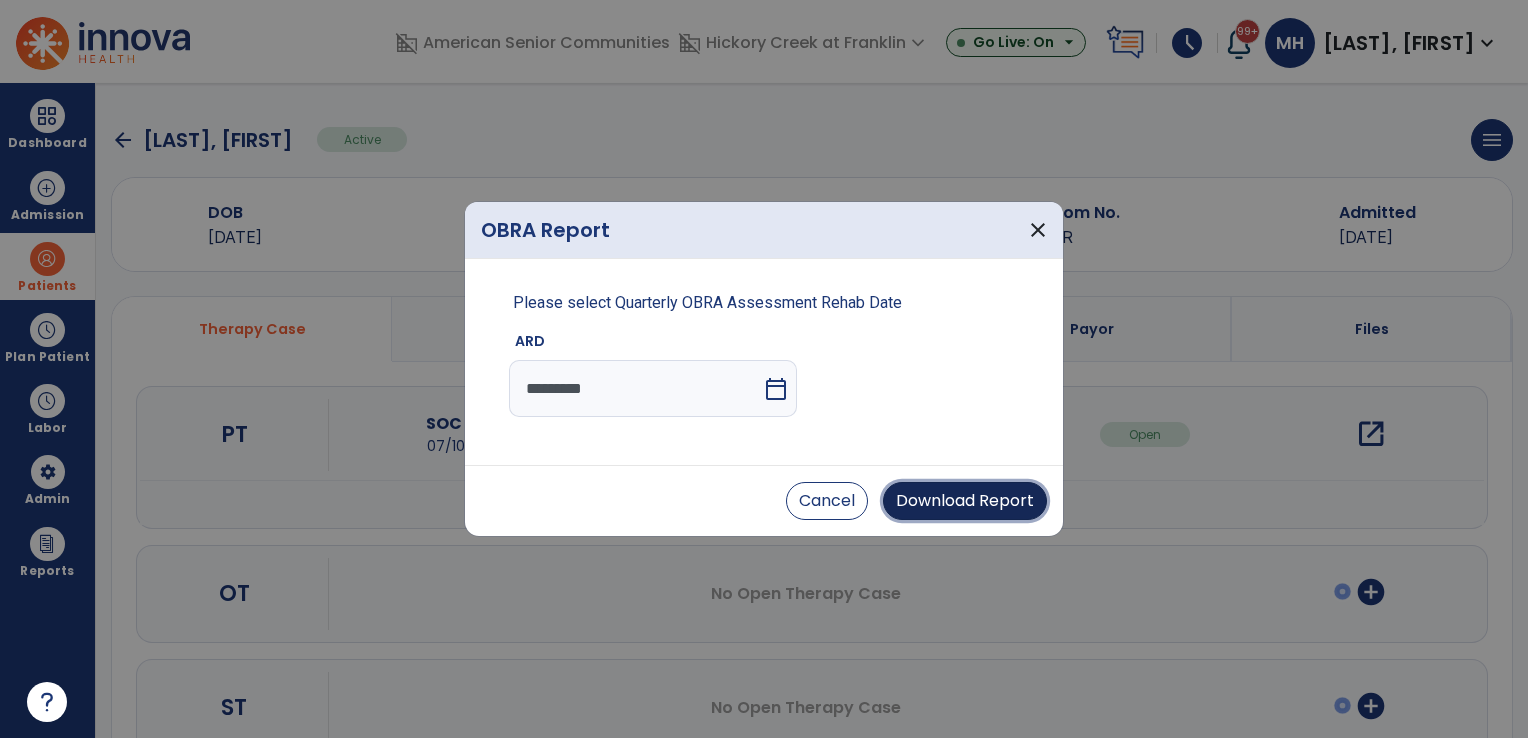 click on "Download Report" at bounding box center (965, 501) 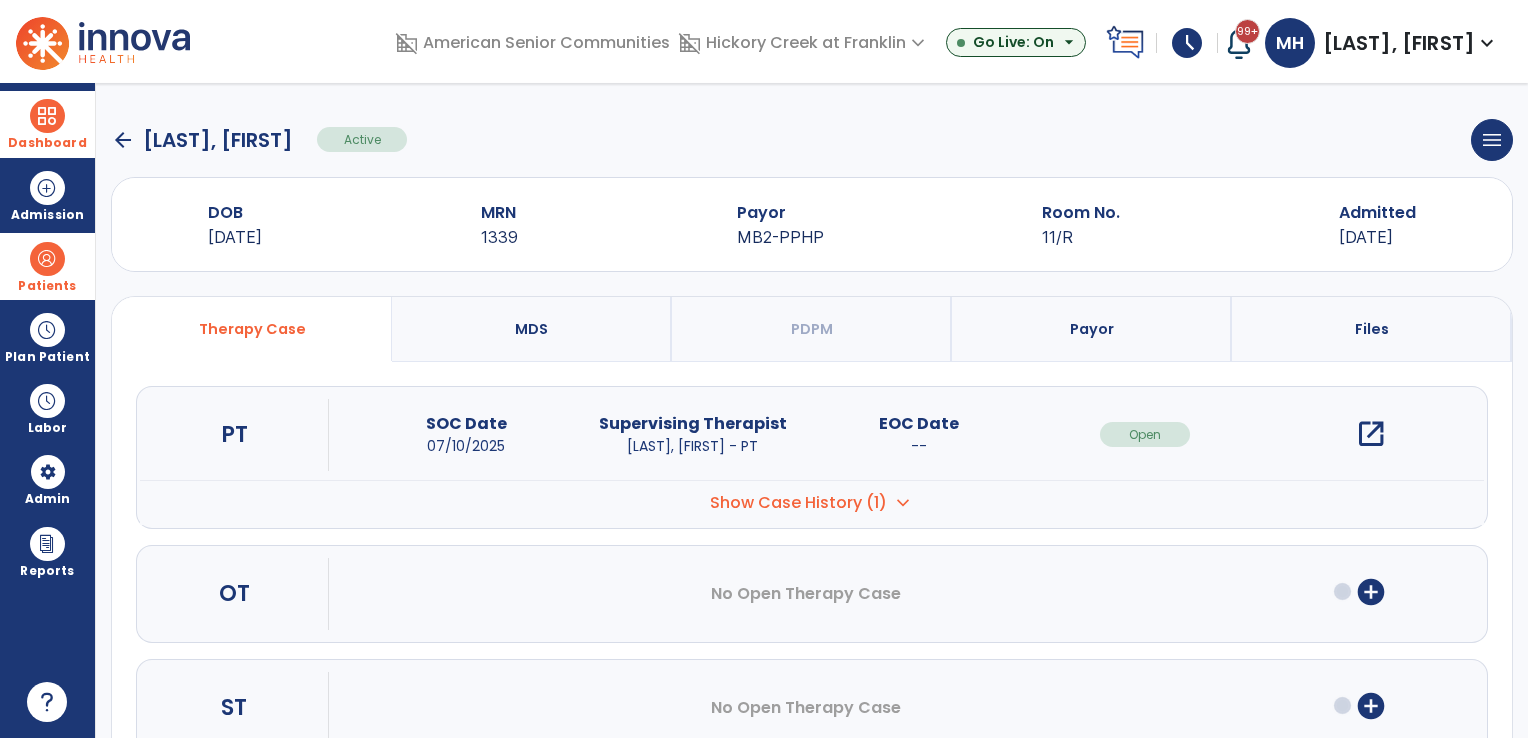 click on "Dashboard" at bounding box center (47, 124) 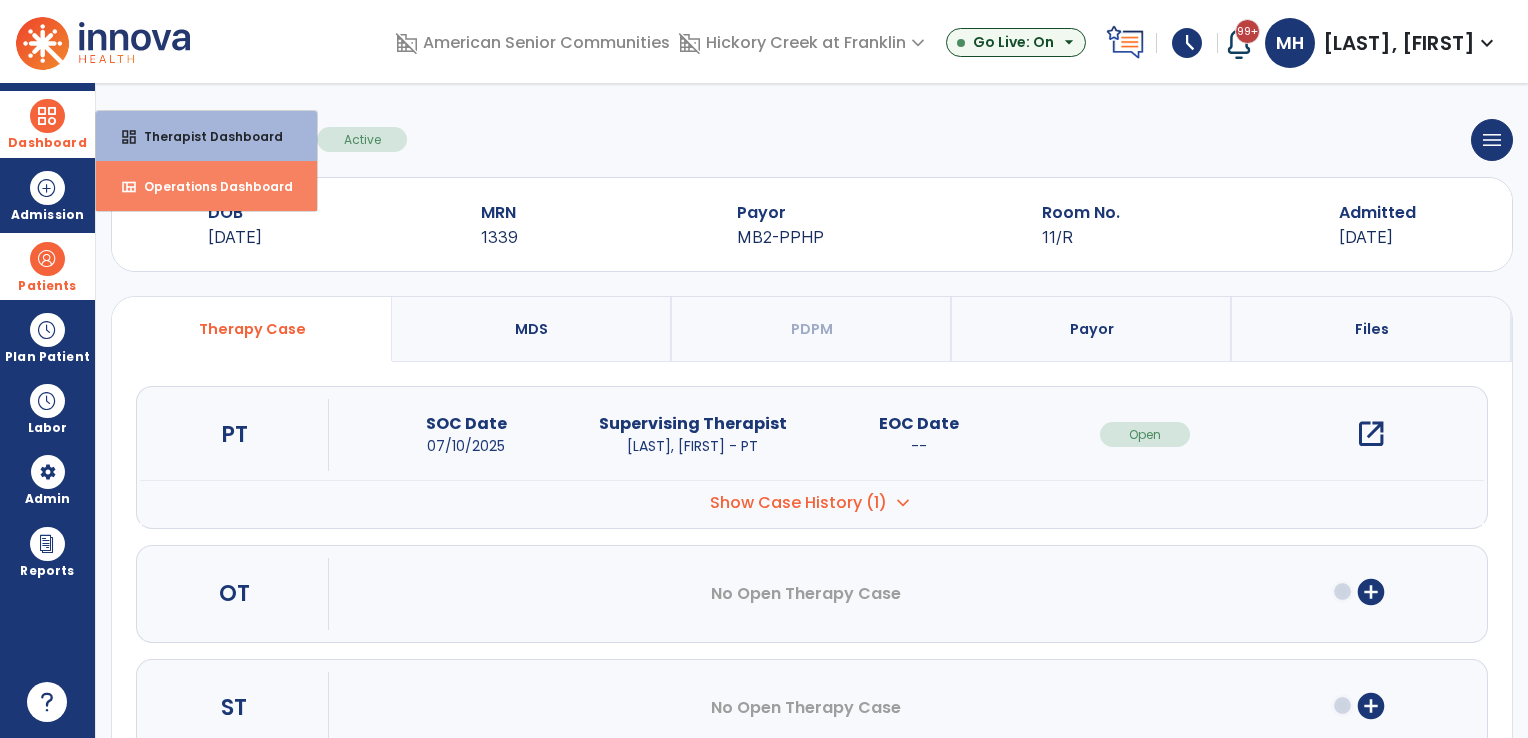 click on "Operations Dashboard" at bounding box center (210, 186) 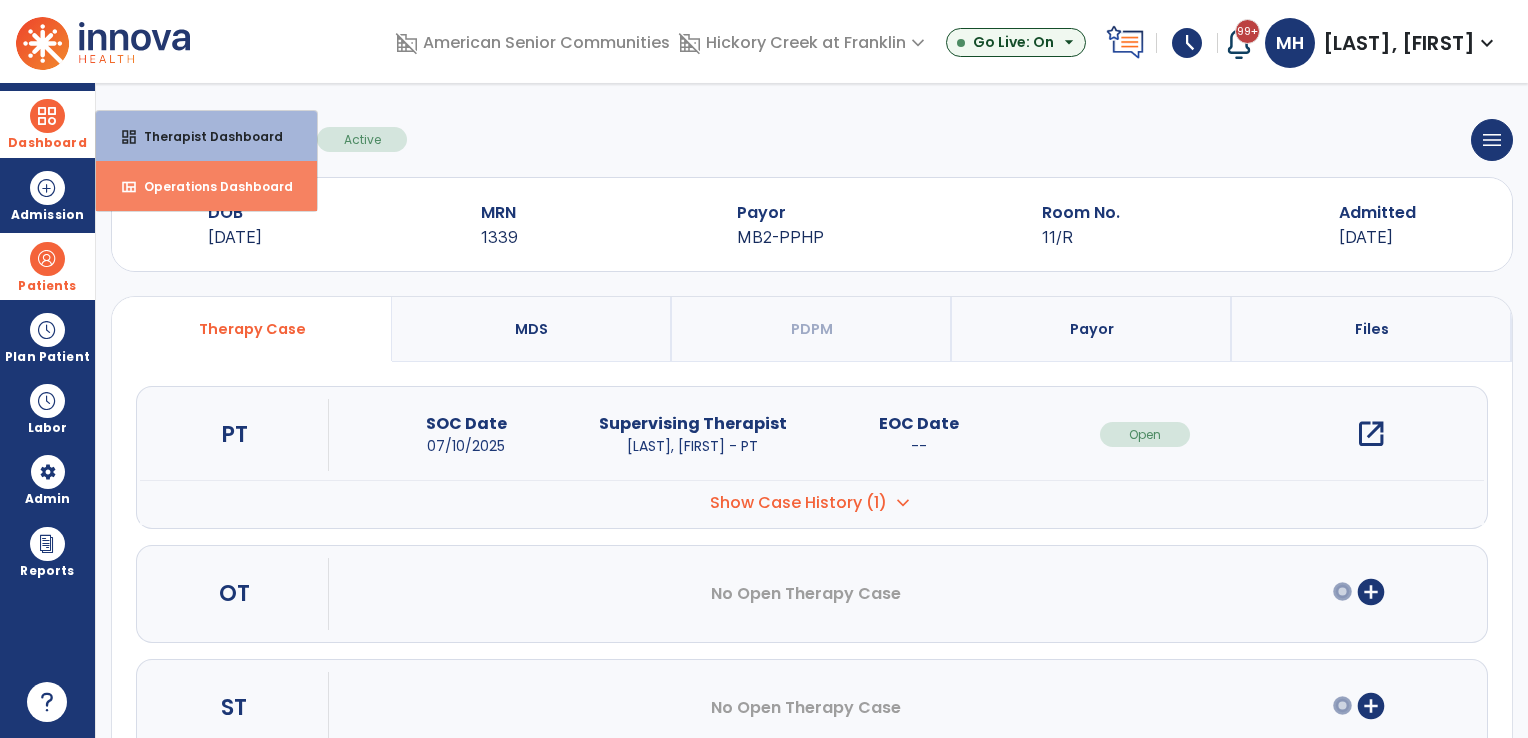 select on "***" 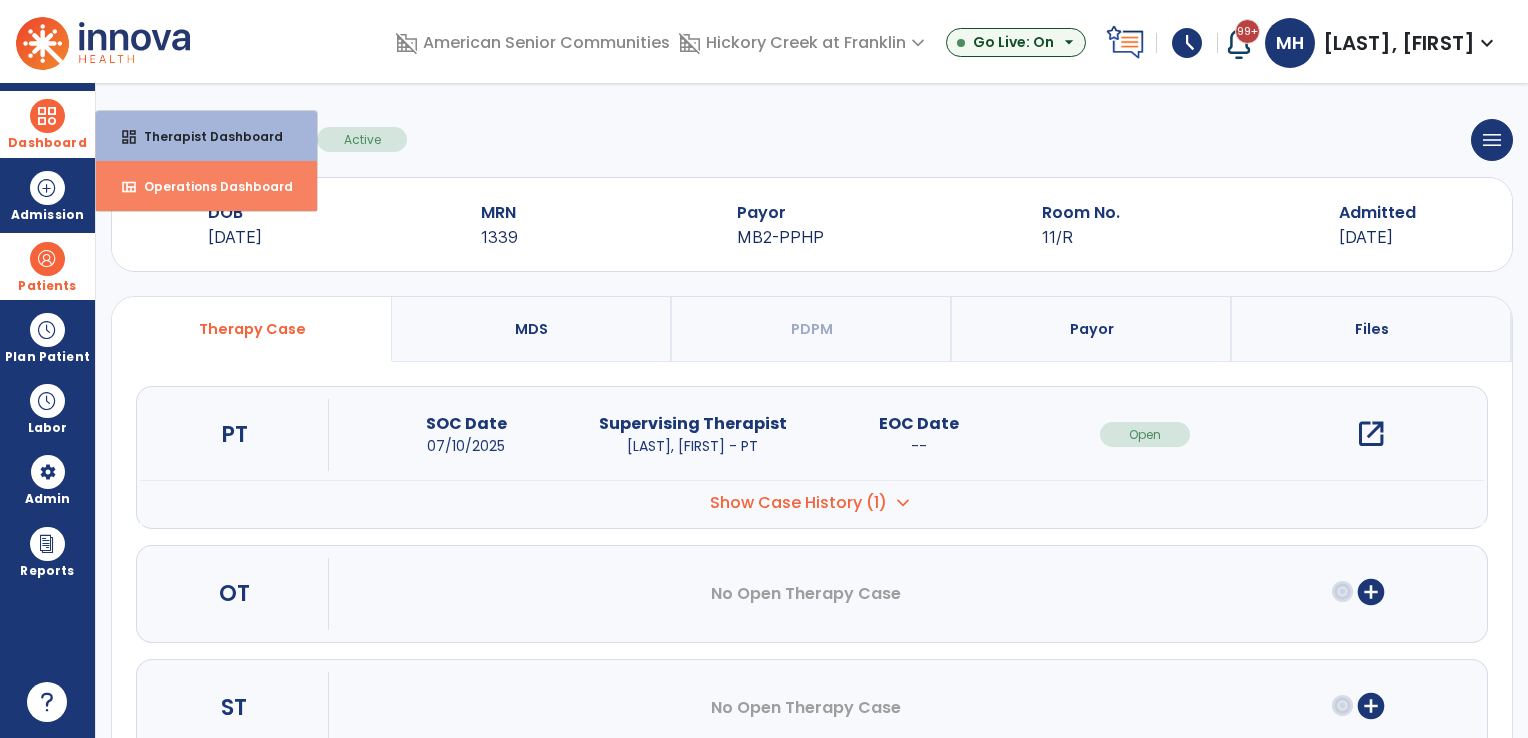 select on "****" 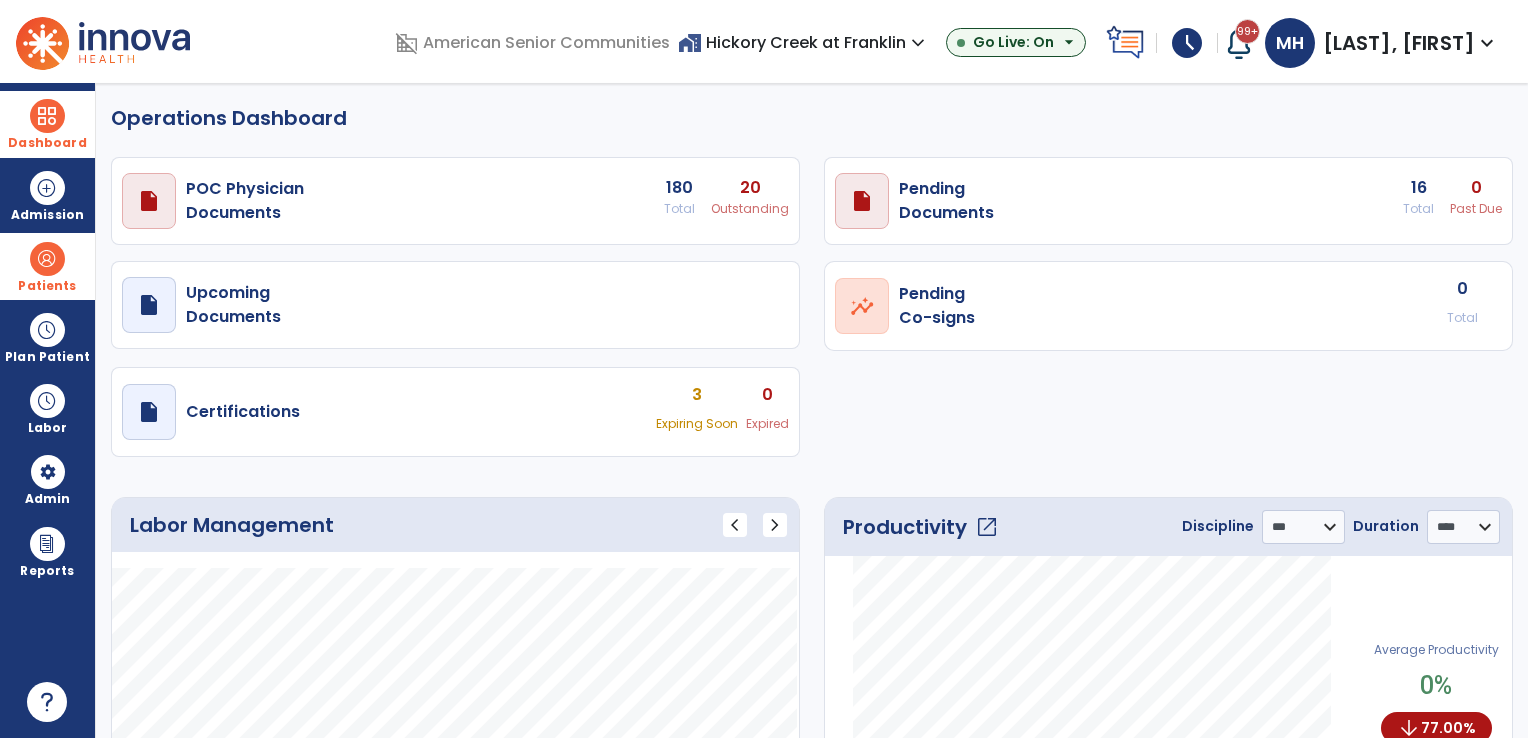 select on "***" 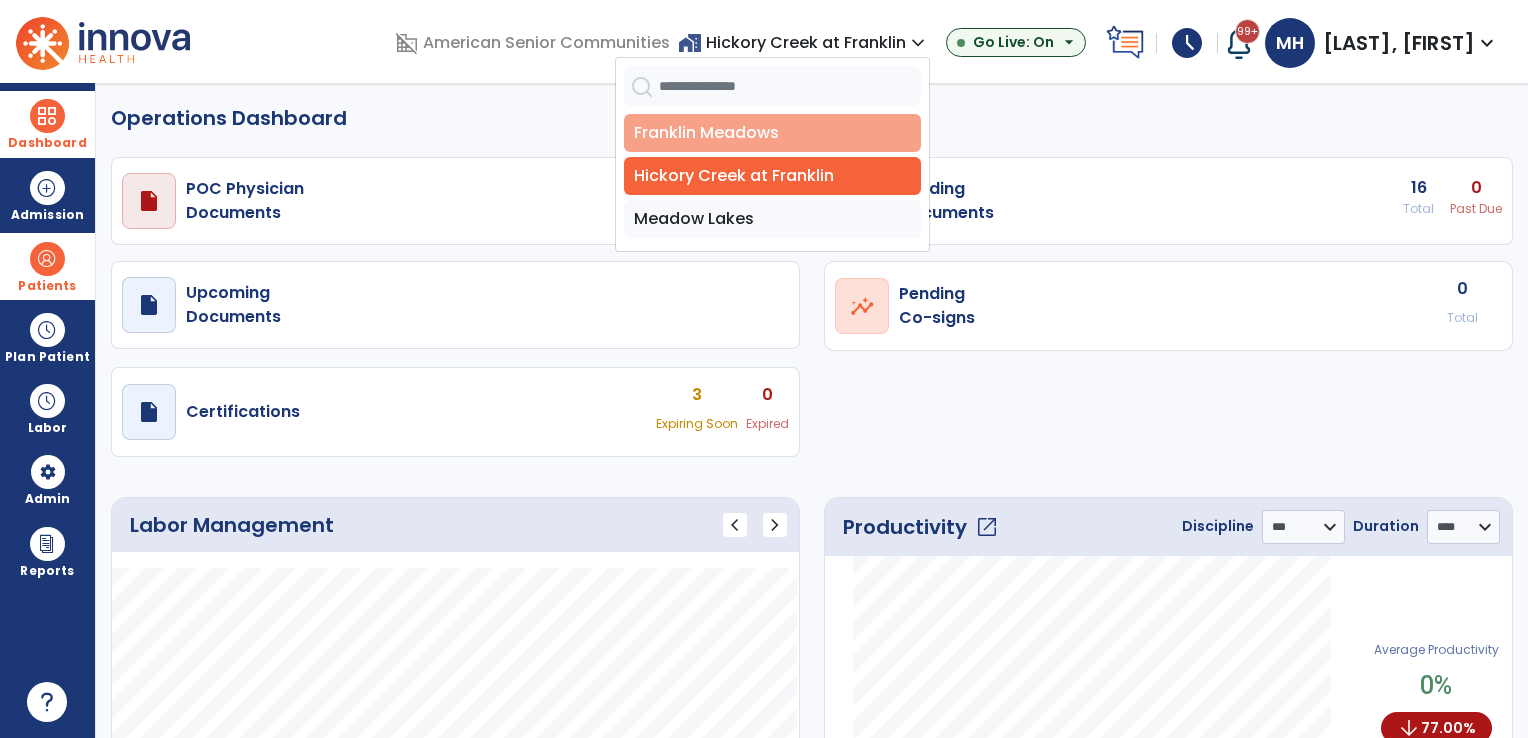click on "Franklin Meadows" at bounding box center (772, 133) 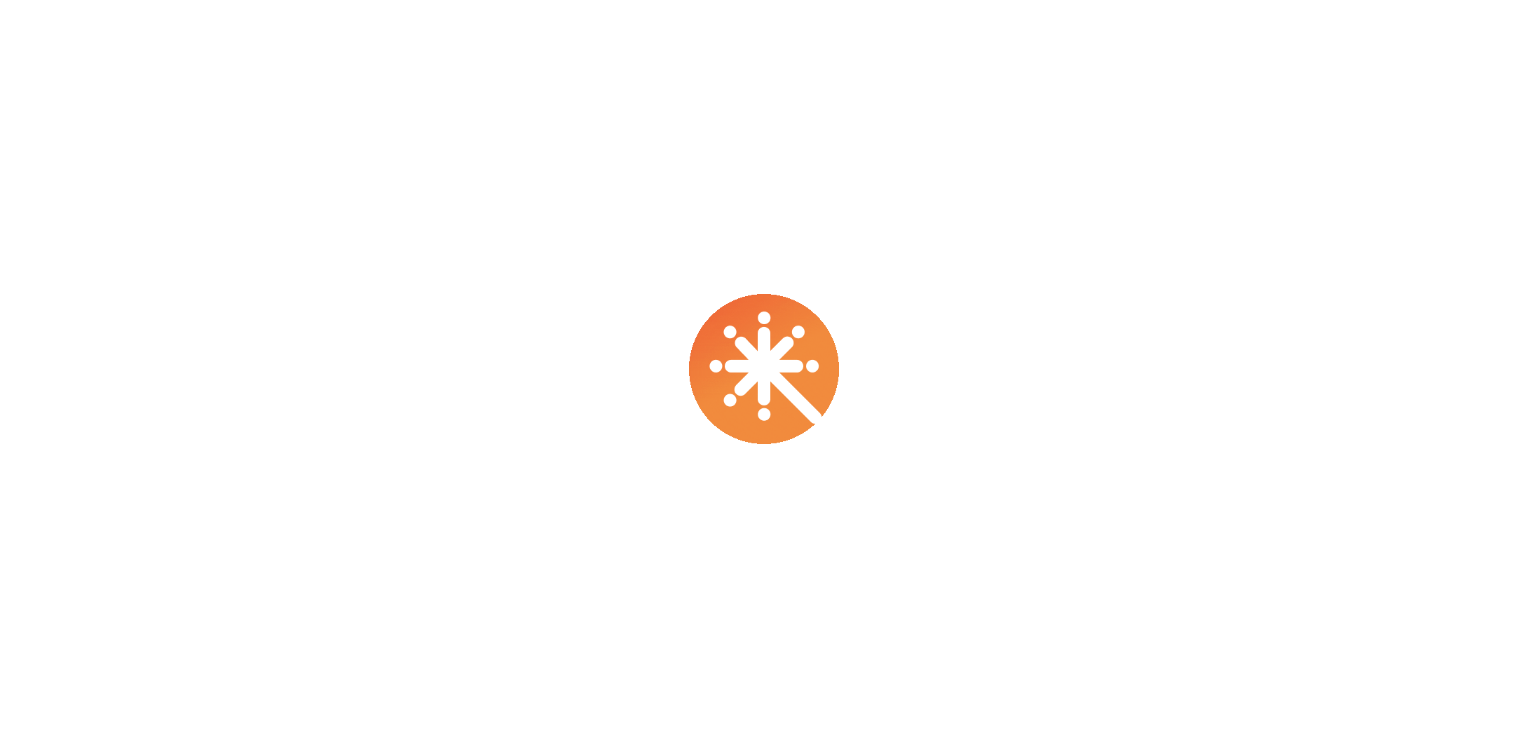 scroll, scrollTop: 0, scrollLeft: 0, axis: both 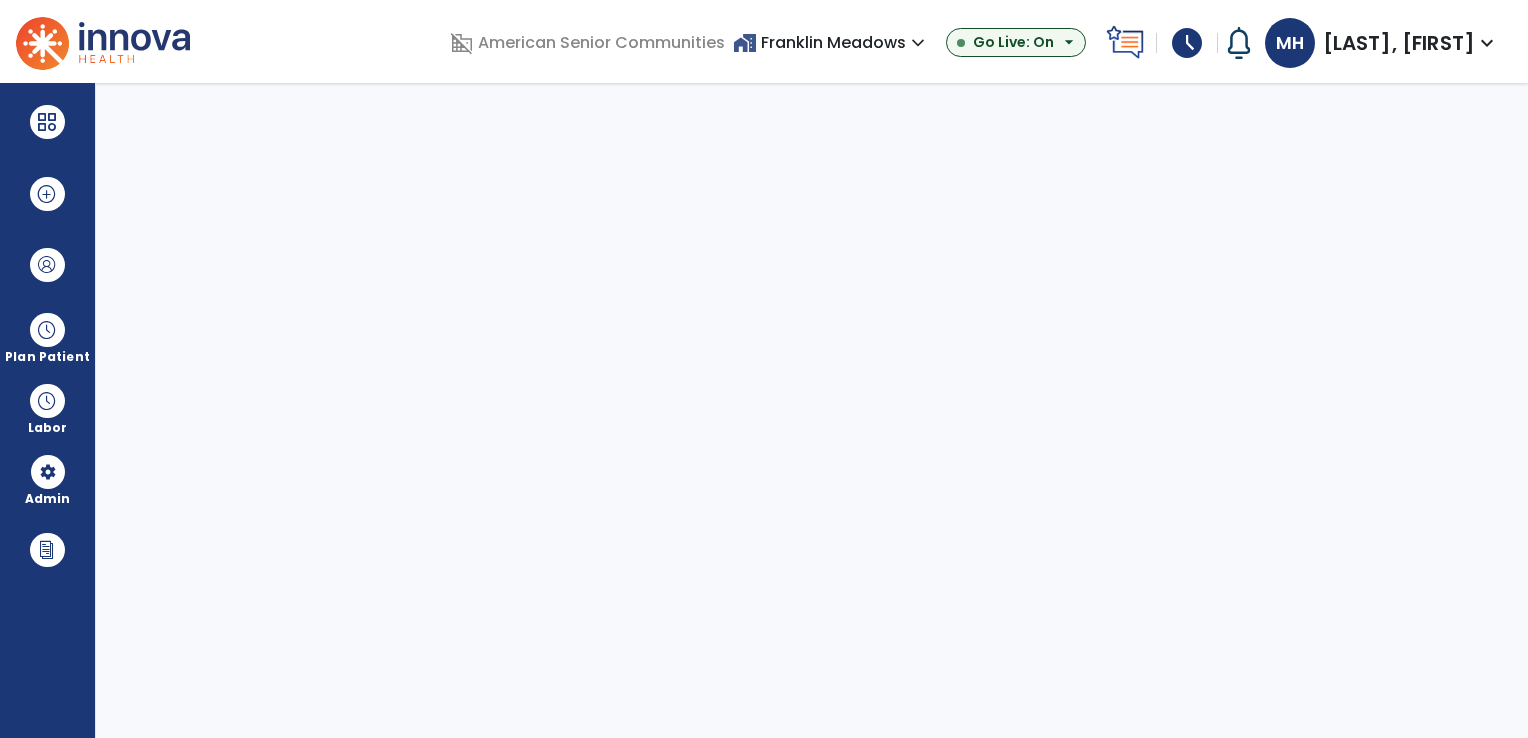 select on "***" 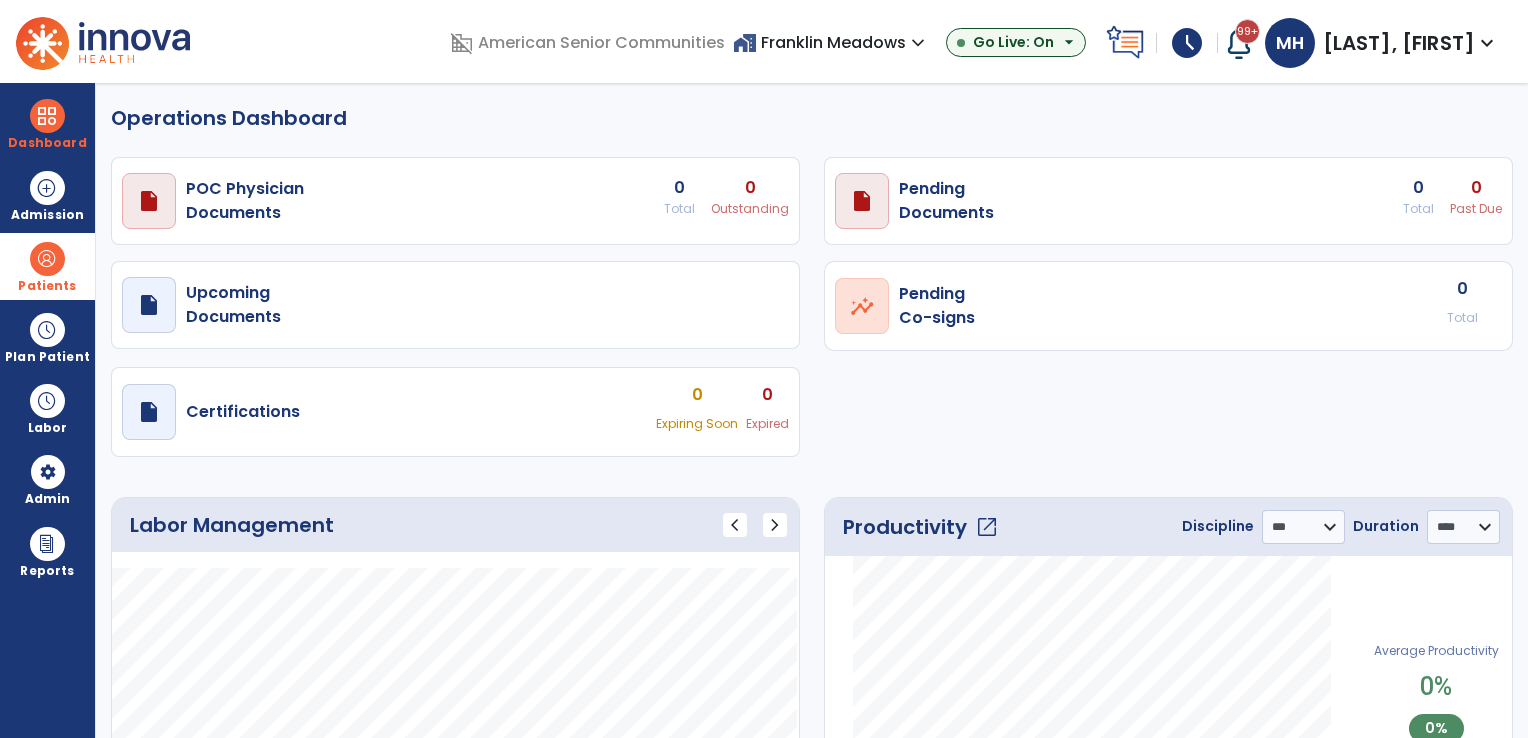 select on "***" 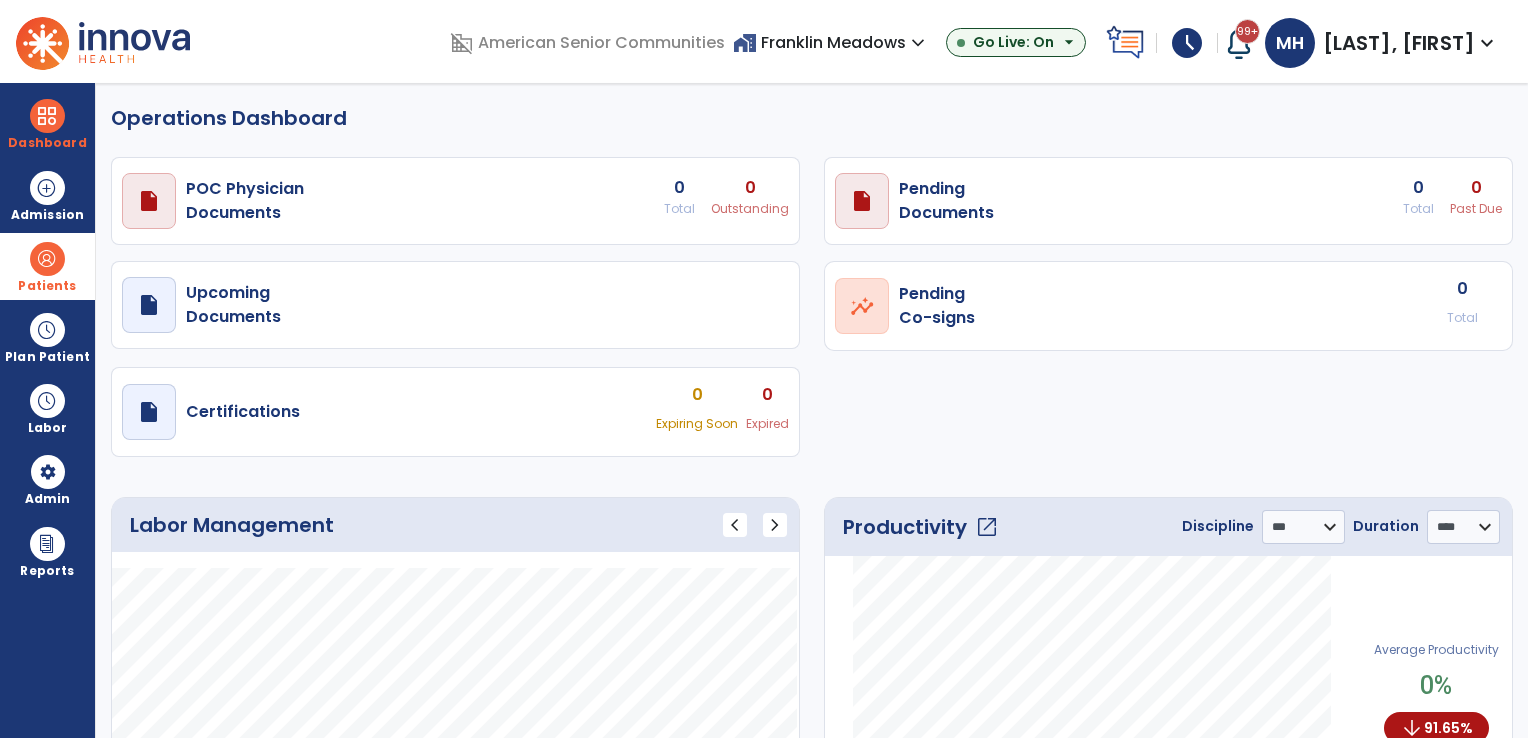 click at bounding box center [47, 259] 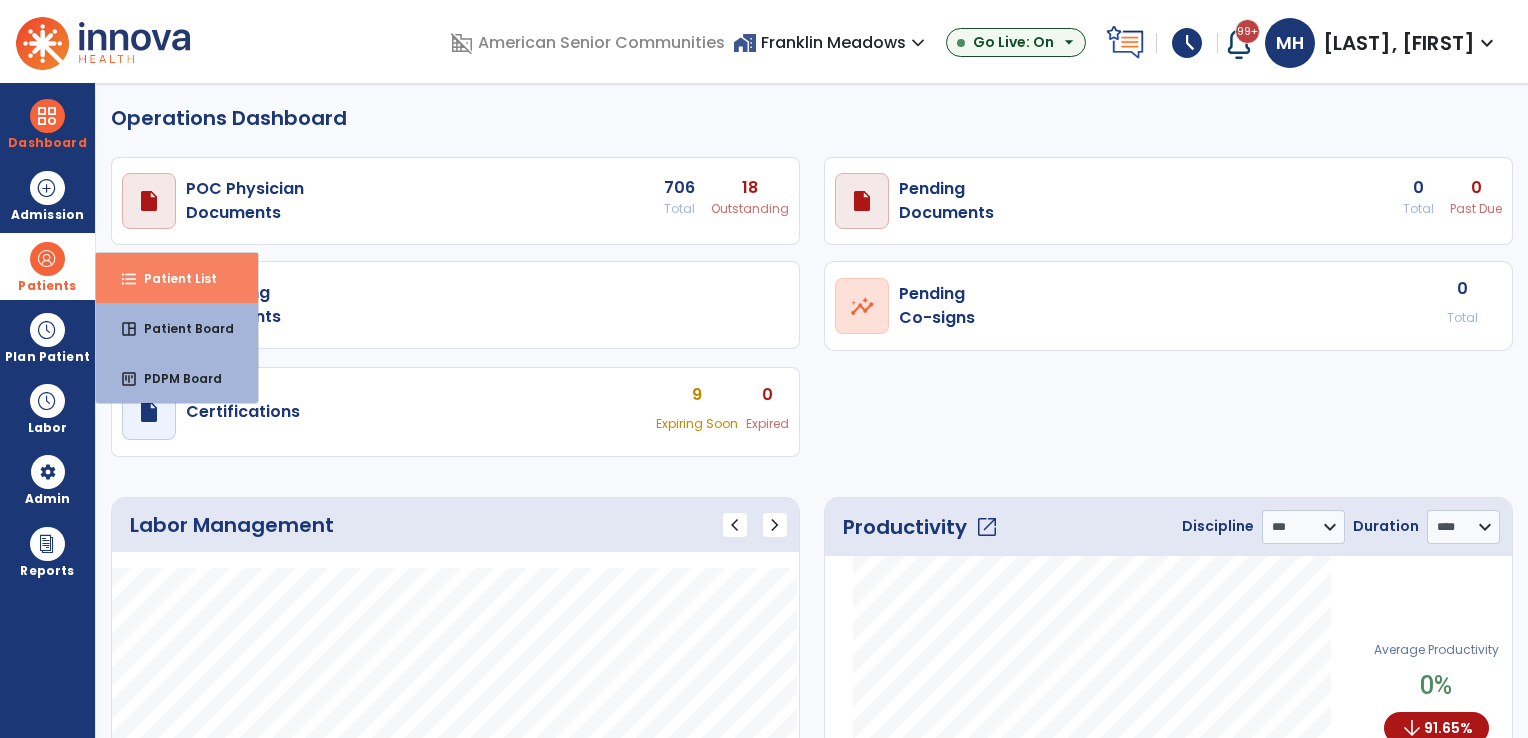 click on "Patient List" at bounding box center [172, 278] 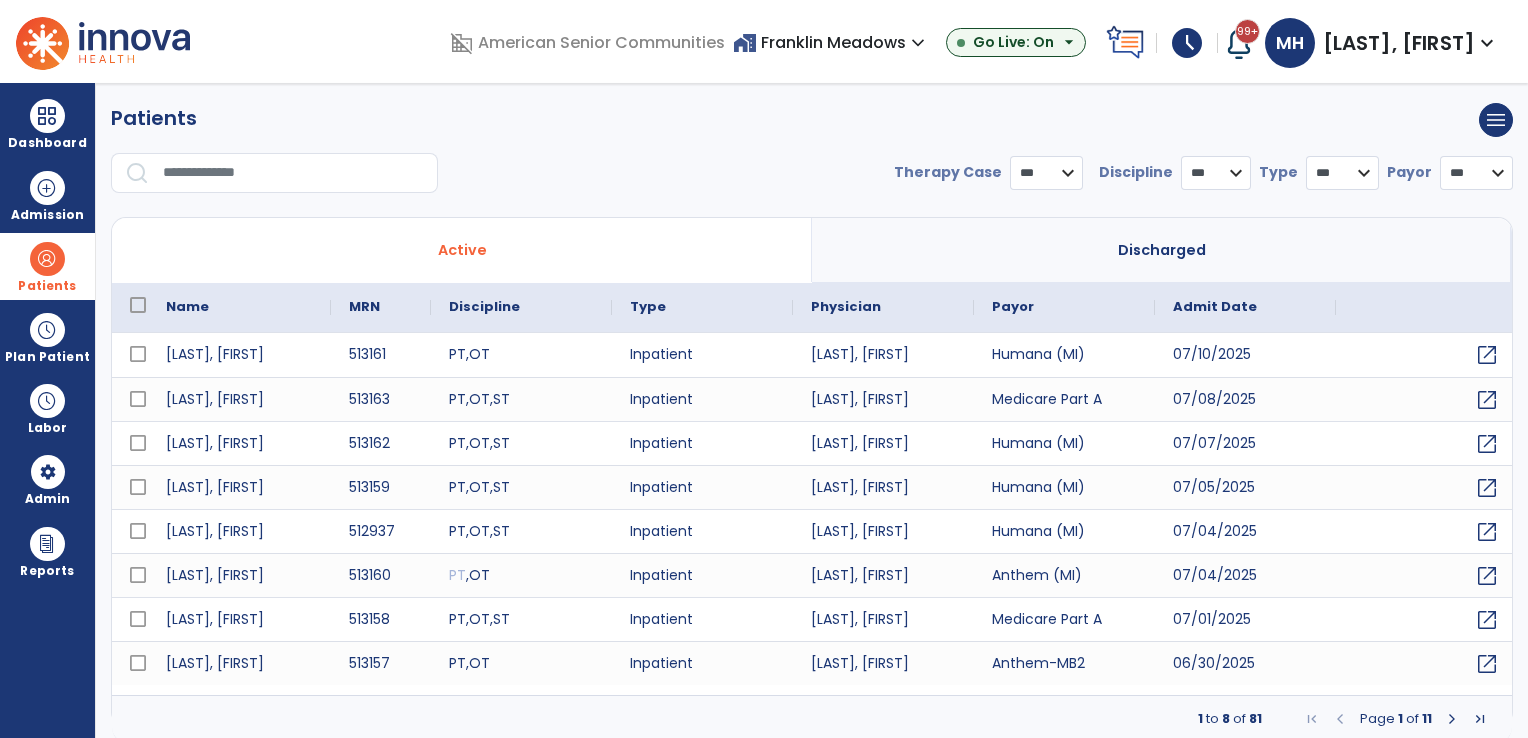 click at bounding box center (293, 173) 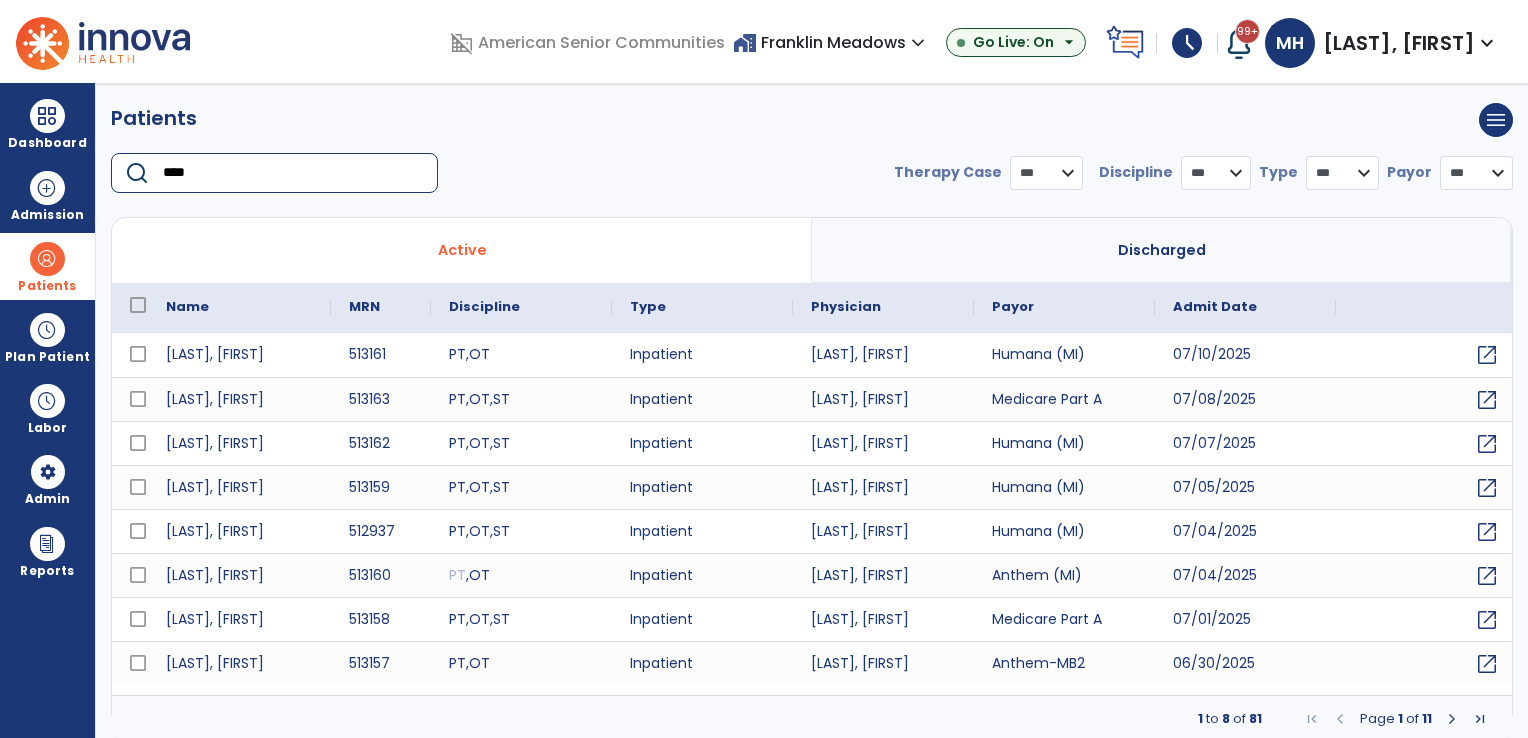 type on "*****" 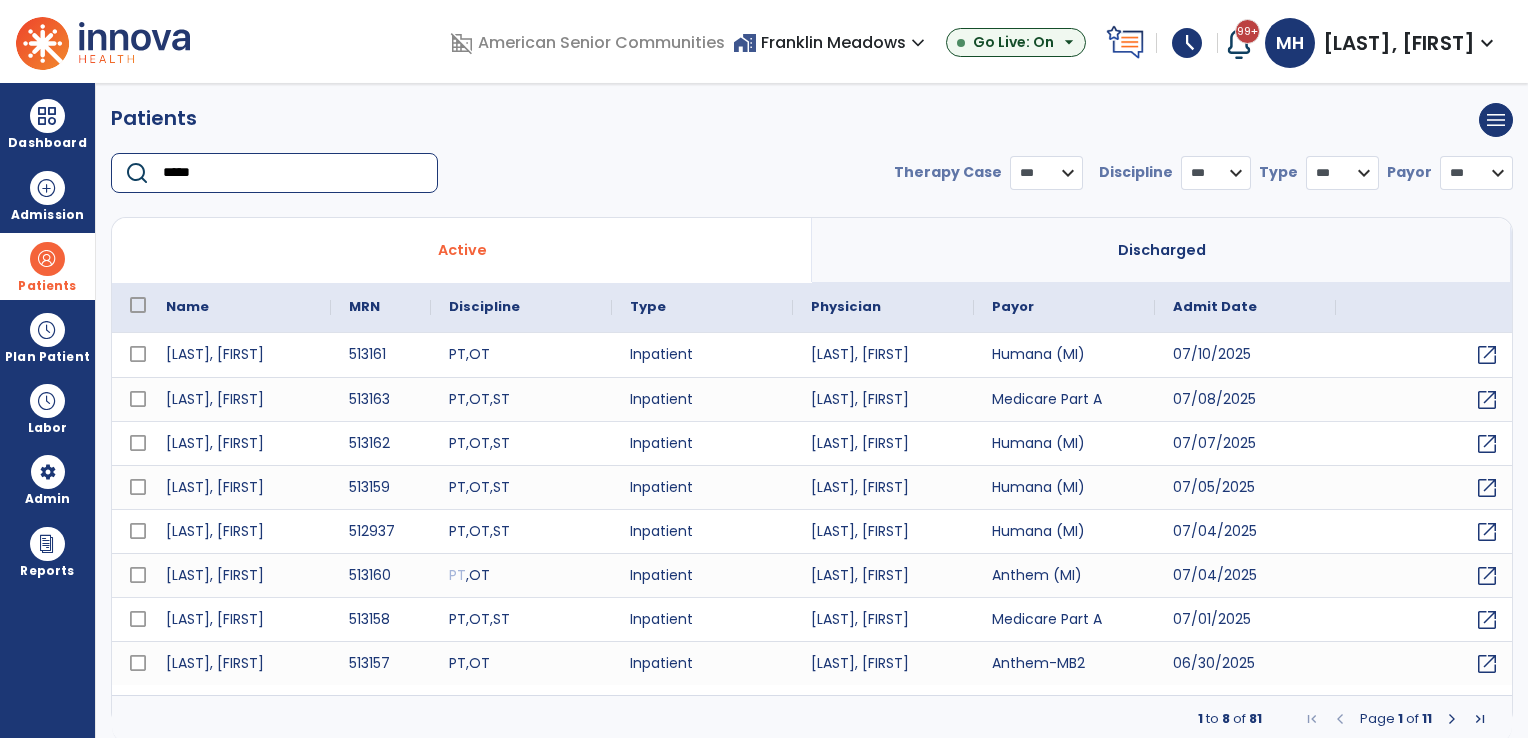 select on "***" 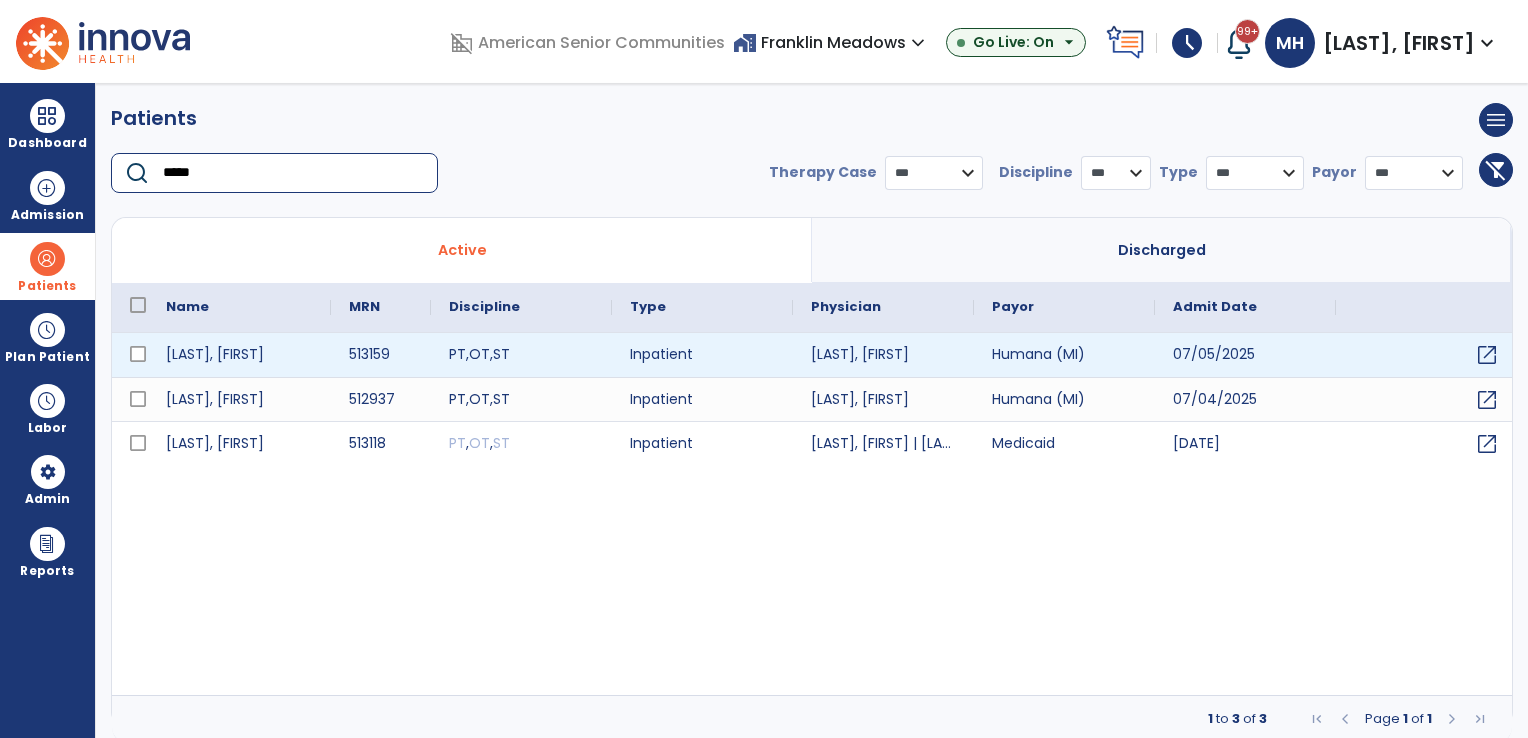 type on "*****" 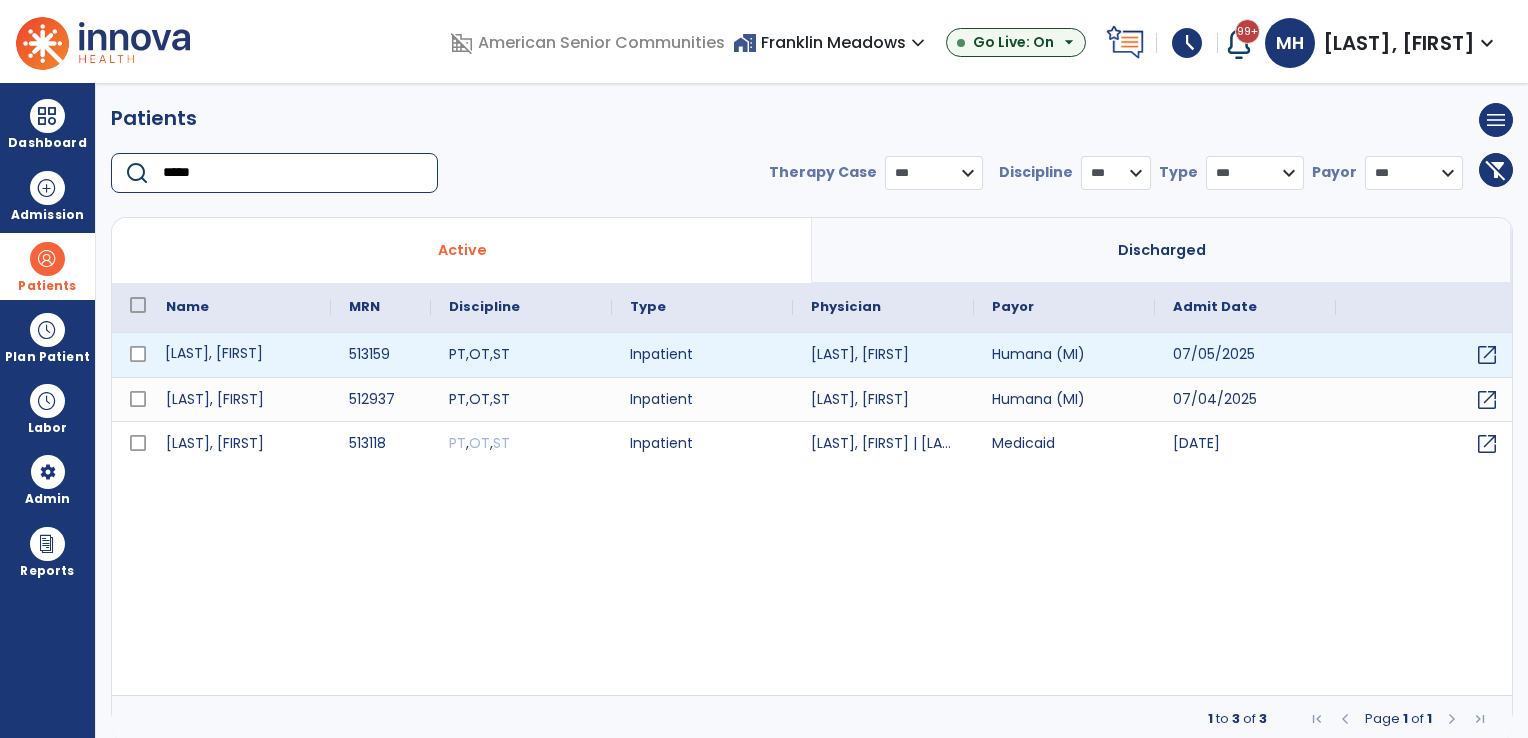 click on "[LAST], [FIRST]" at bounding box center [239, 355] 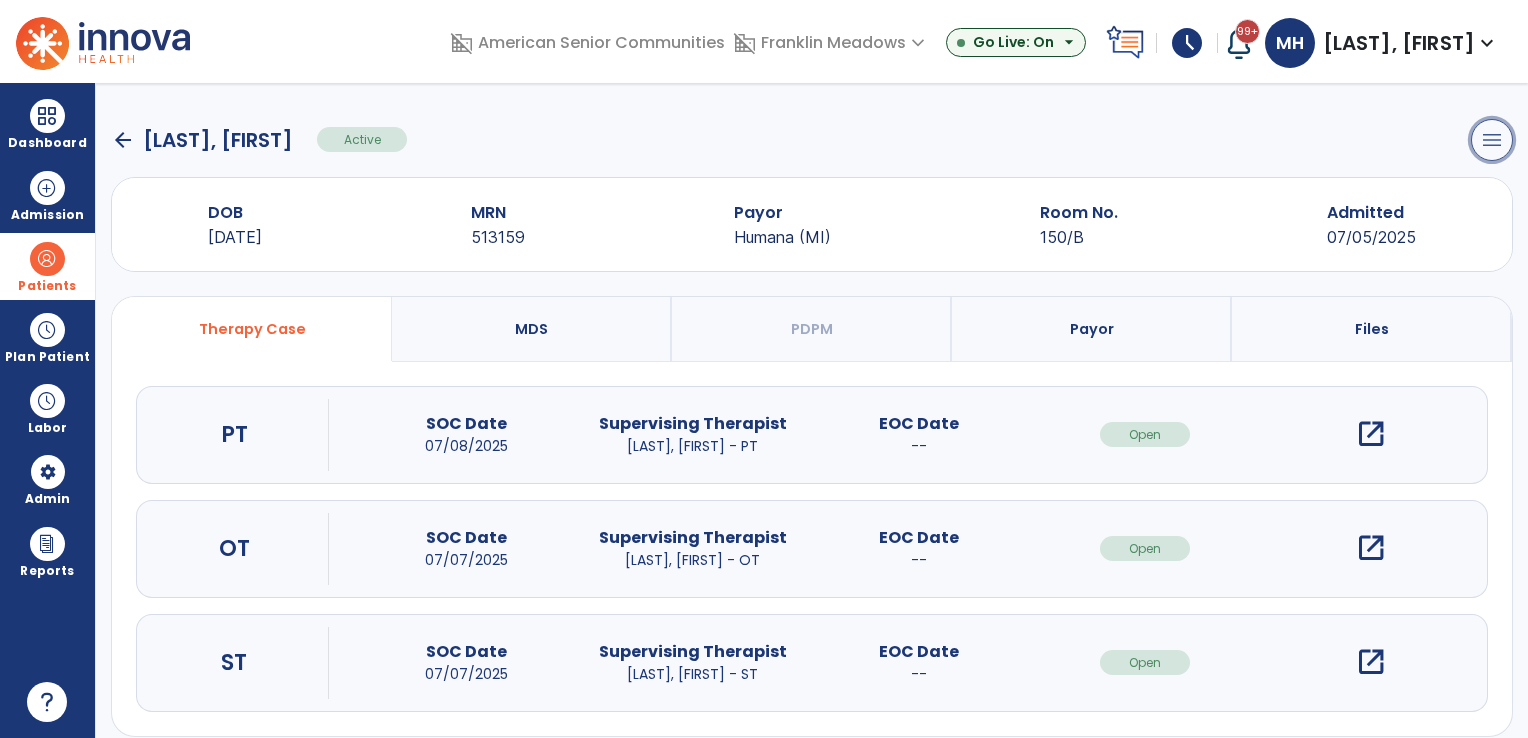 click on "menu" at bounding box center (1492, 140) 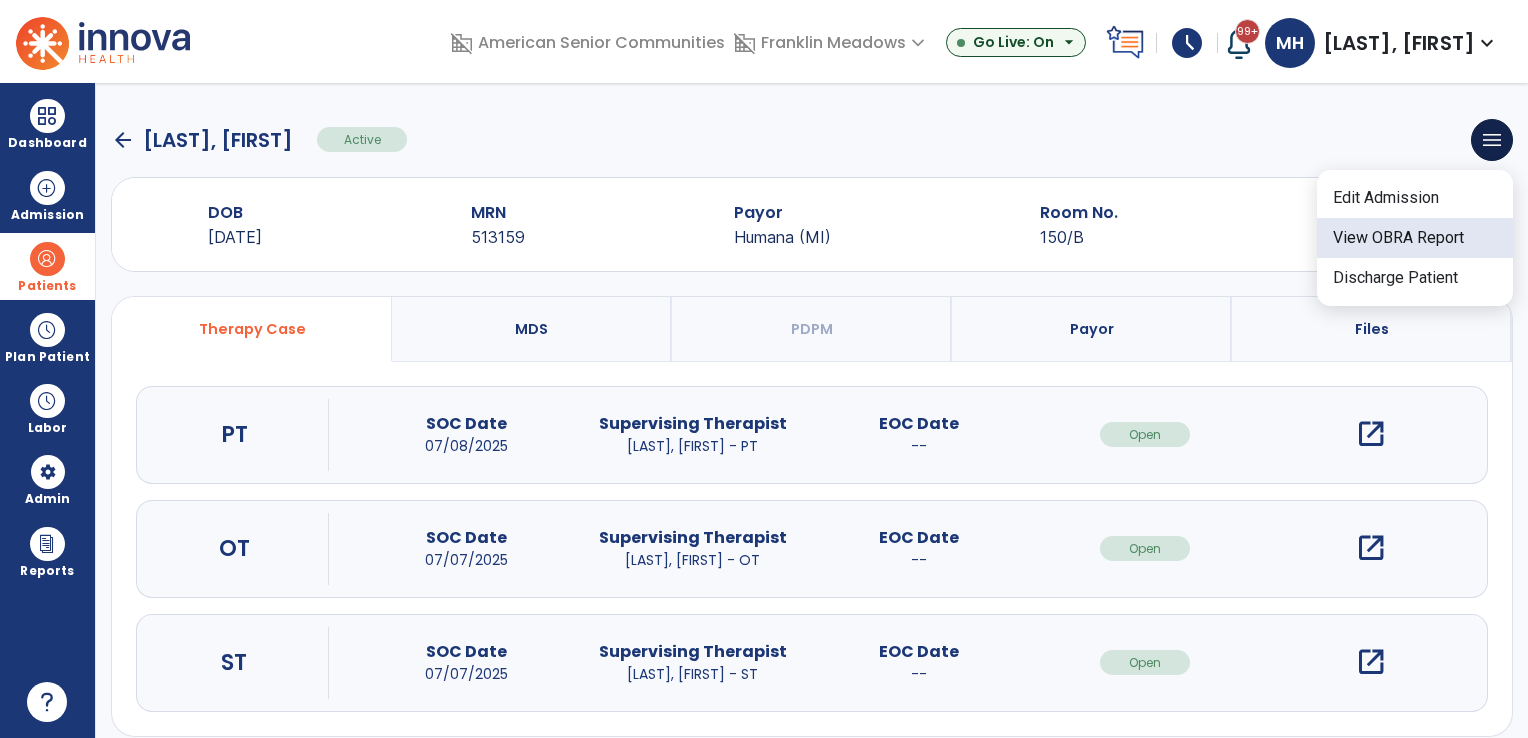 click on "View OBRA Report" 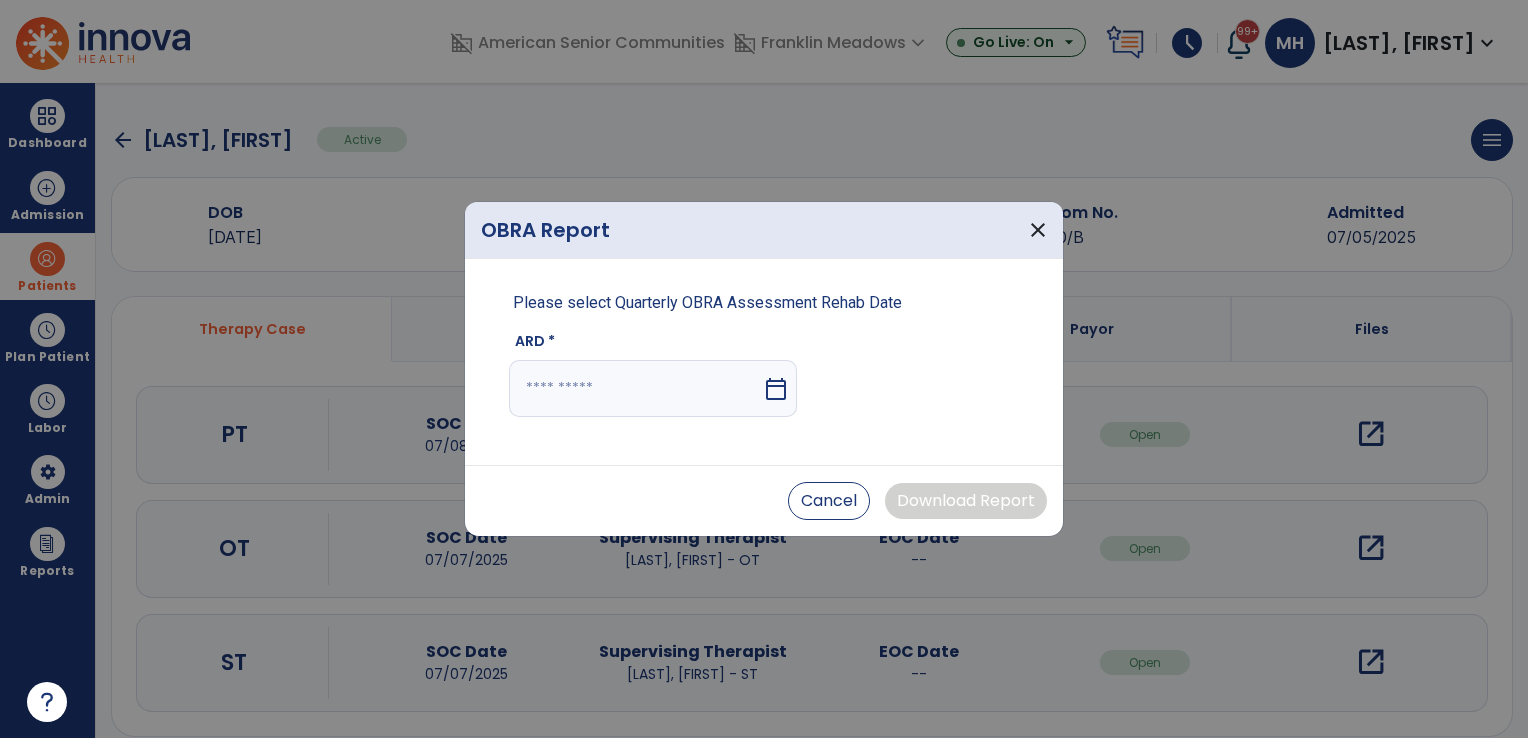click at bounding box center [635, 388] 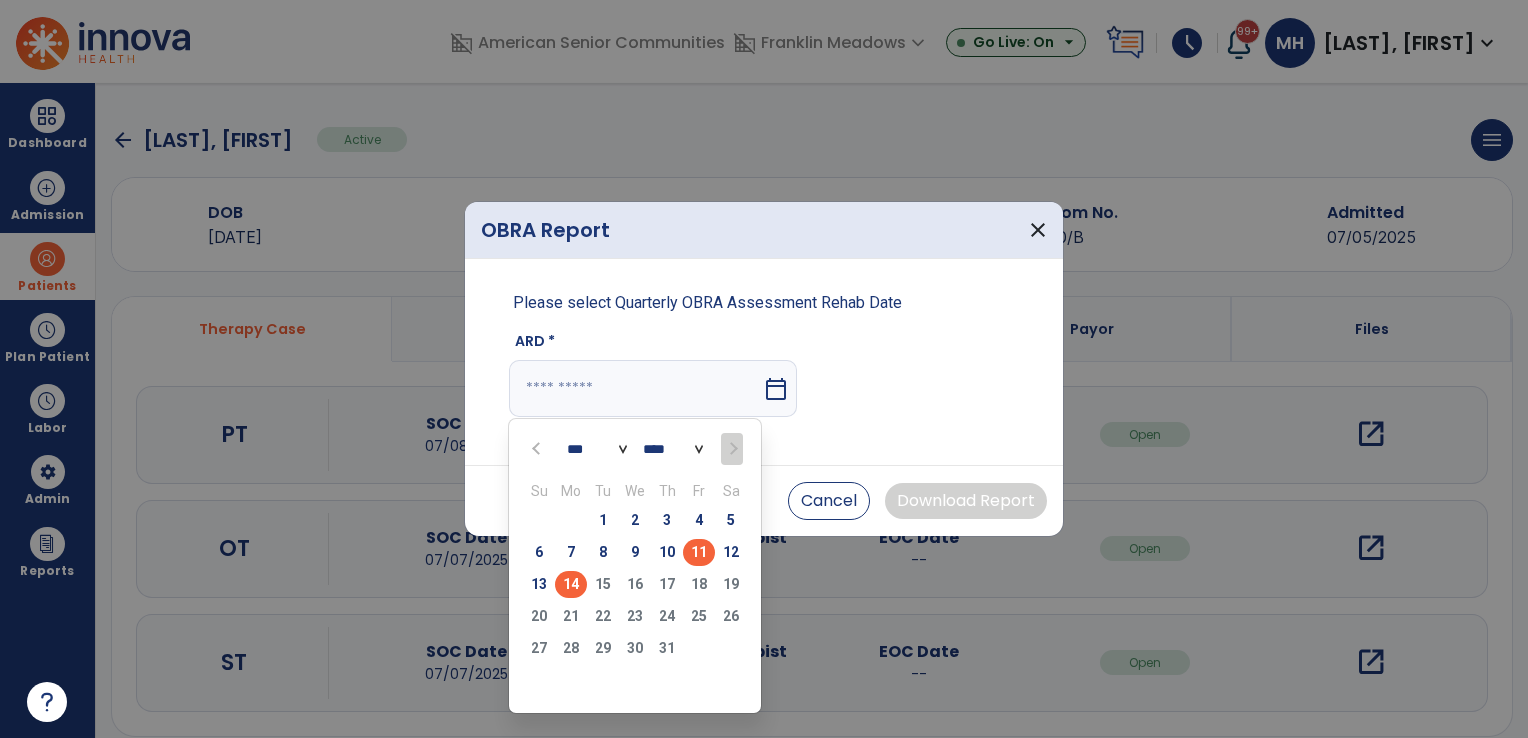 click on "11" at bounding box center (699, 552) 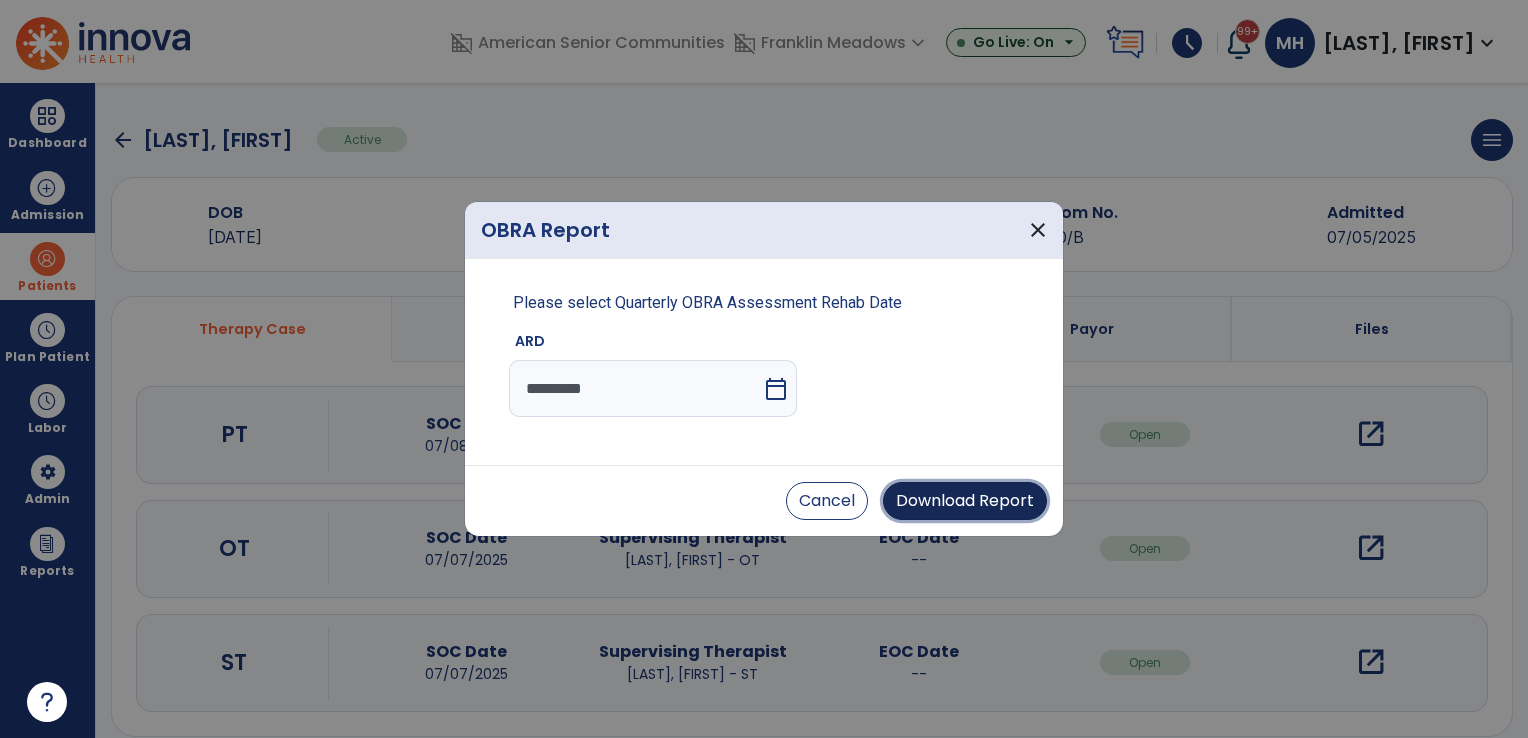 click on "Download Report" at bounding box center (965, 501) 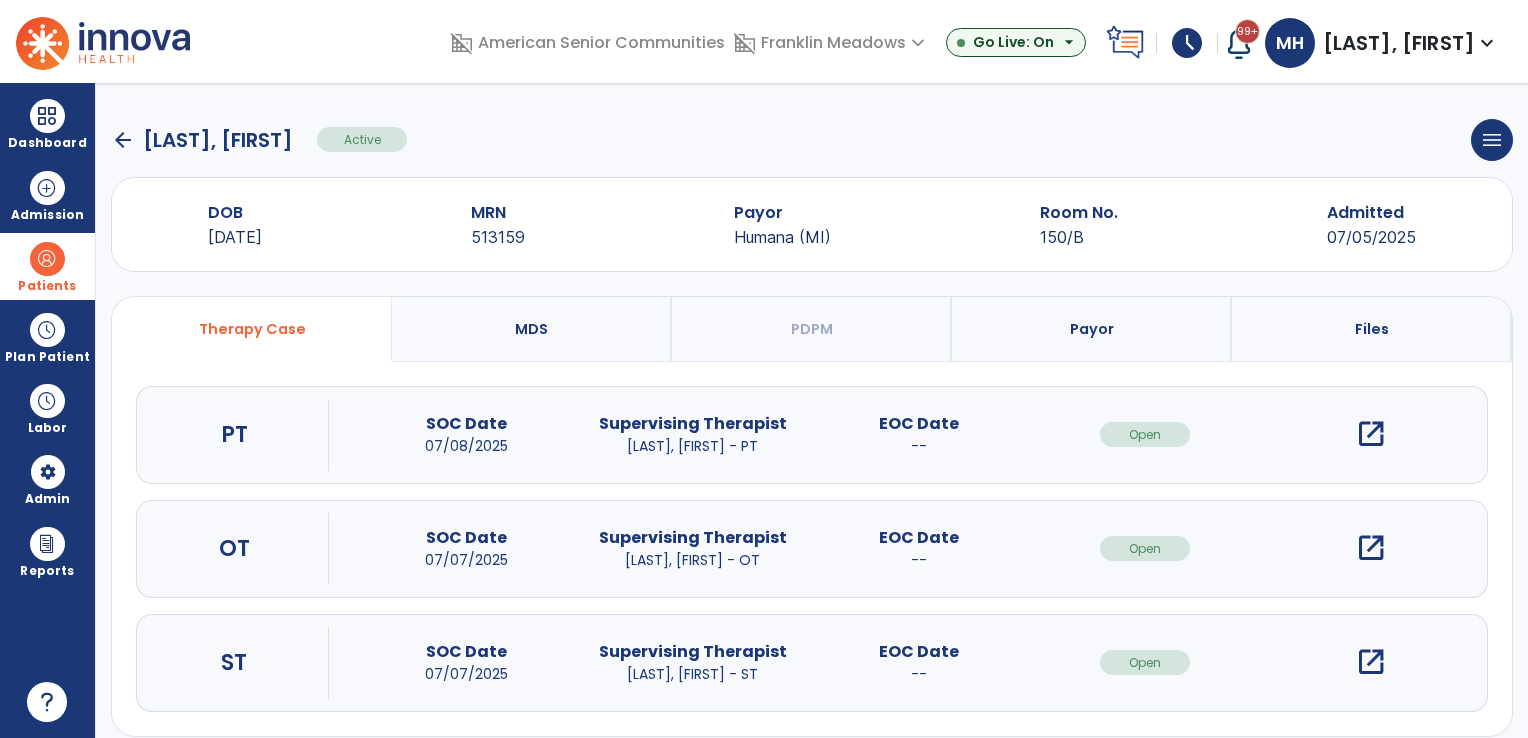 click on "arrow_back" 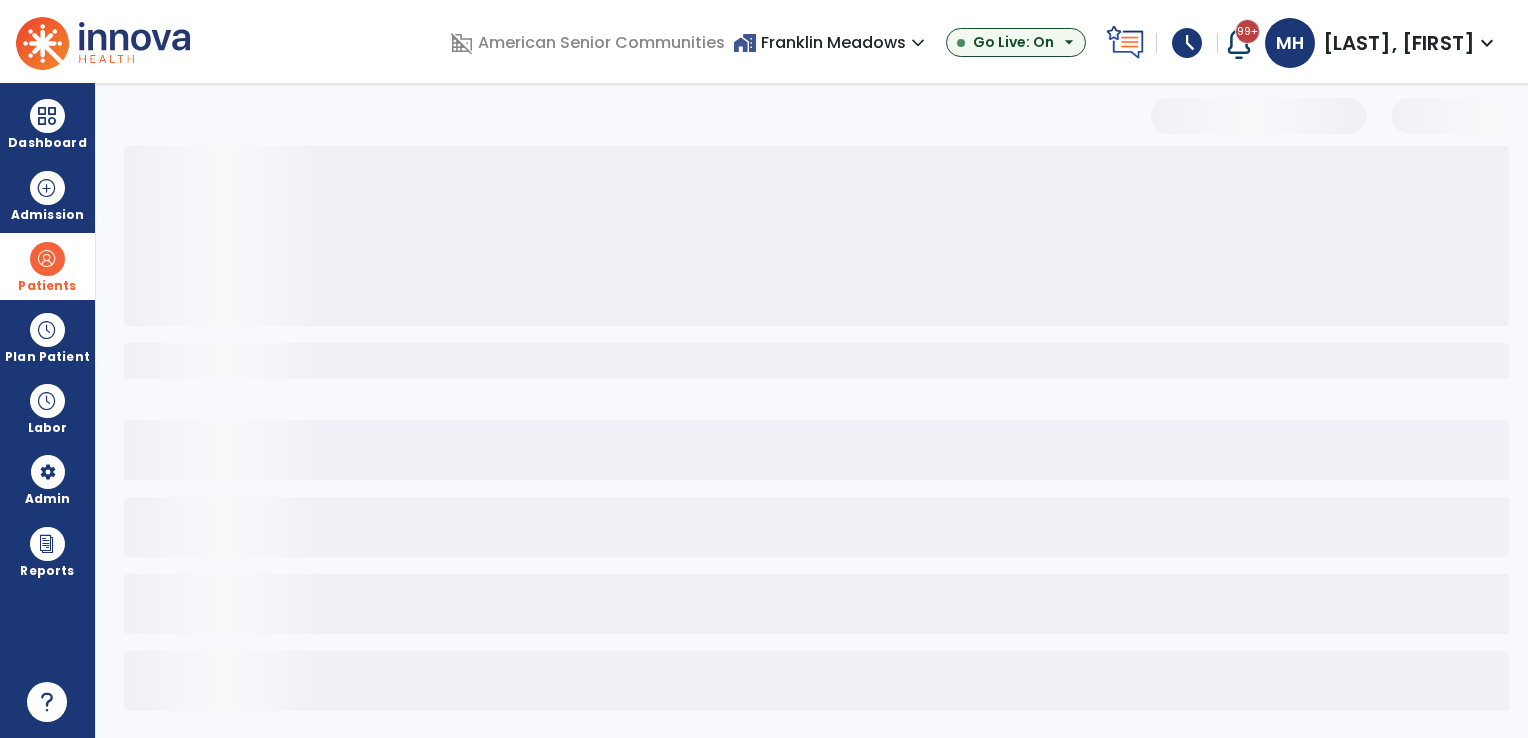 select on "***" 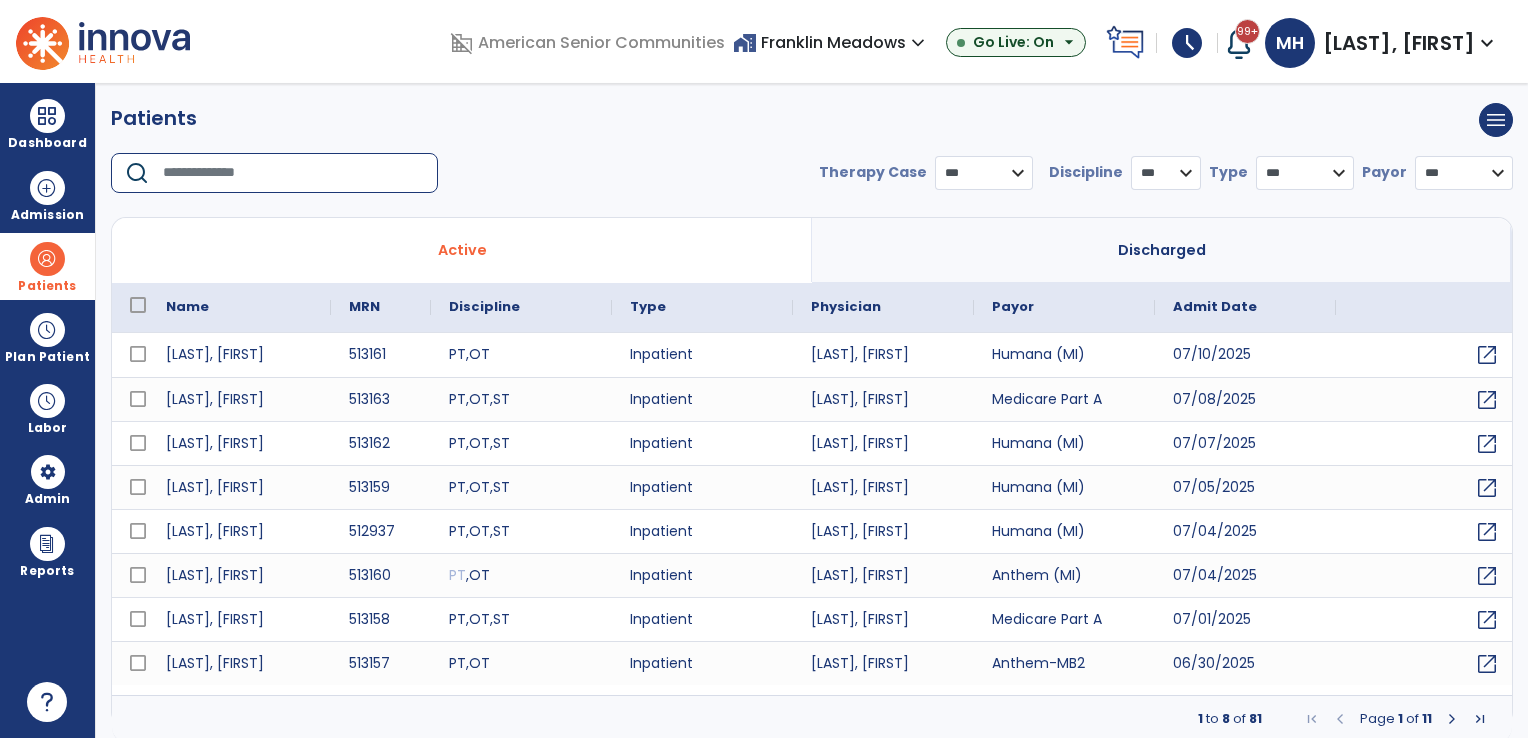 click at bounding box center (293, 173) 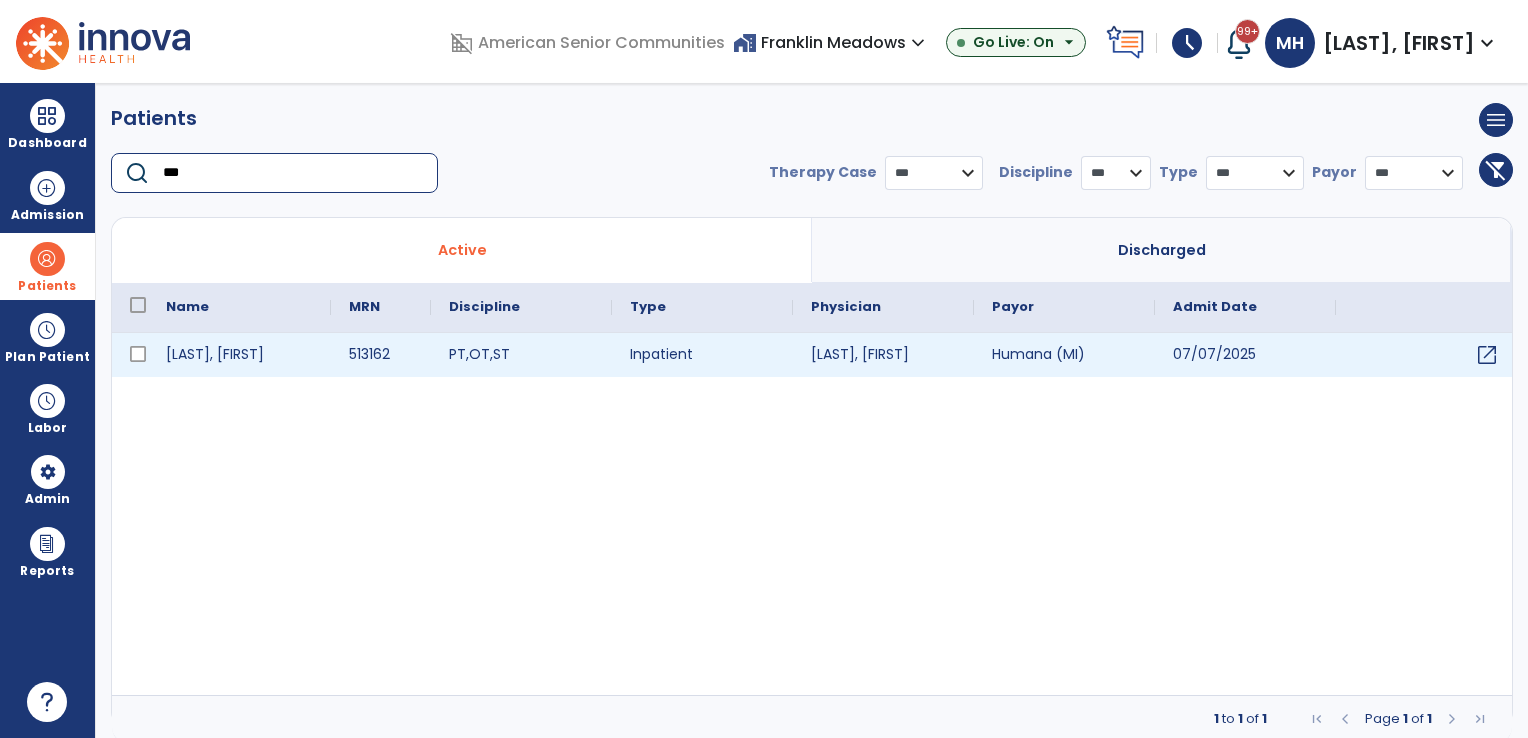 type on "***" 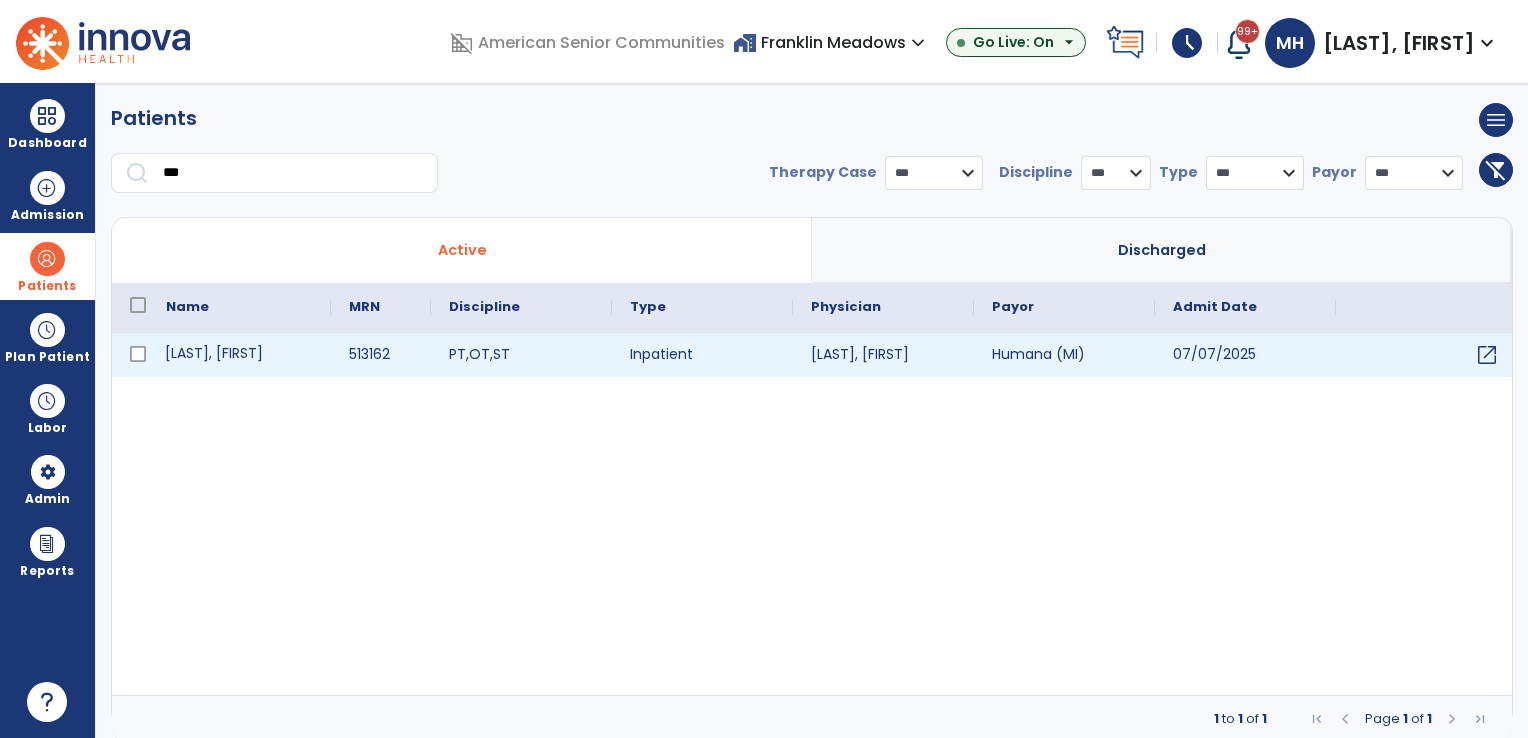 click on "Sayer, Nina" at bounding box center (239, 355) 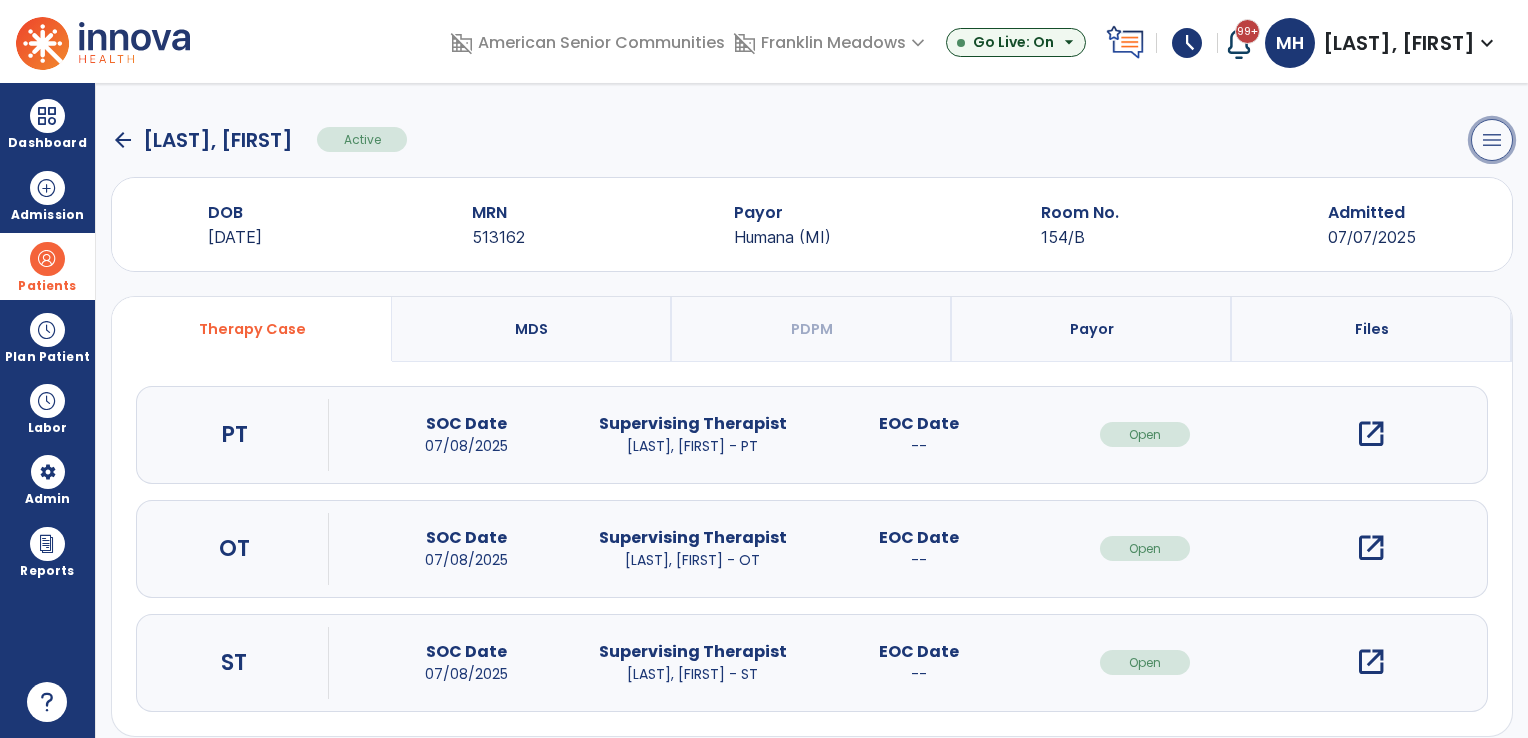 click on "menu" at bounding box center (1492, 140) 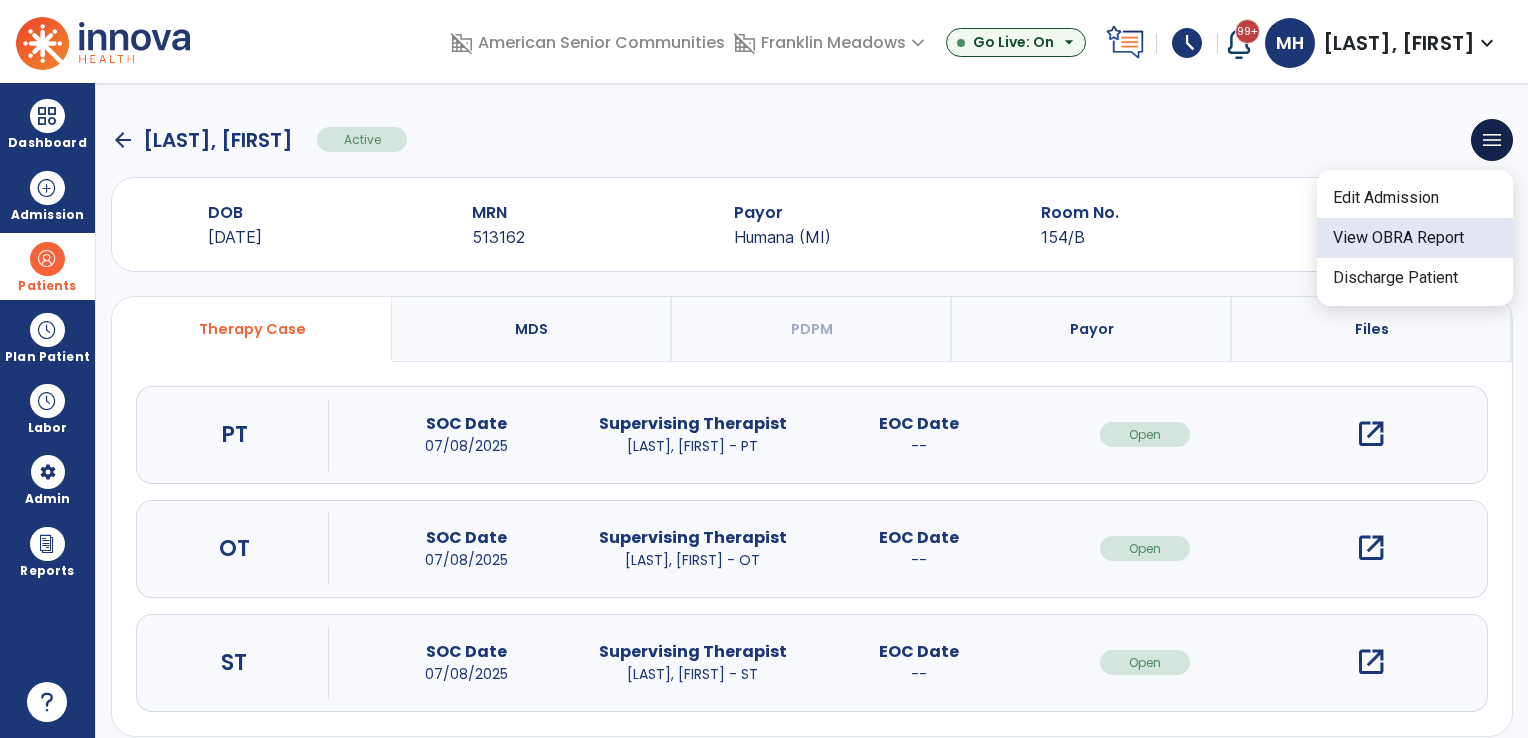 click on "View OBRA Report" 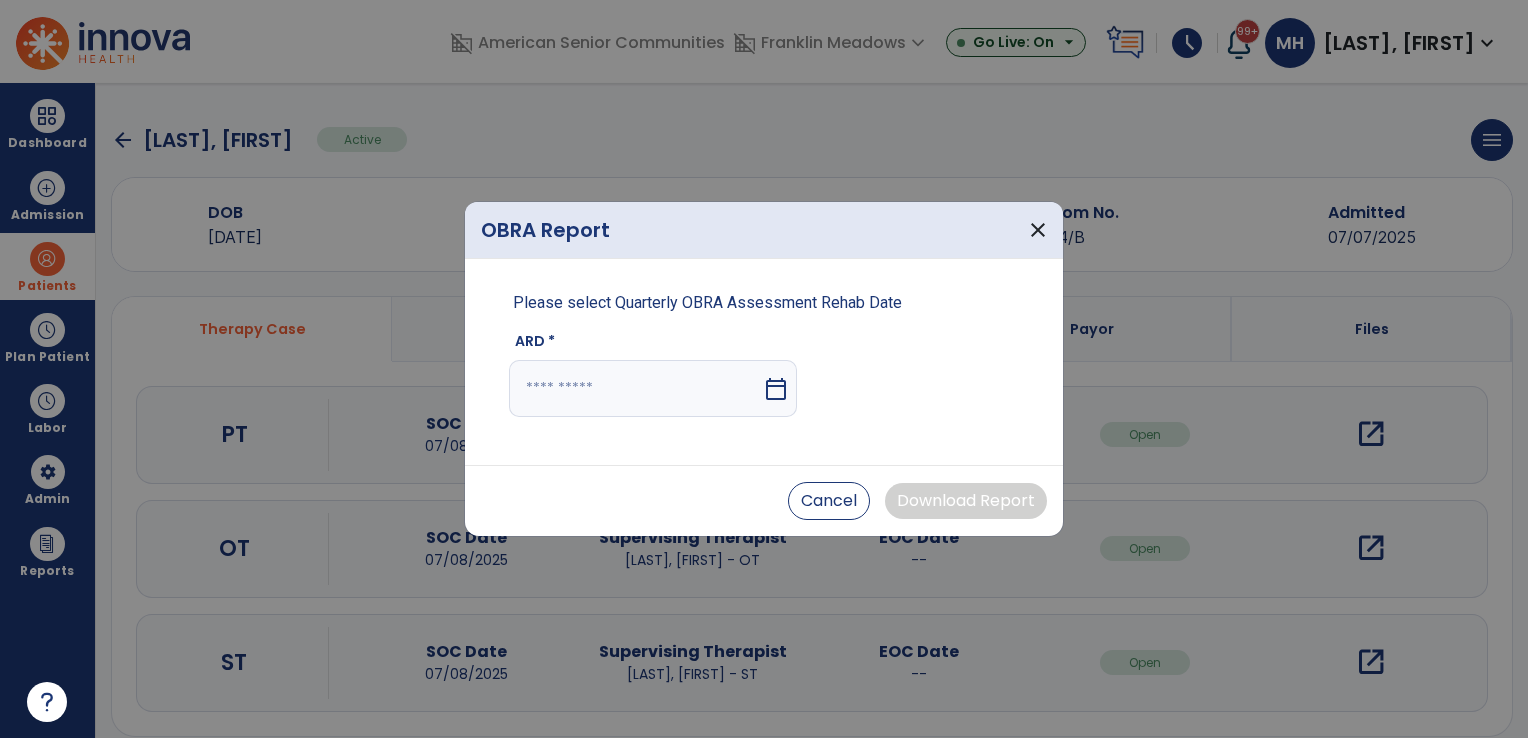 click at bounding box center (635, 388) 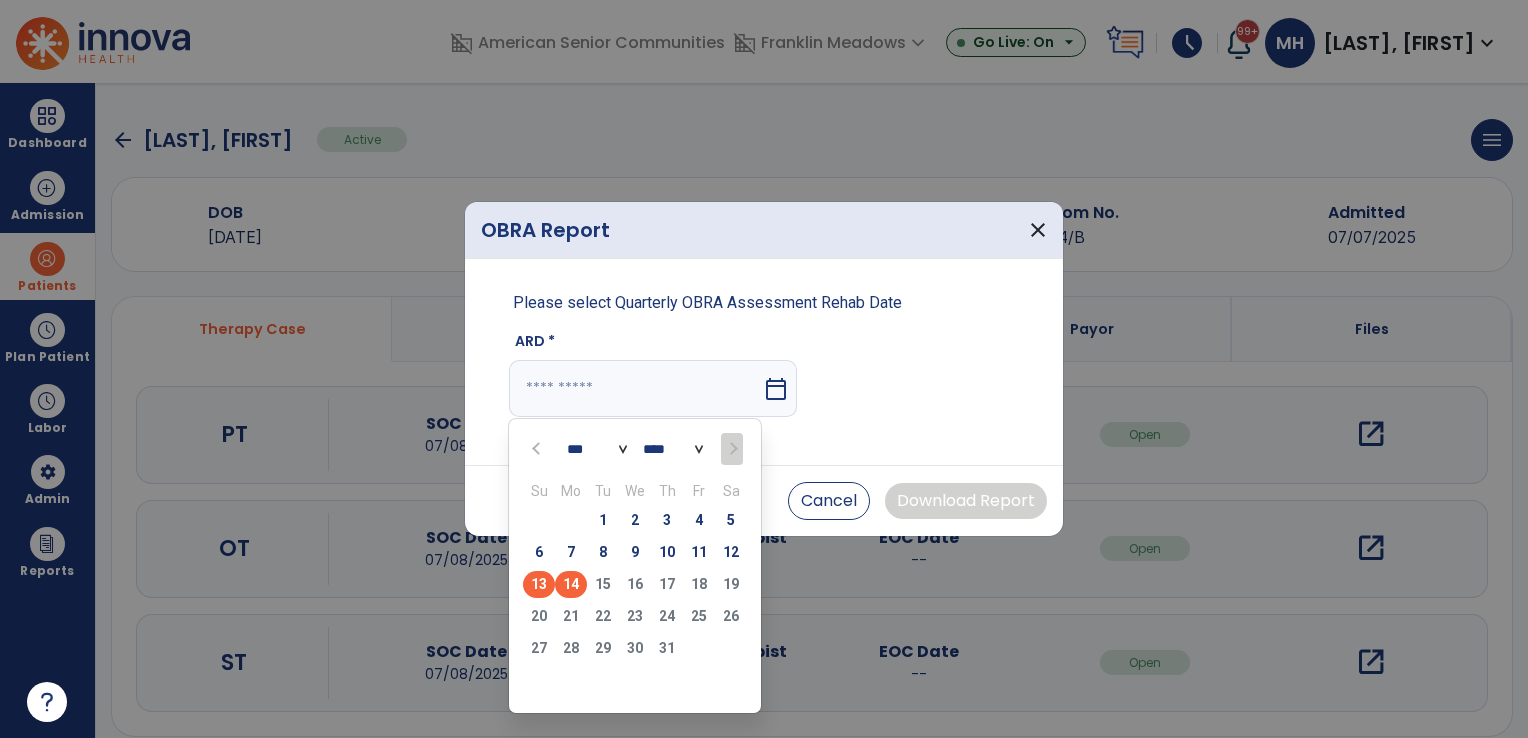 click on "13" at bounding box center (539, 584) 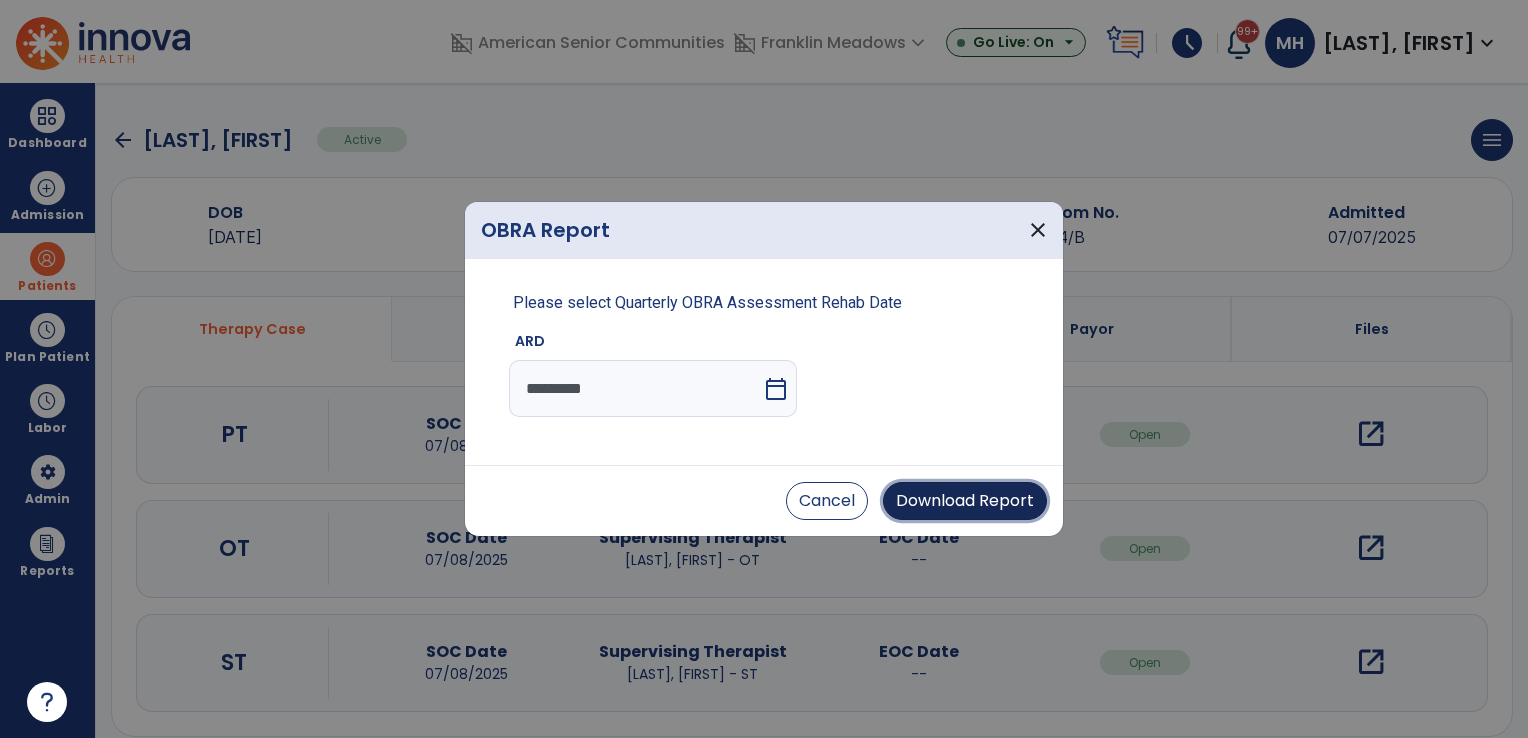 click on "Download Report" at bounding box center [965, 501] 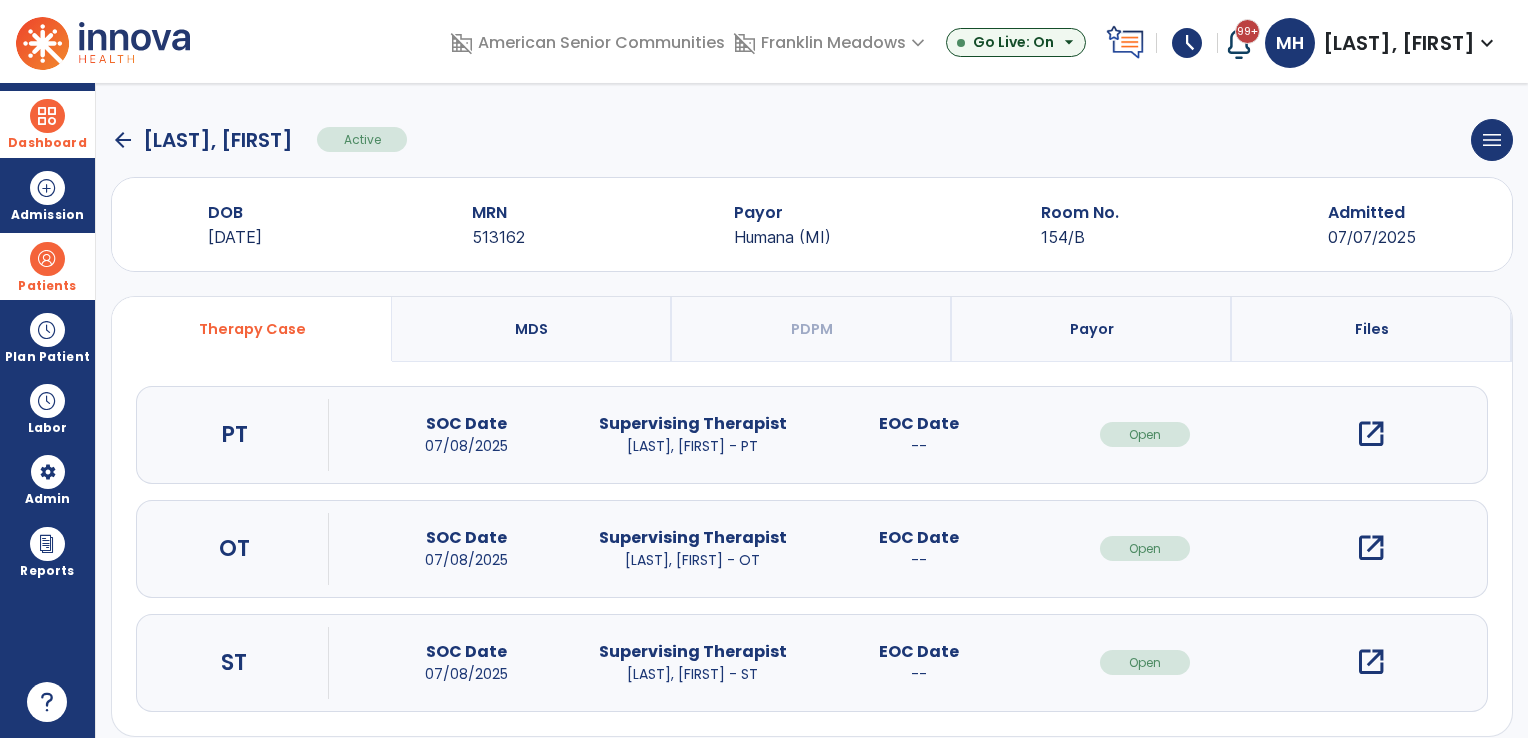 click at bounding box center (47, 116) 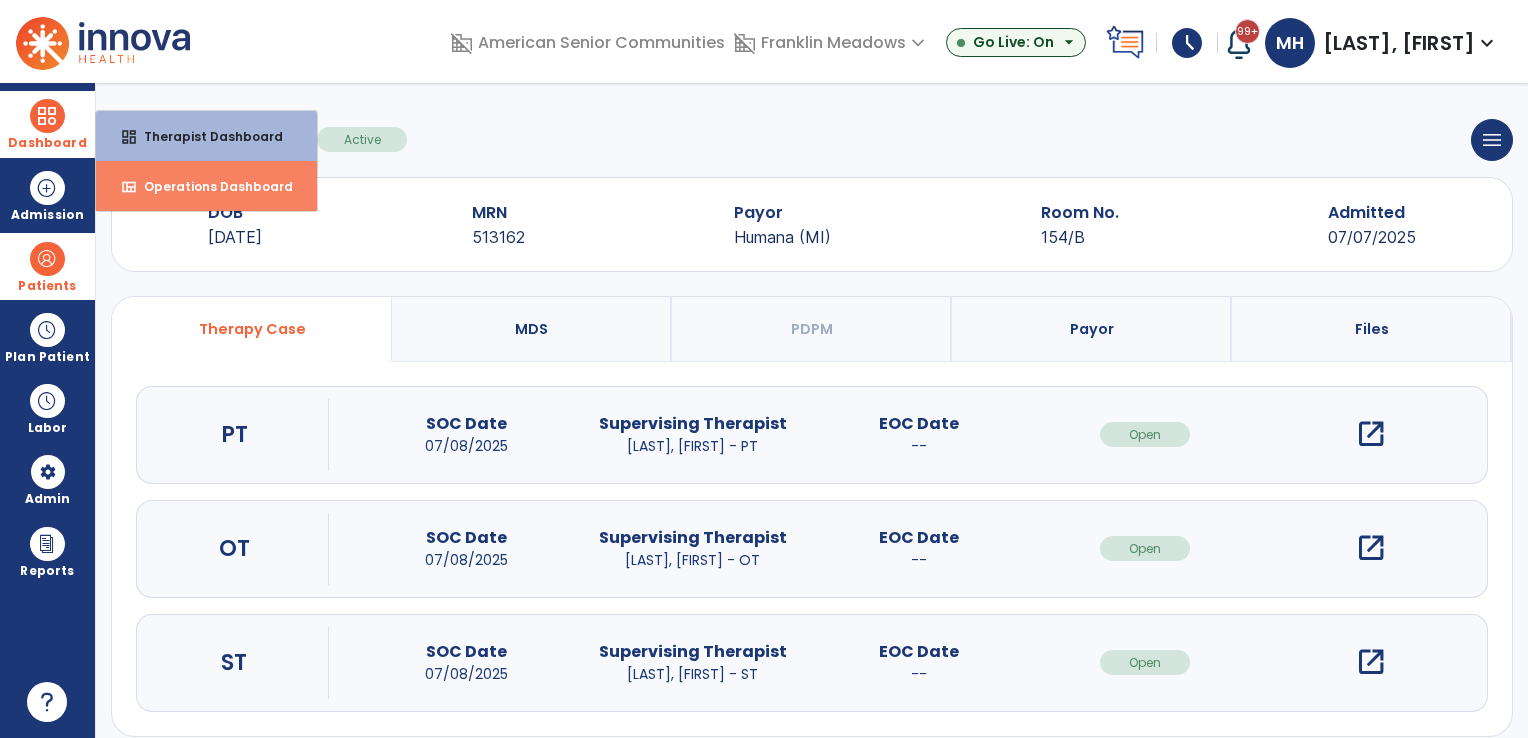 click on "Operations Dashboard" at bounding box center (210, 186) 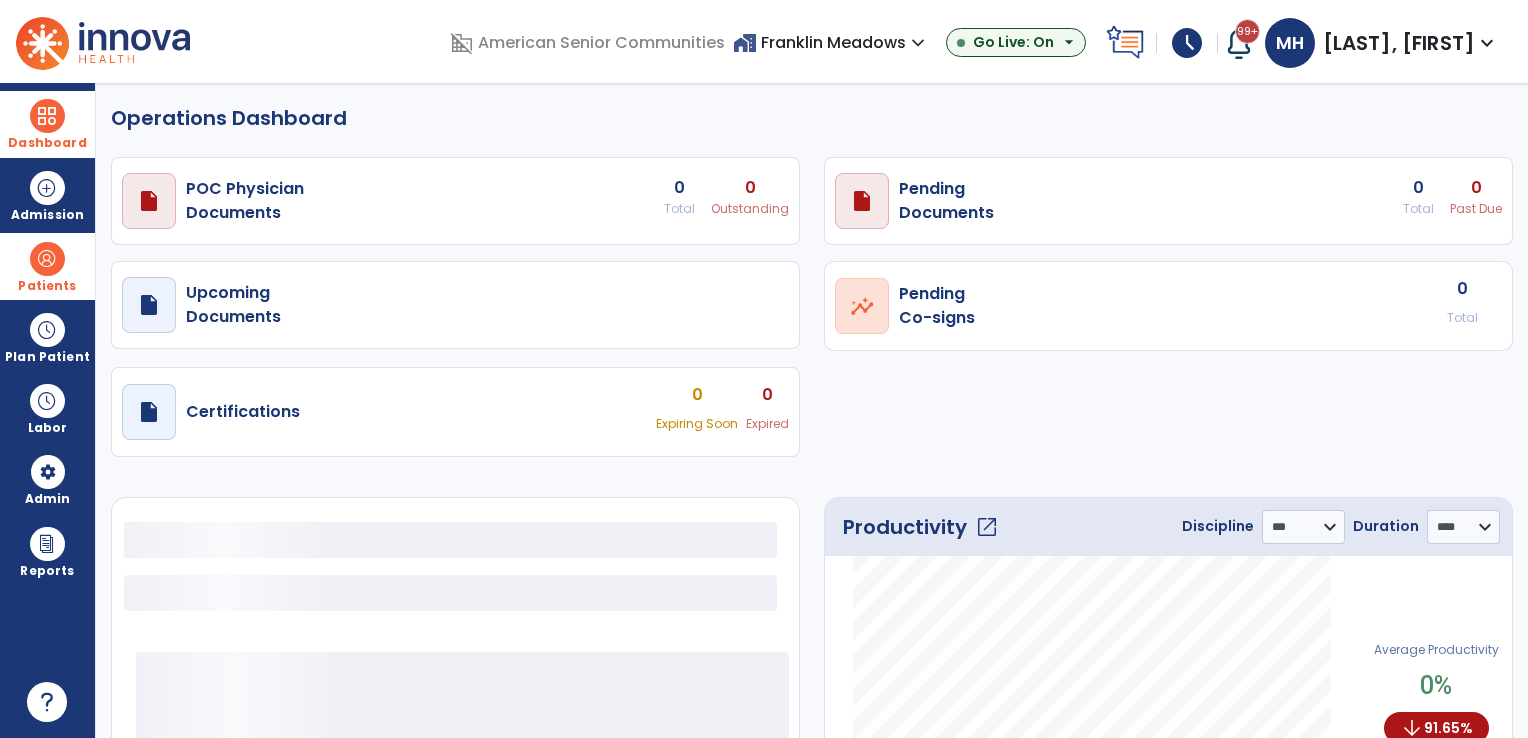 select on "***" 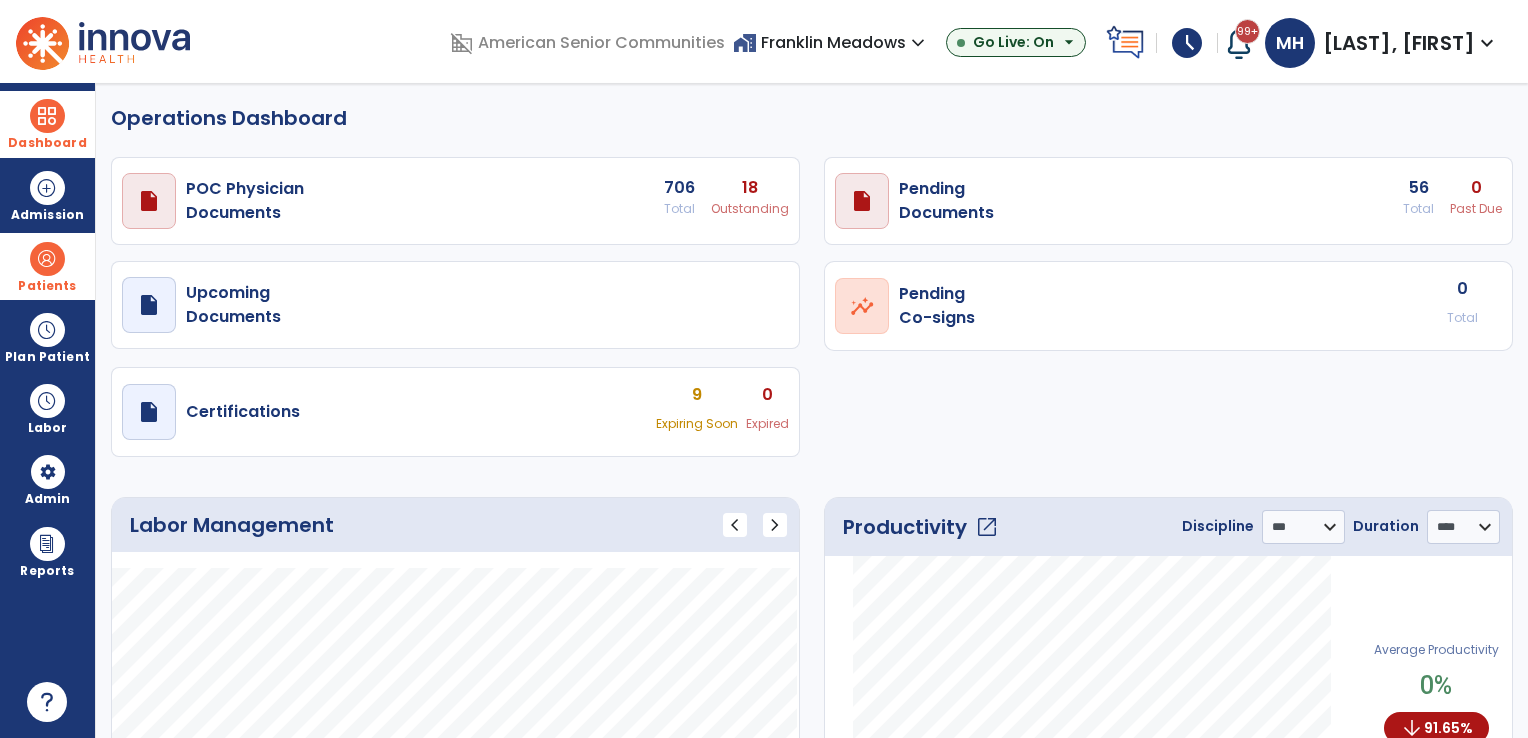 click on "home_work   Franklin Meadows   expand_more" at bounding box center (831, 42) 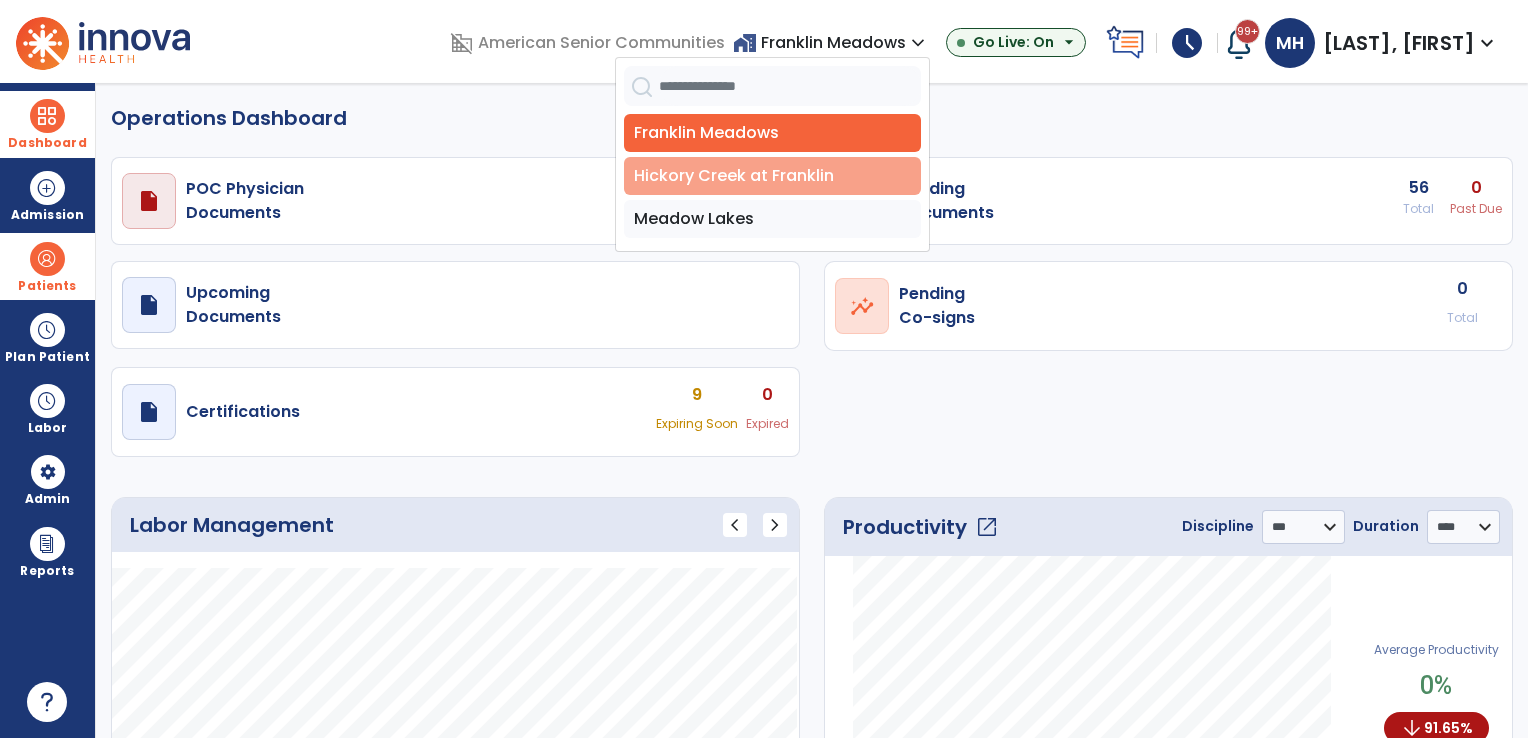 click on "Hickory Creek at Franklin" at bounding box center [772, 176] 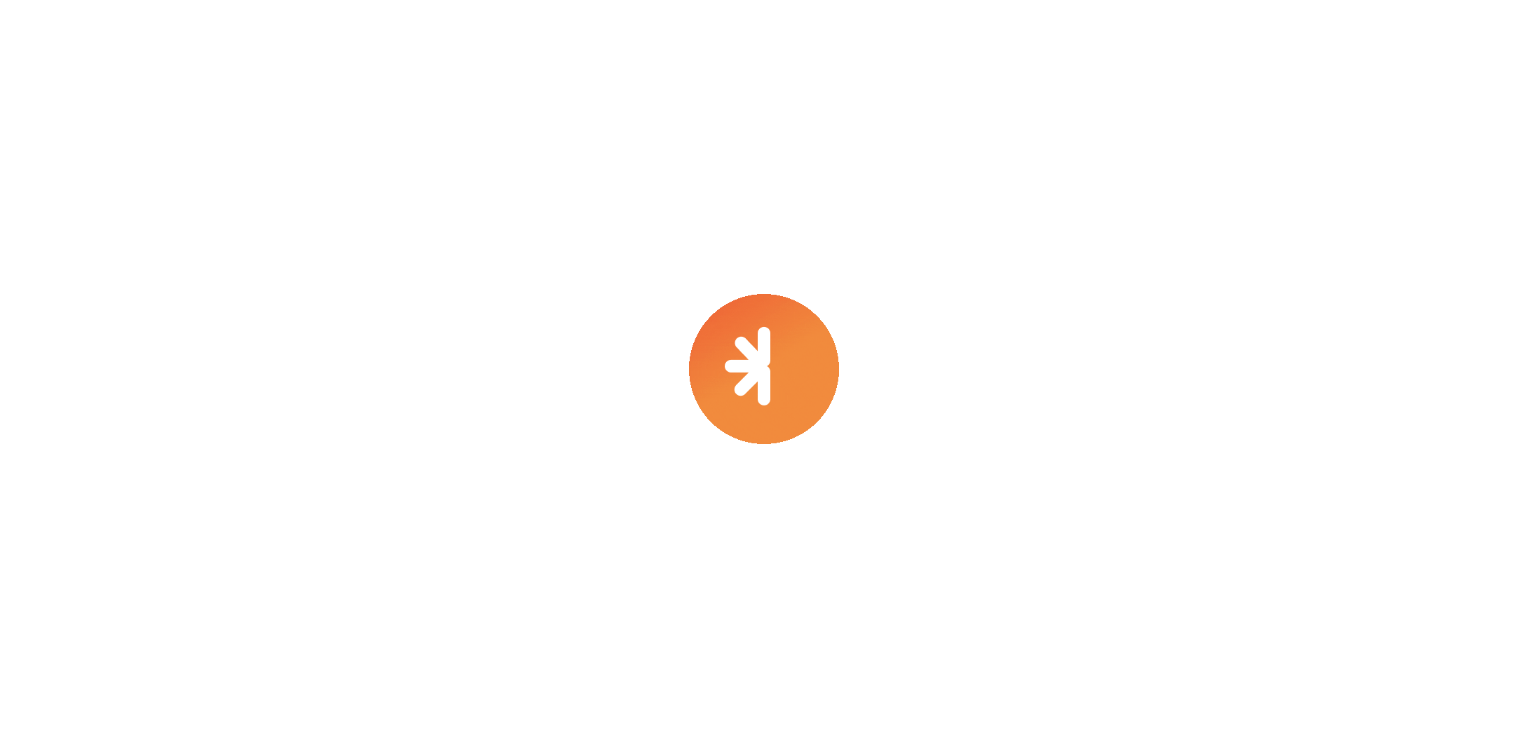 scroll, scrollTop: 0, scrollLeft: 0, axis: both 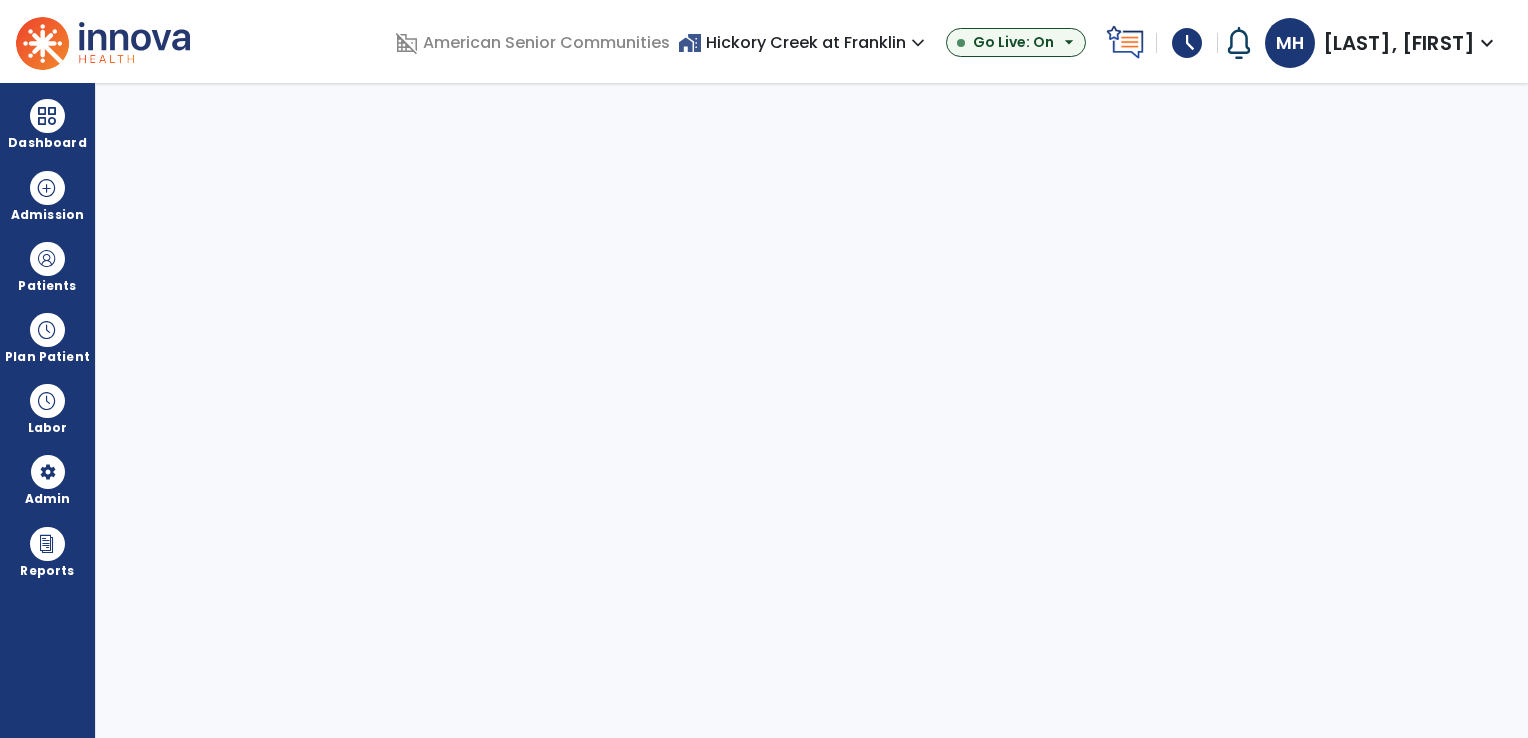 select on "***" 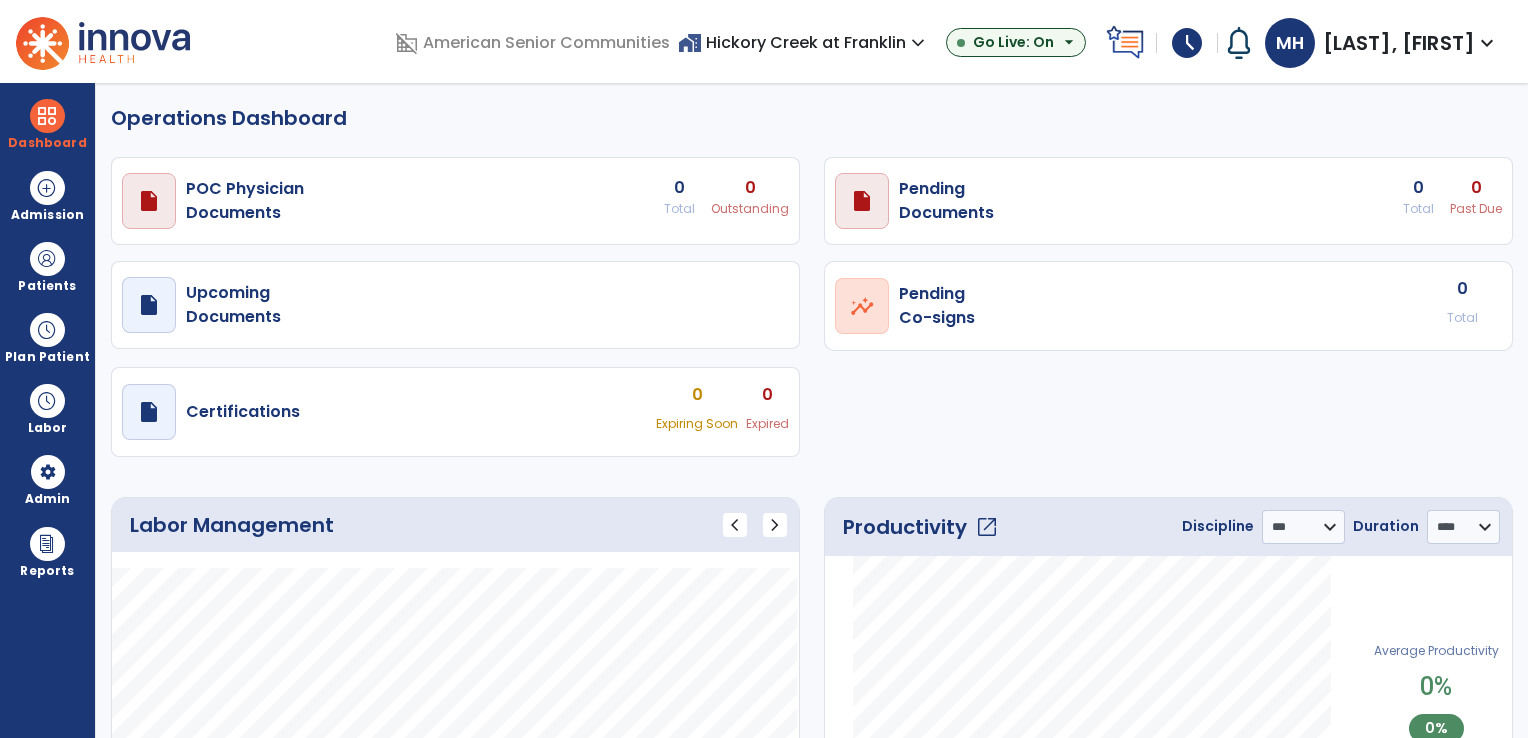 select on "***" 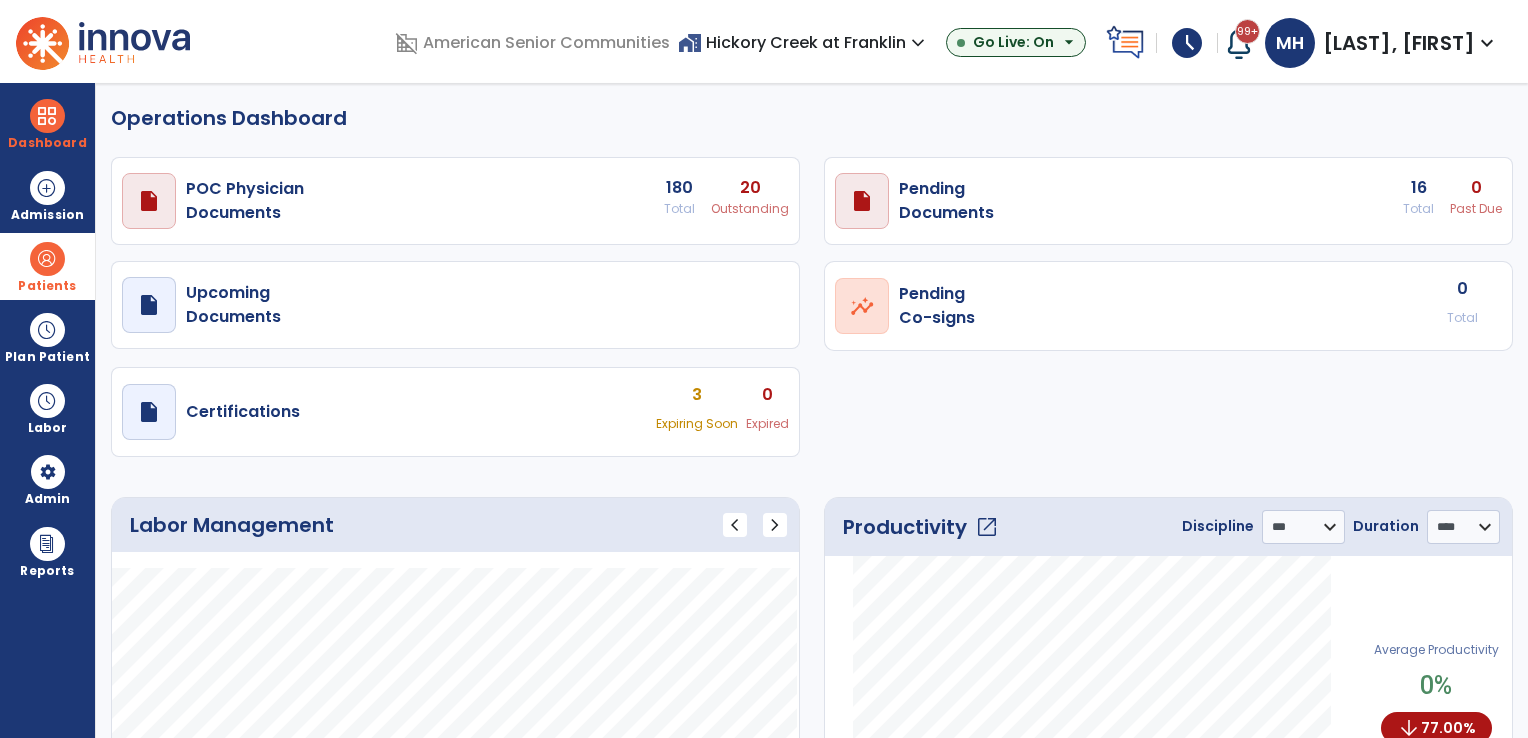 click on "Patients" at bounding box center (47, 266) 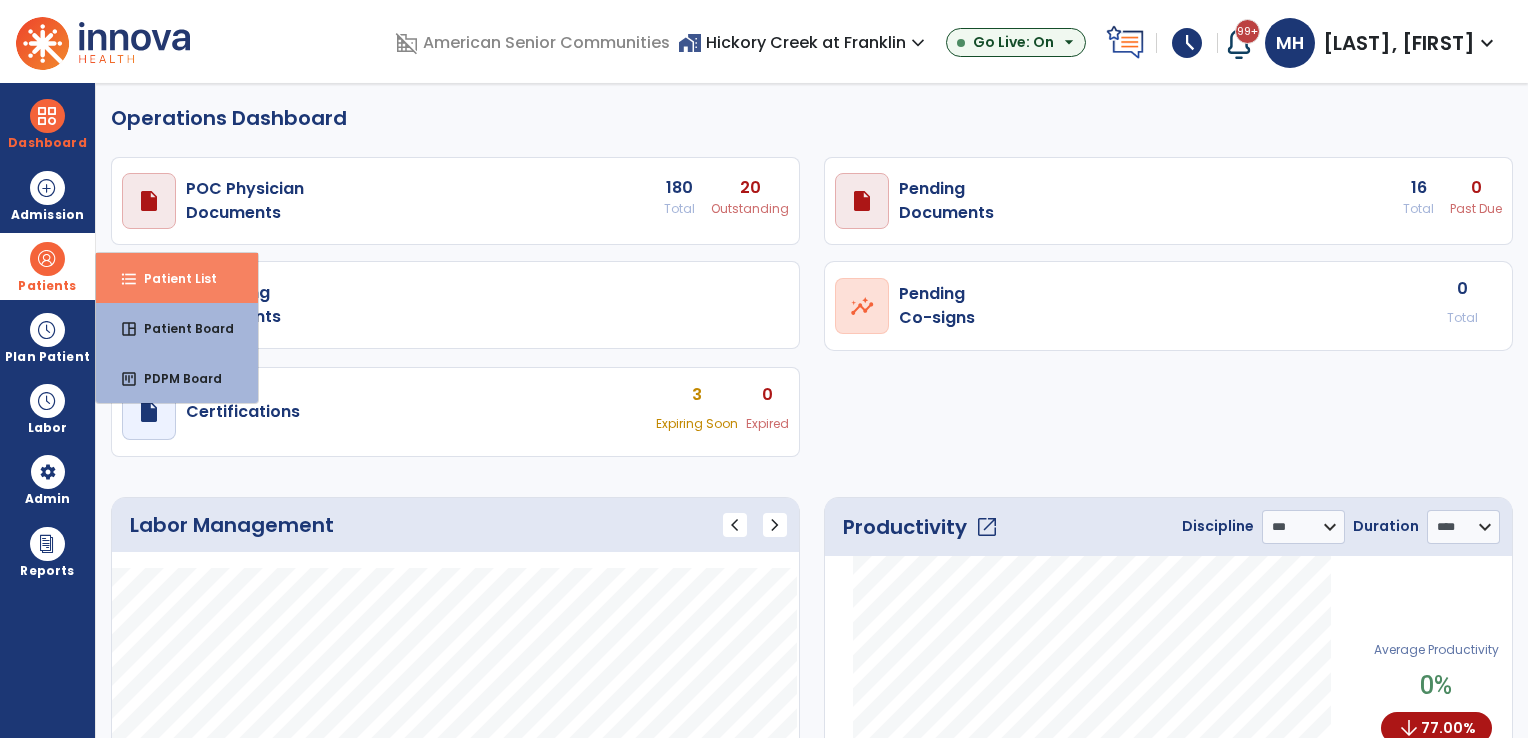 click on "Patient List" at bounding box center [172, 278] 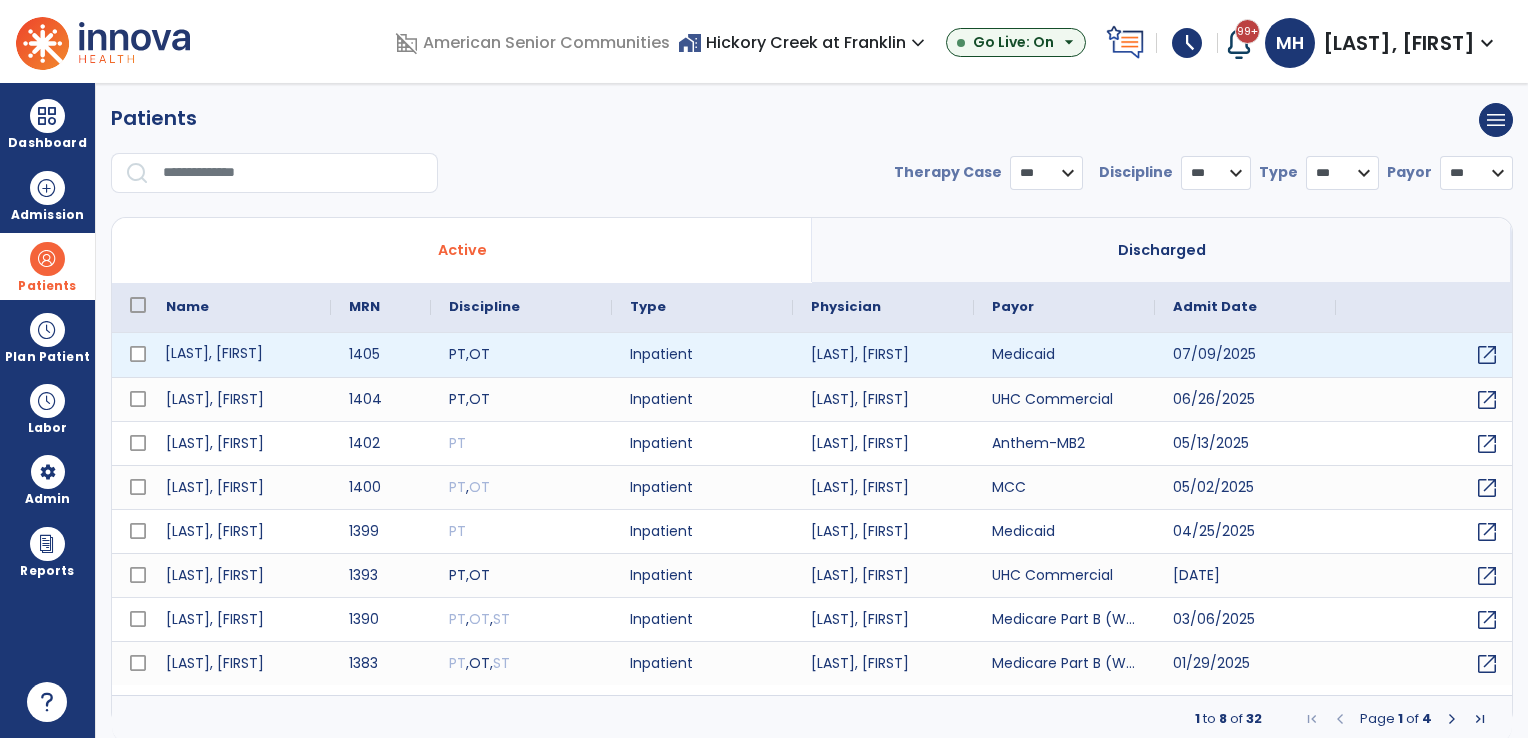 click on "Singh, Ravinder" at bounding box center (239, 355) 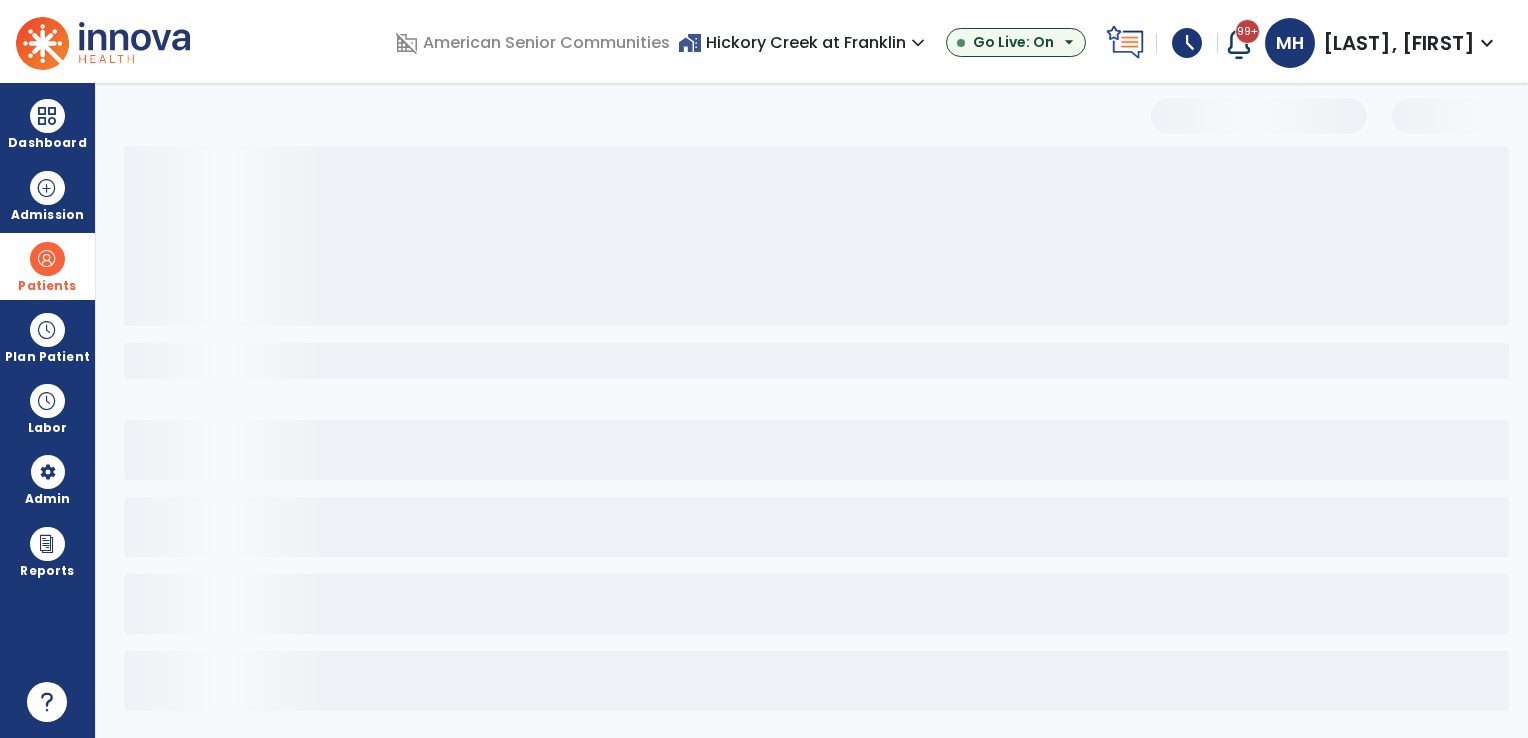 select on "***" 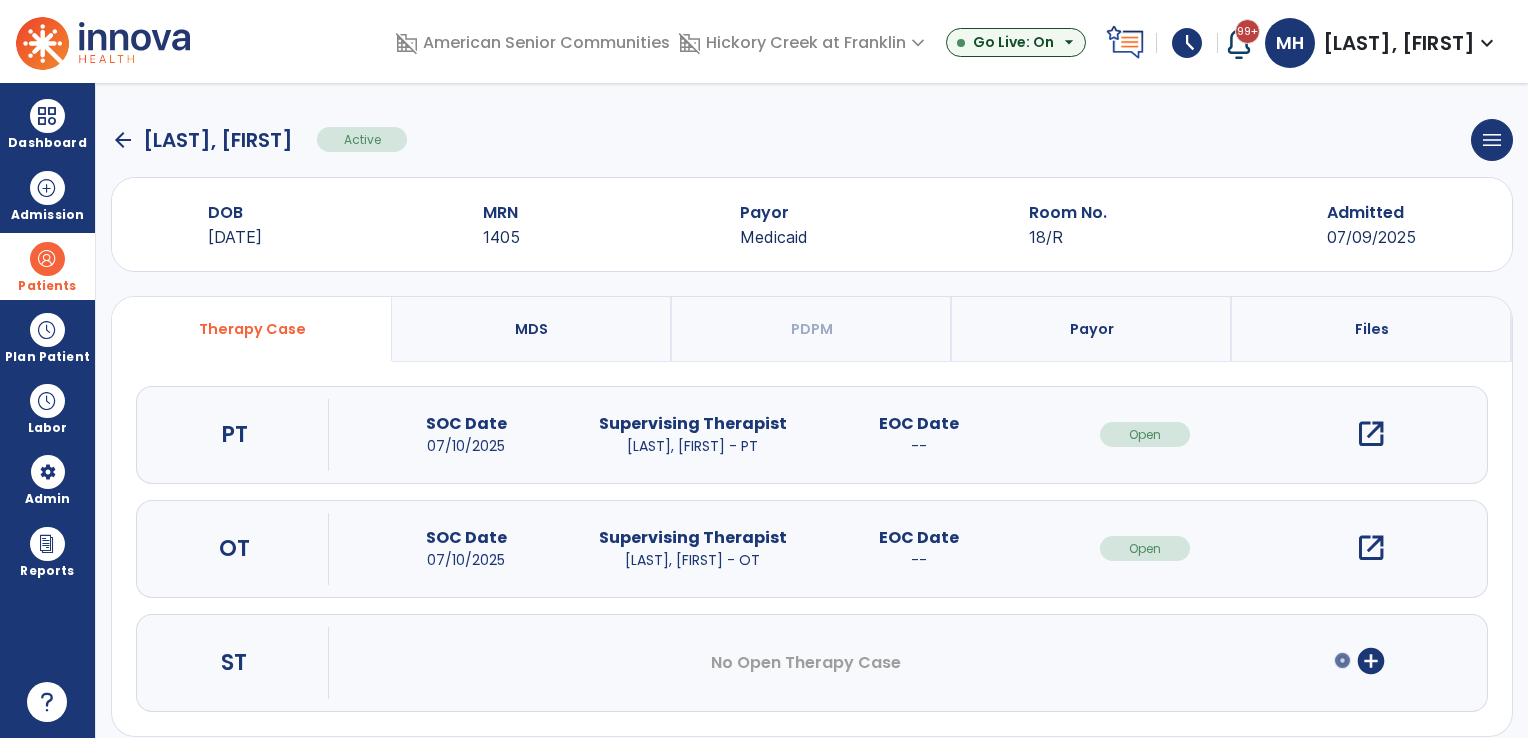click on "open_in_new" at bounding box center [1371, 434] 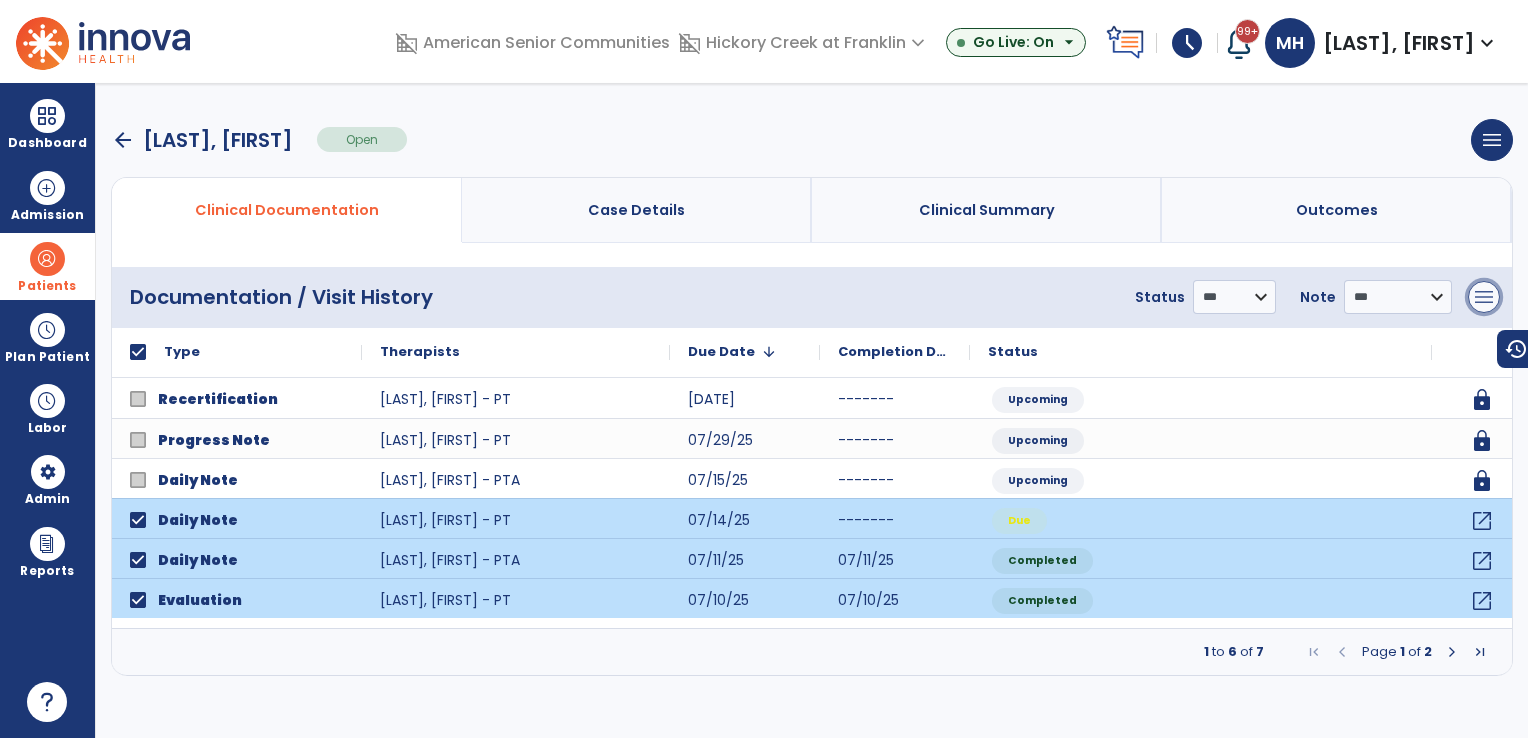 click on "menu" at bounding box center [1484, 297] 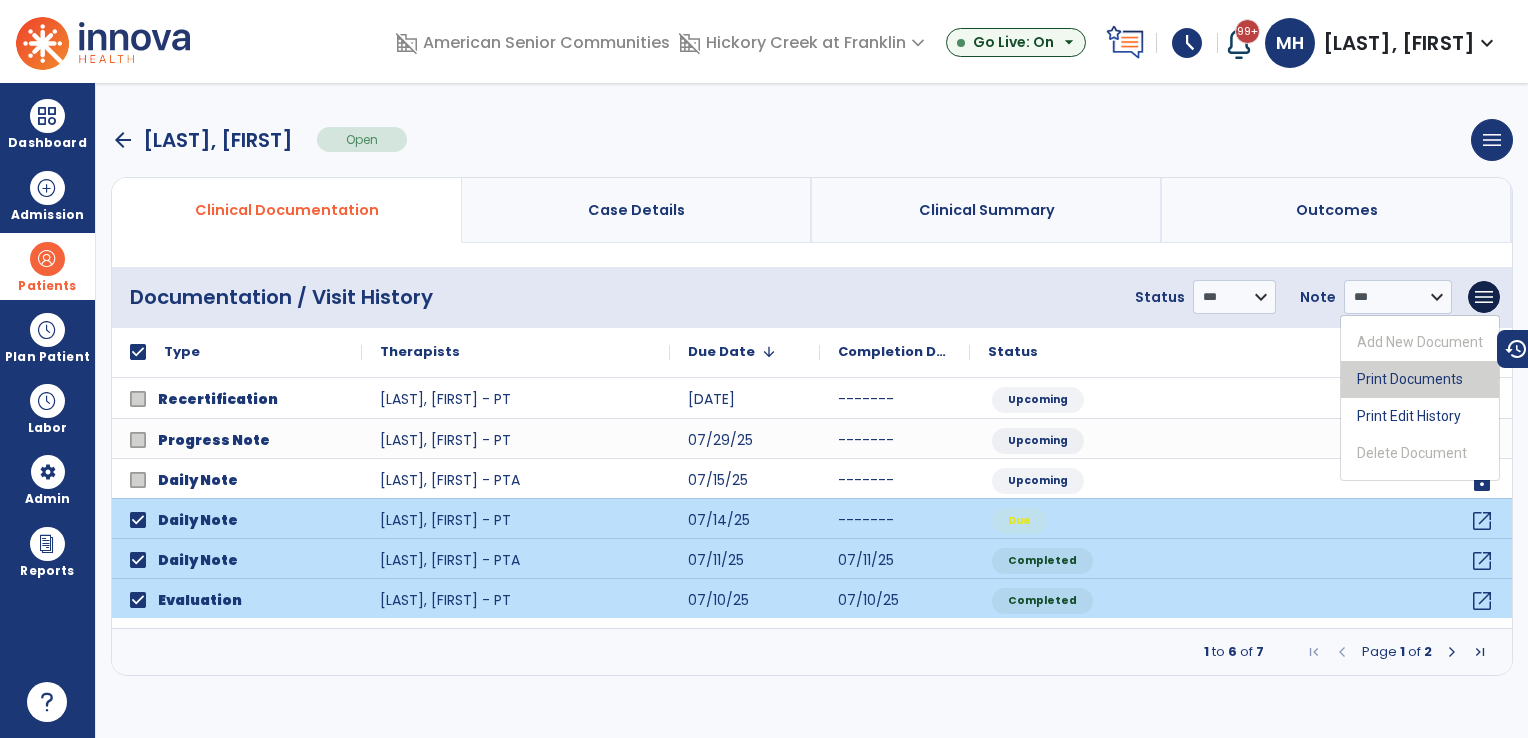 click on "Print Documents" at bounding box center (1420, 379) 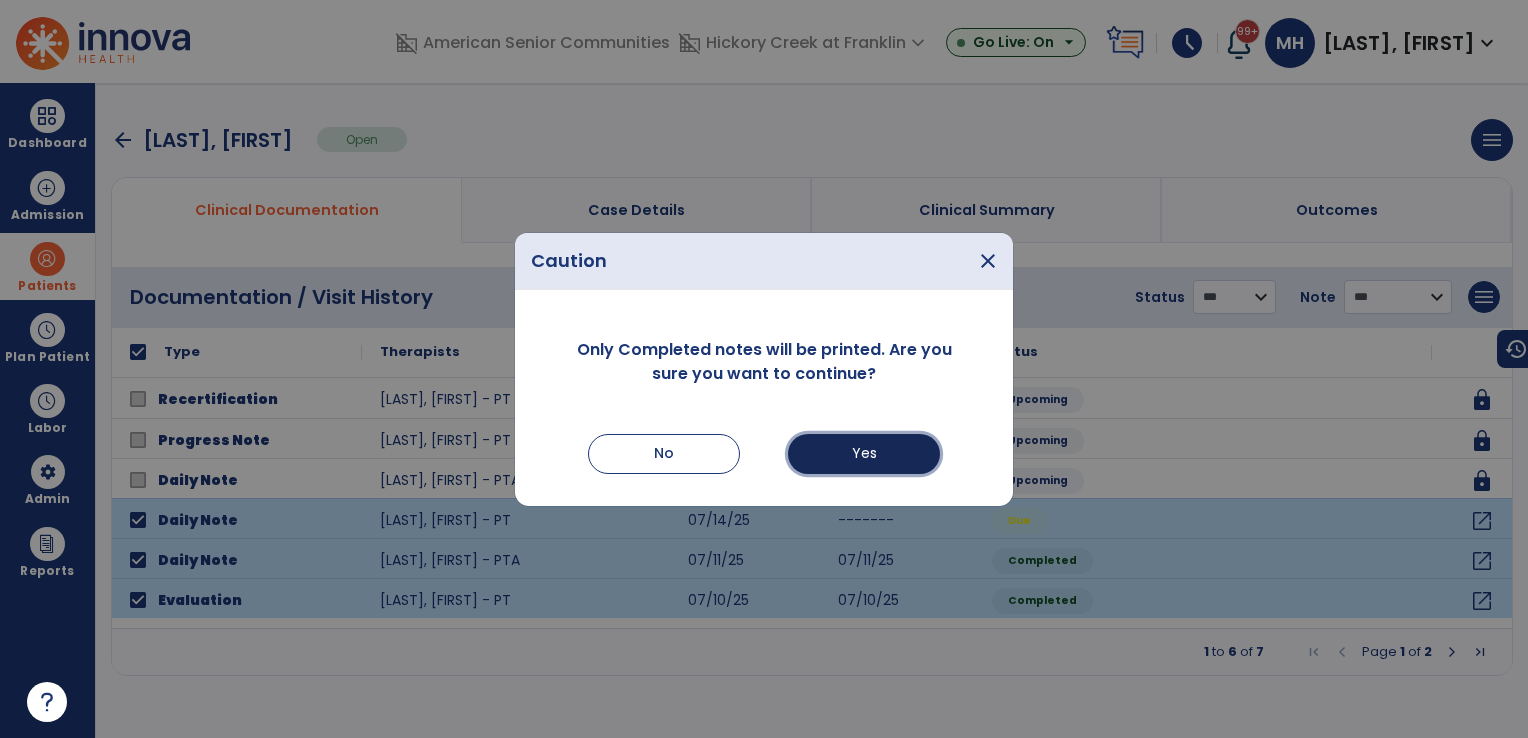 click on "Yes" at bounding box center [864, 454] 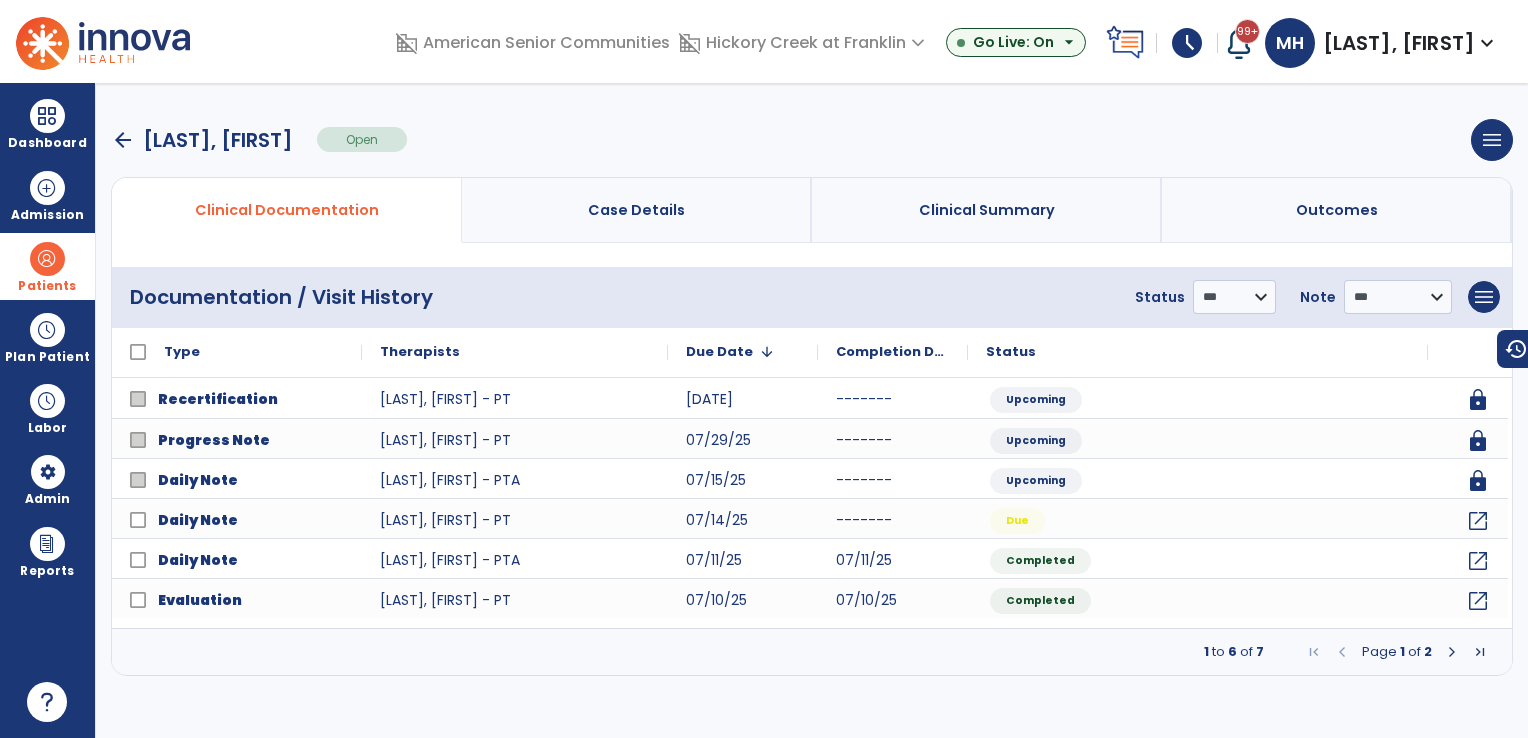 click on "arrow_back" at bounding box center (123, 140) 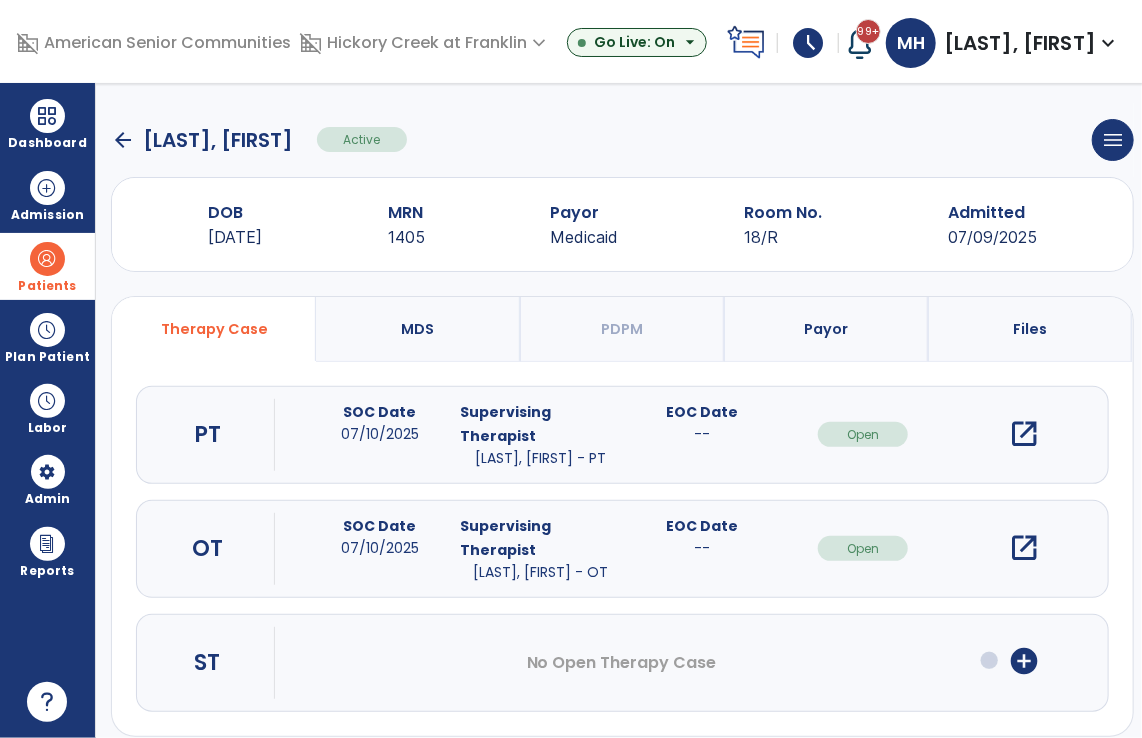 click on "open_in_new" at bounding box center (1025, 548) 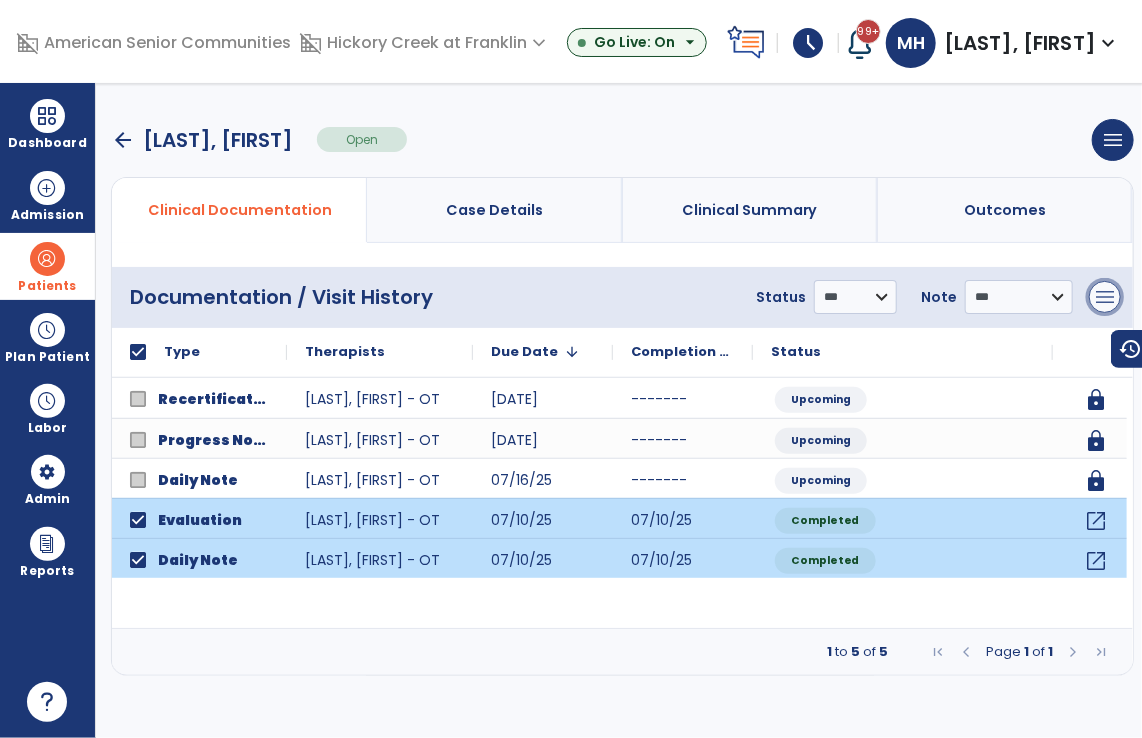 click on "menu" at bounding box center [1105, 297] 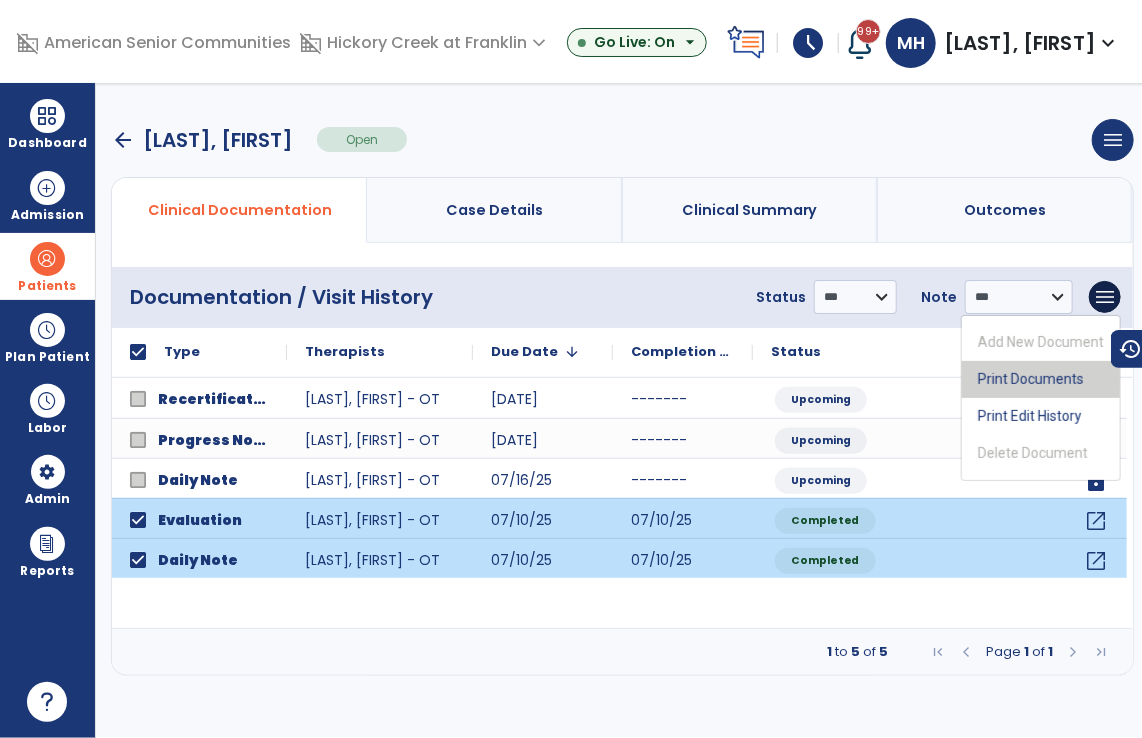 click on "Print Documents" at bounding box center [1041, 379] 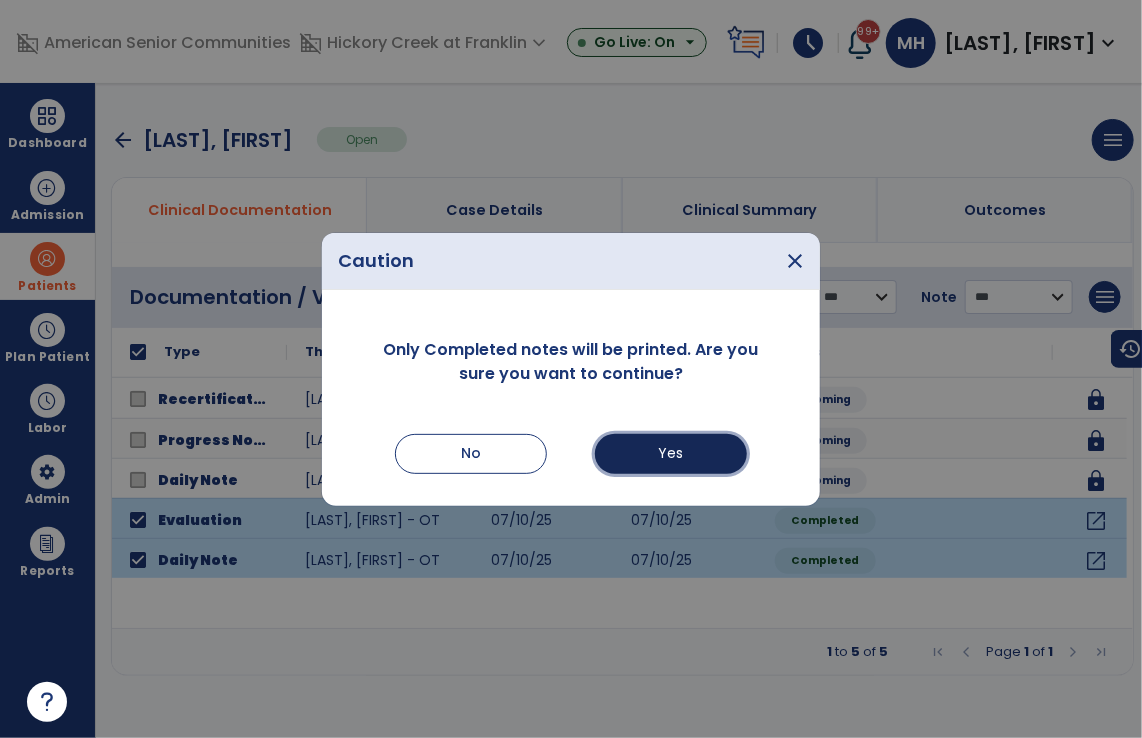 click on "Yes" at bounding box center [671, 454] 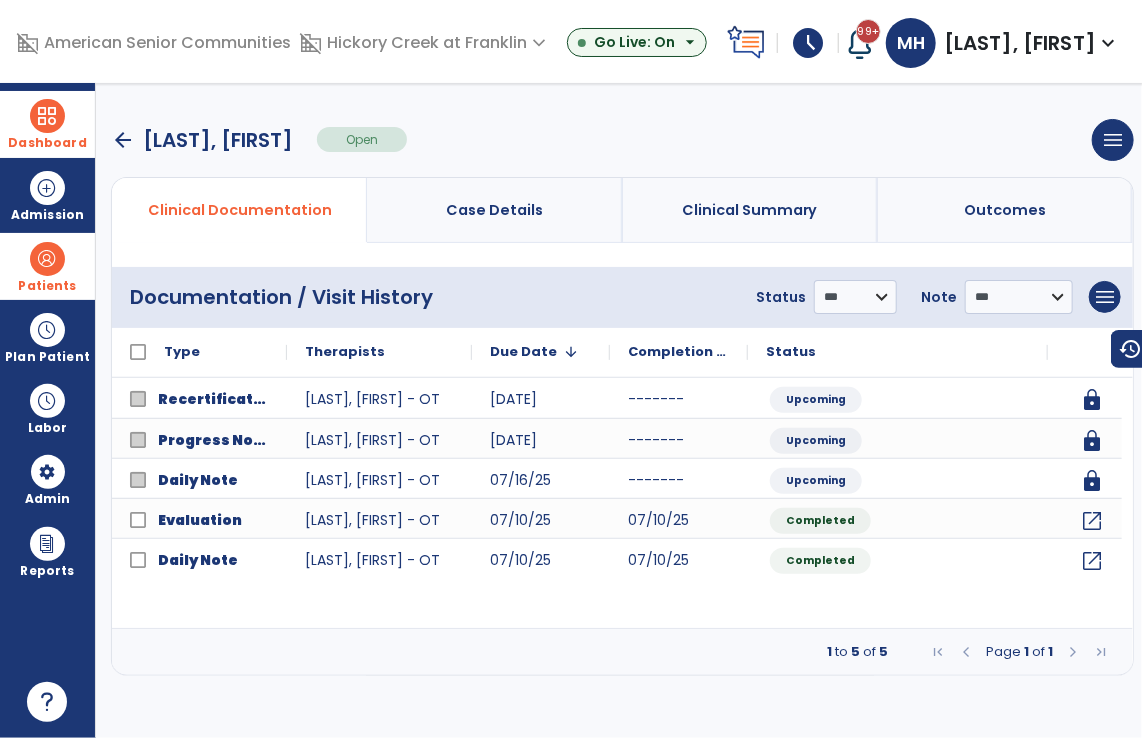 click at bounding box center (47, 116) 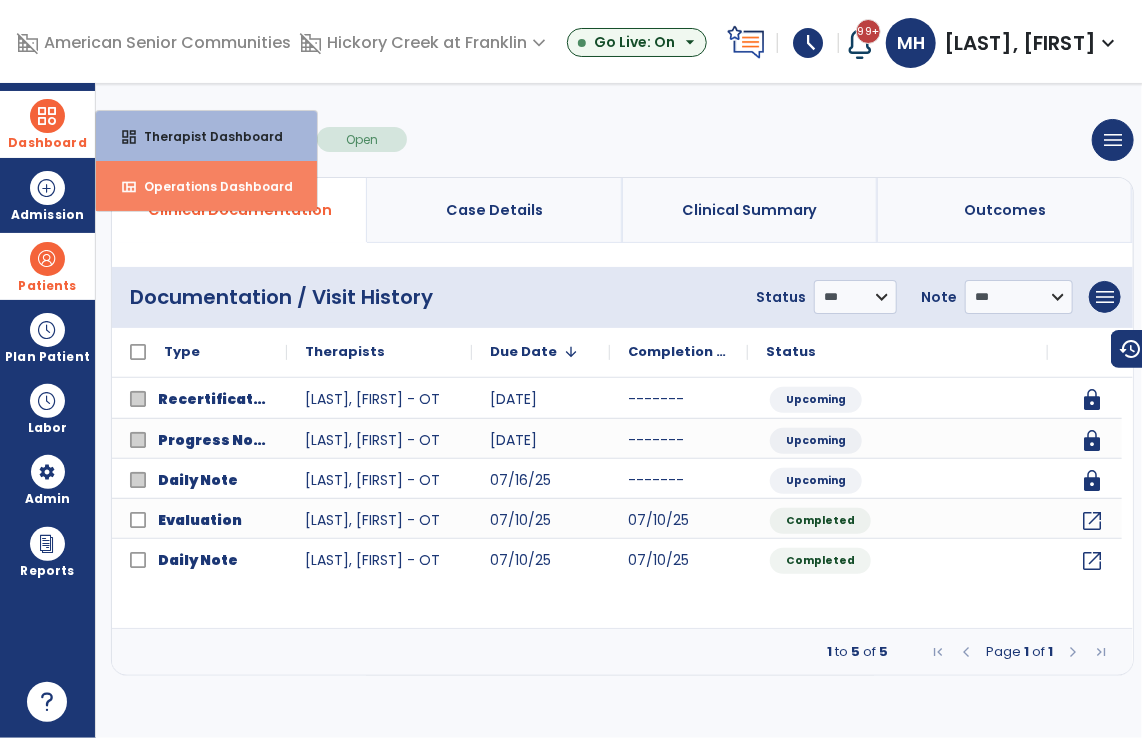 click on "Operations Dashboard" at bounding box center [210, 186] 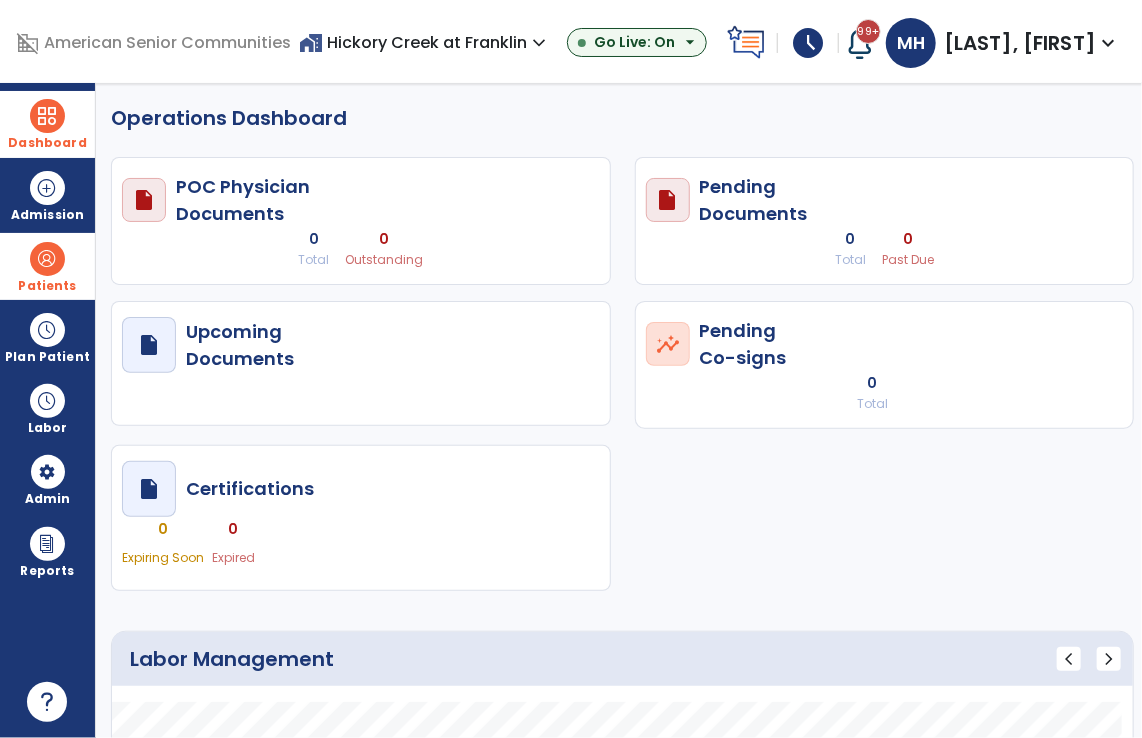 select on "***" 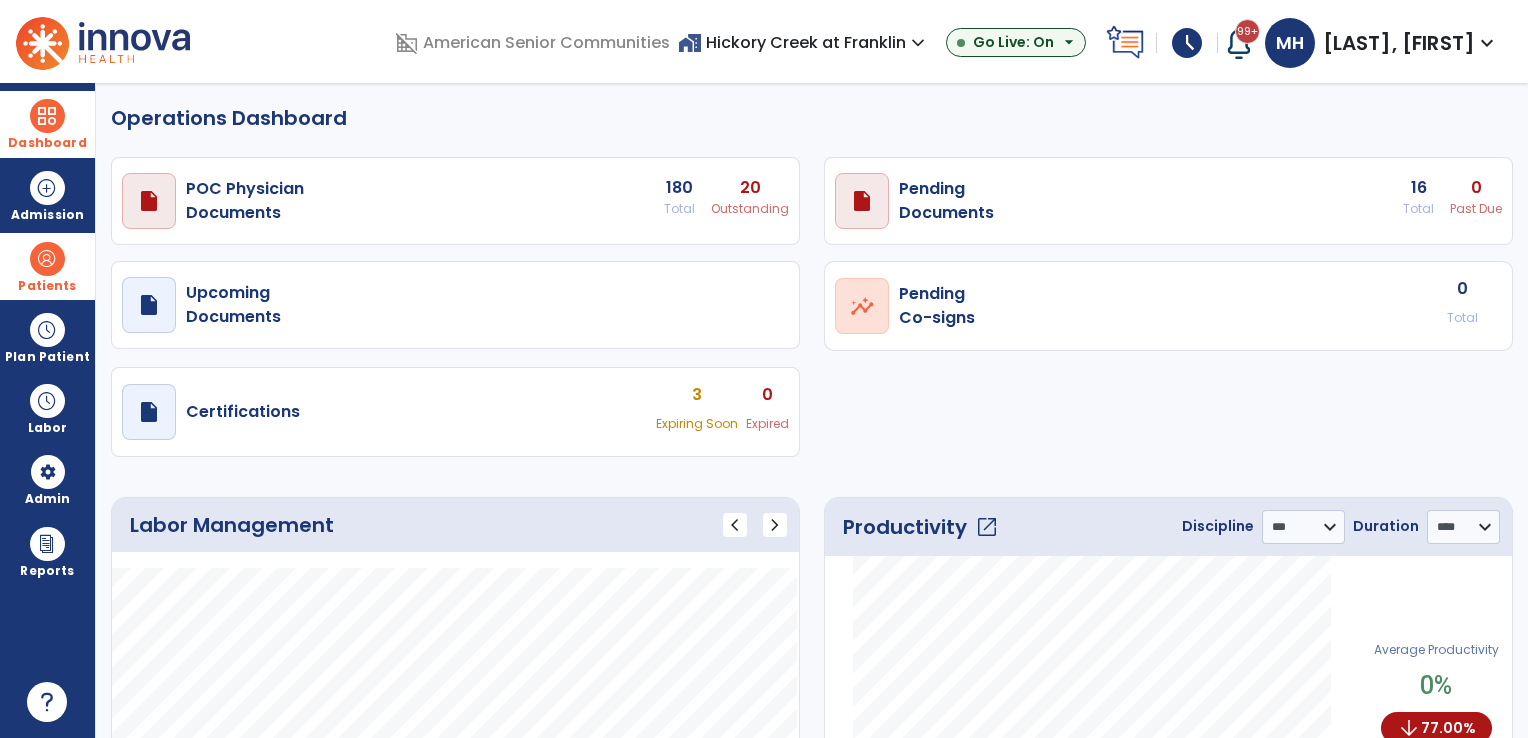 click on "home_work   Hickory Creek at Franklin   expand_more" at bounding box center (804, 42) 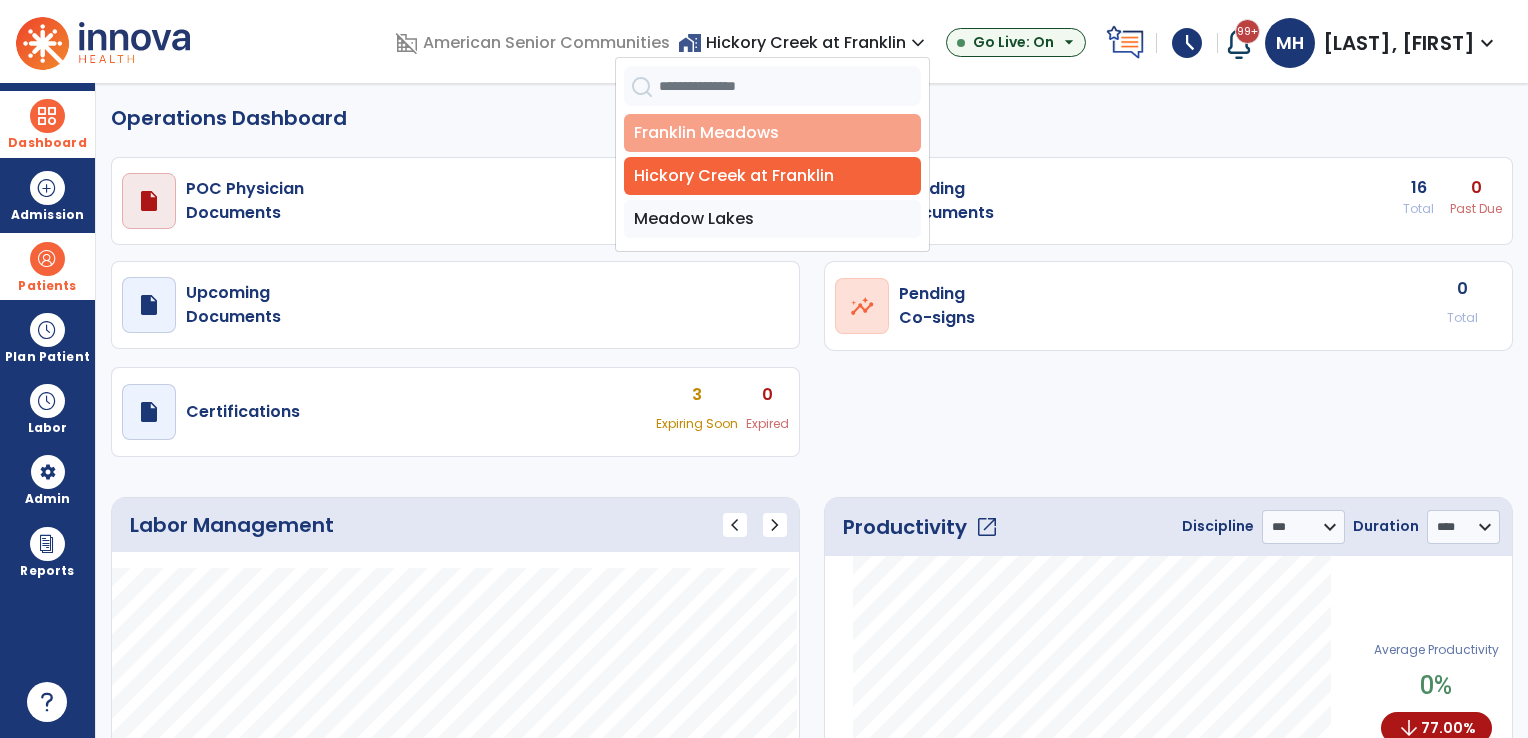 click on "Franklin Meadows" at bounding box center (772, 133) 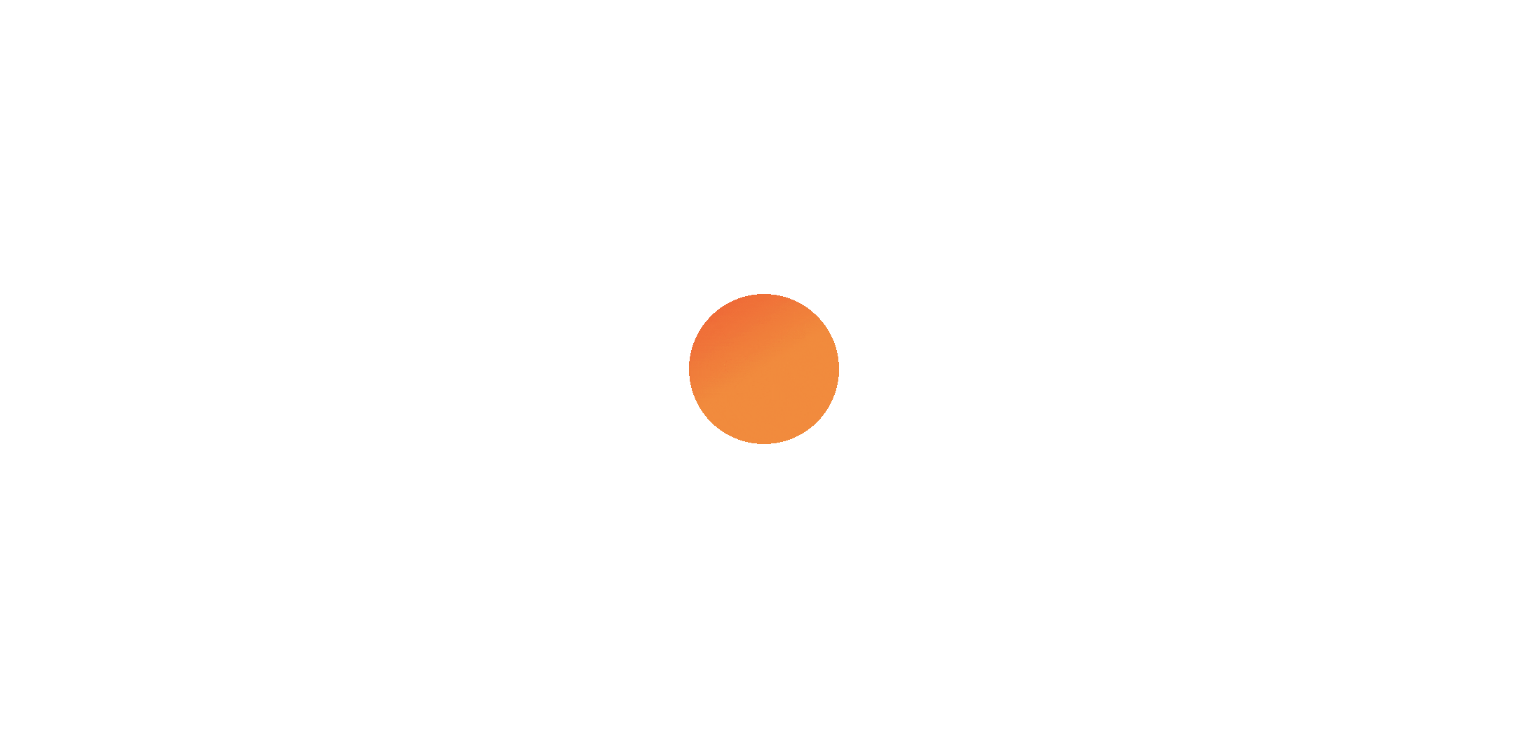 scroll, scrollTop: 0, scrollLeft: 0, axis: both 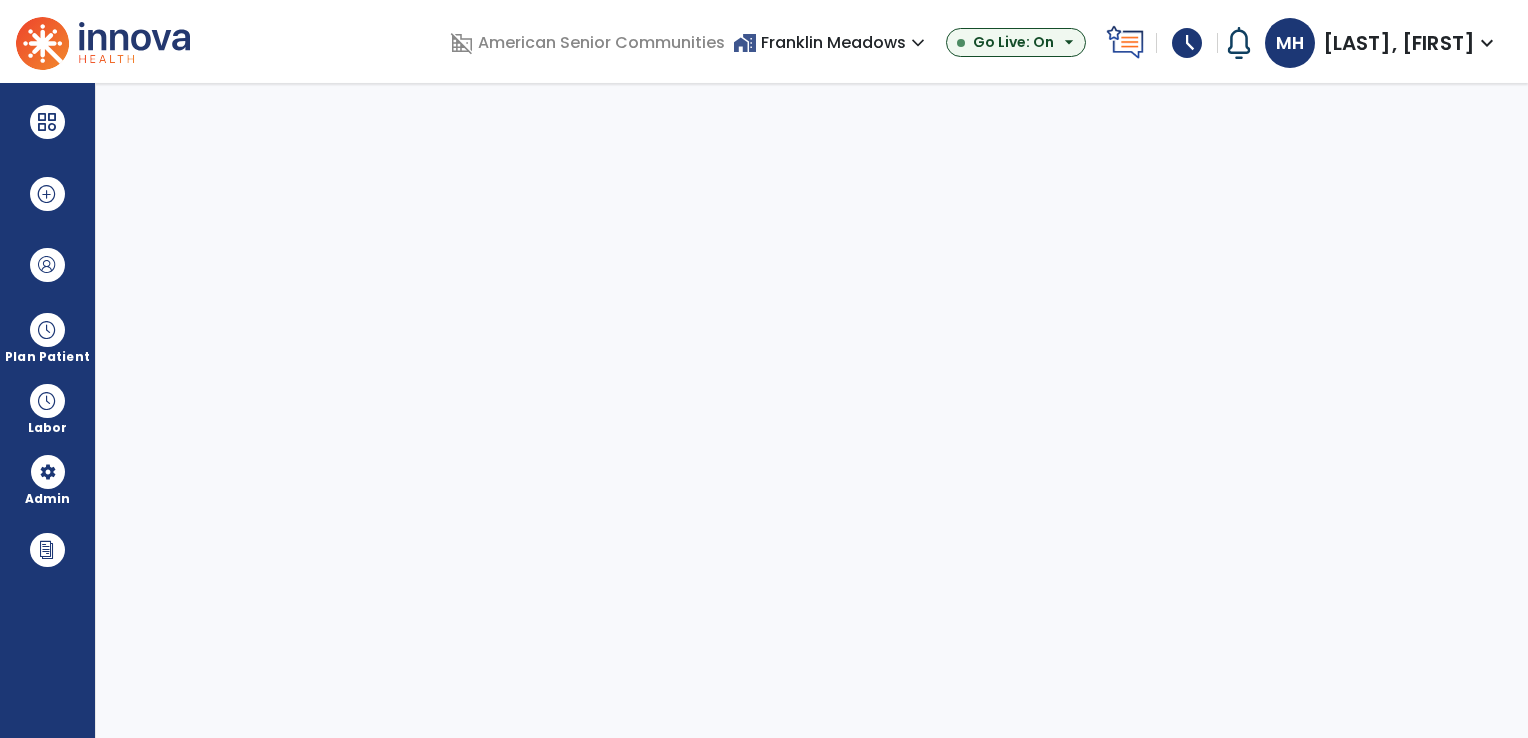 select on "***" 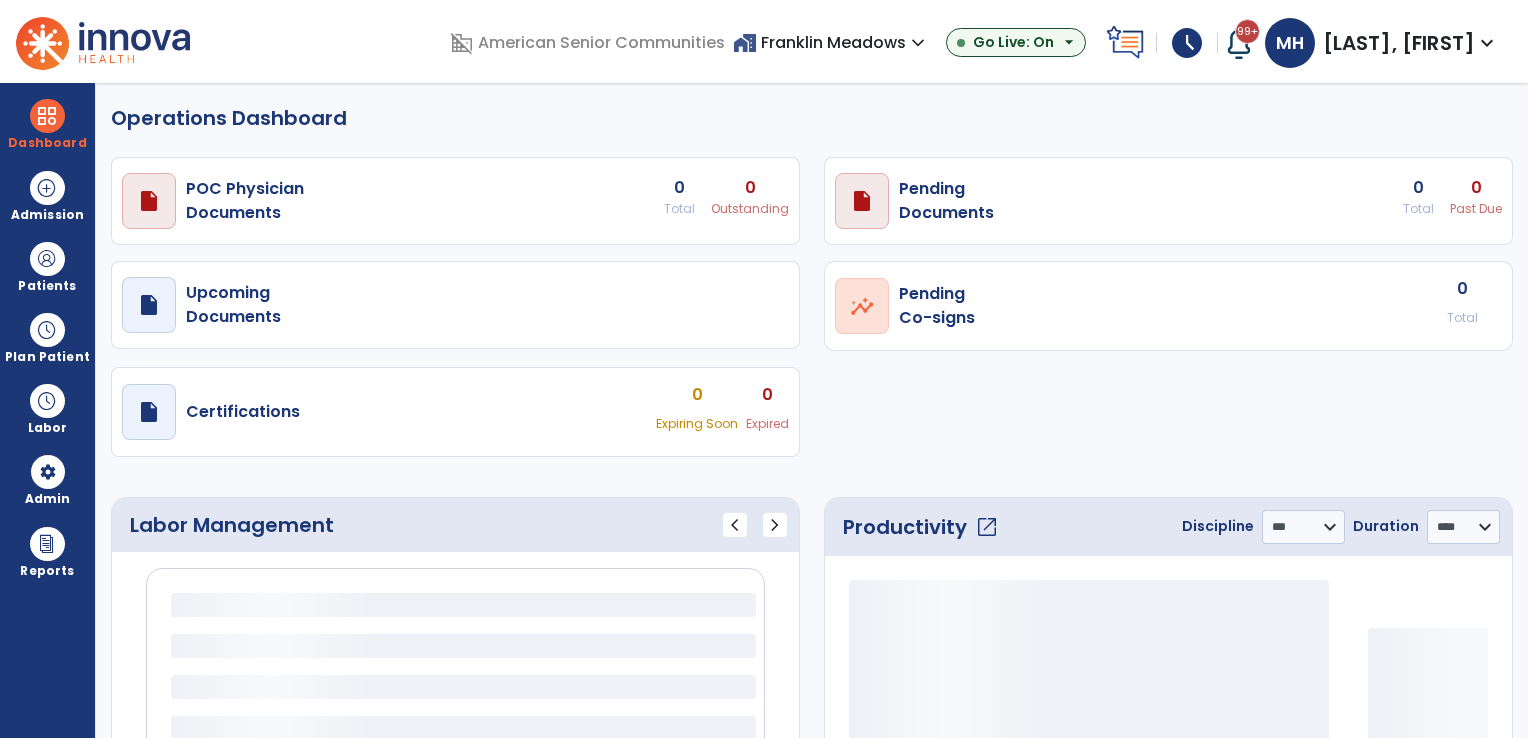 select on "***" 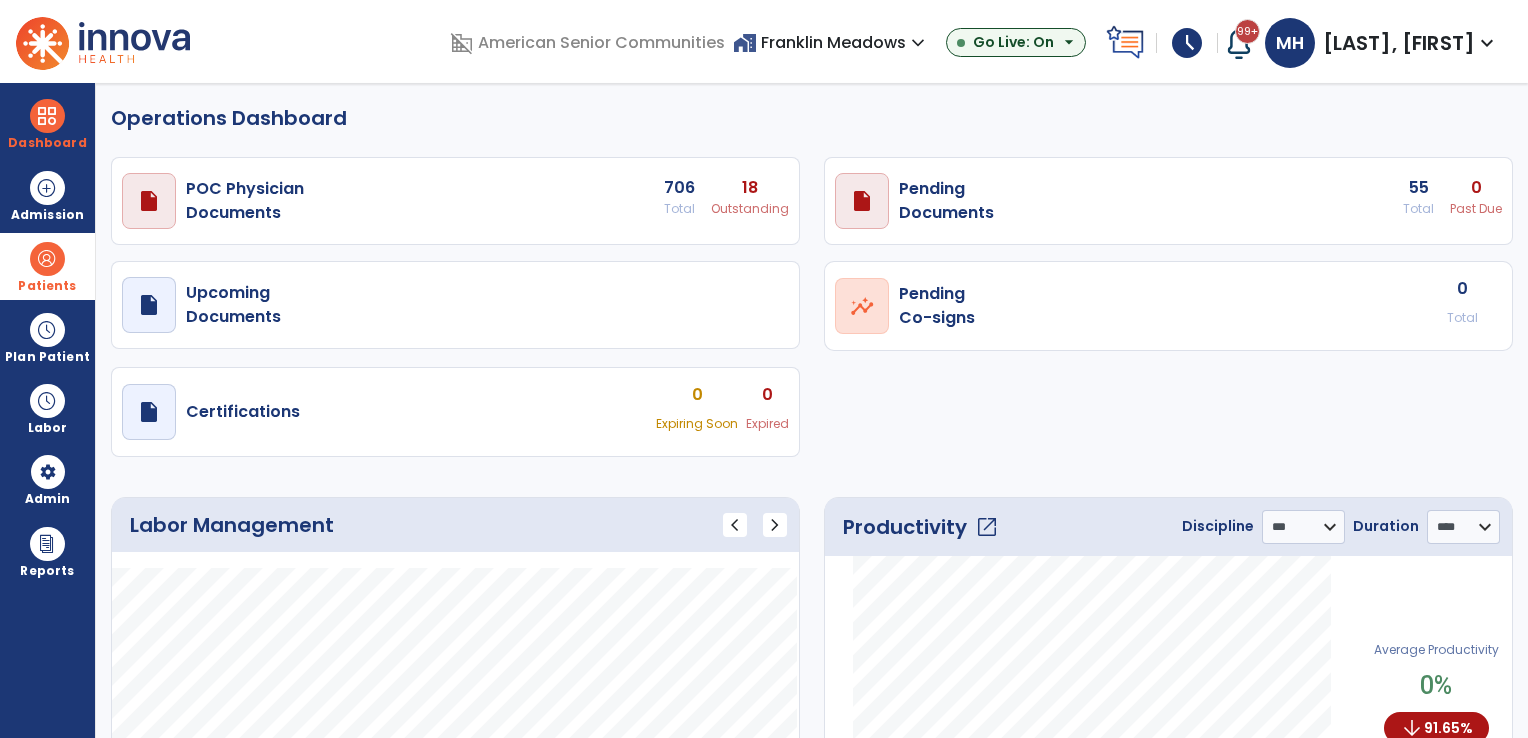 click on "Patients" at bounding box center (47, 266) 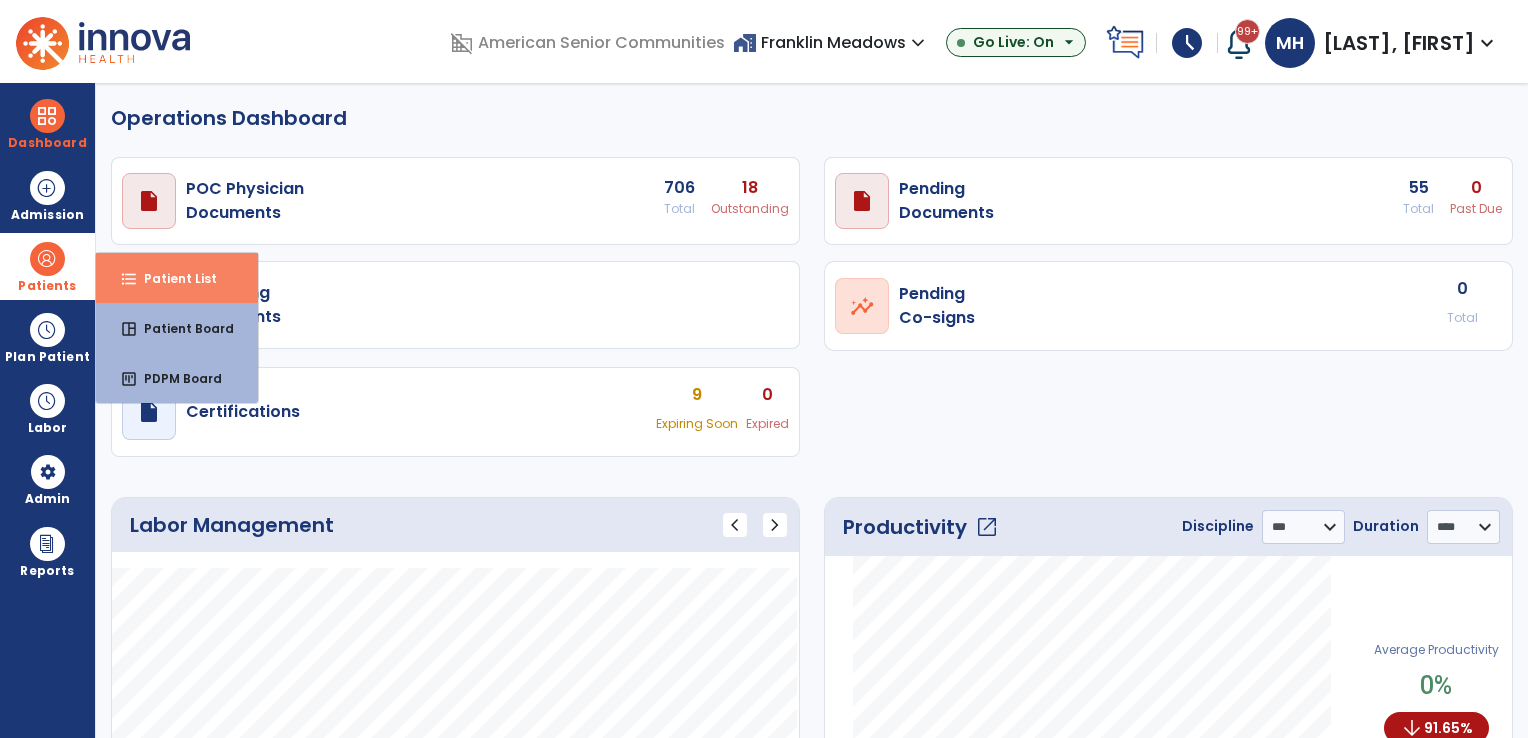 click on "Patient List" at bounding box center (172, 278) 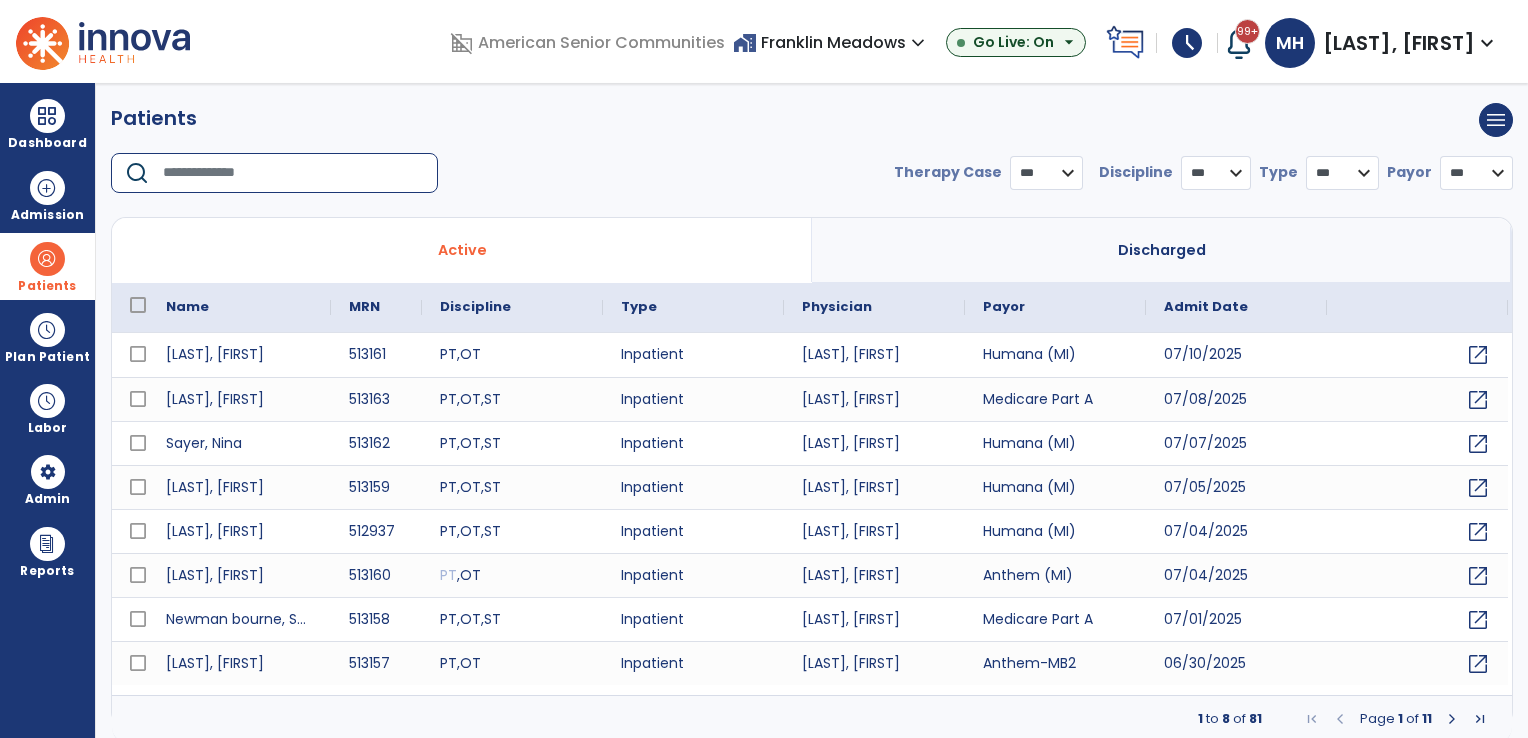 click at bounding box center [293, 173] 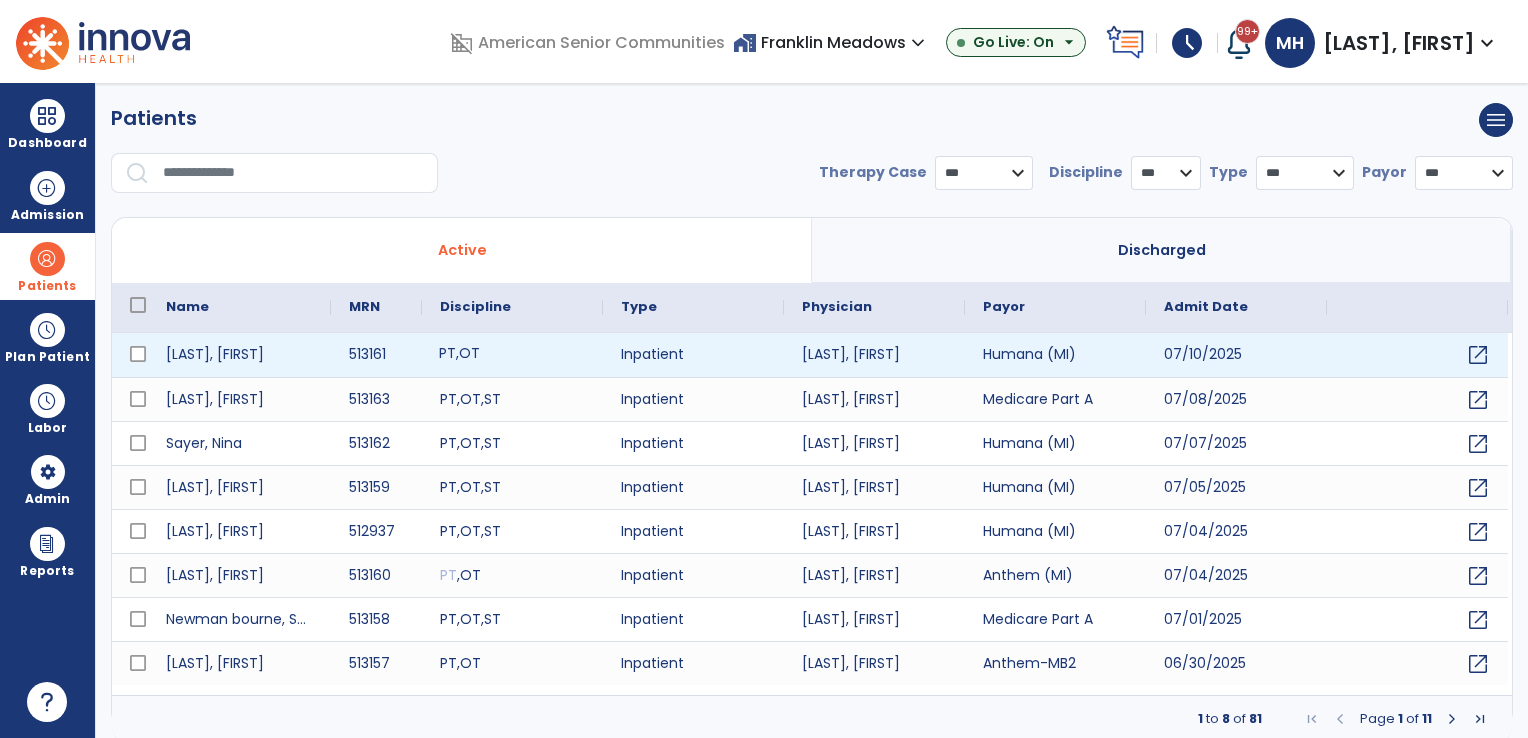 click on "PT , OT" at bounding box center [512, 355] 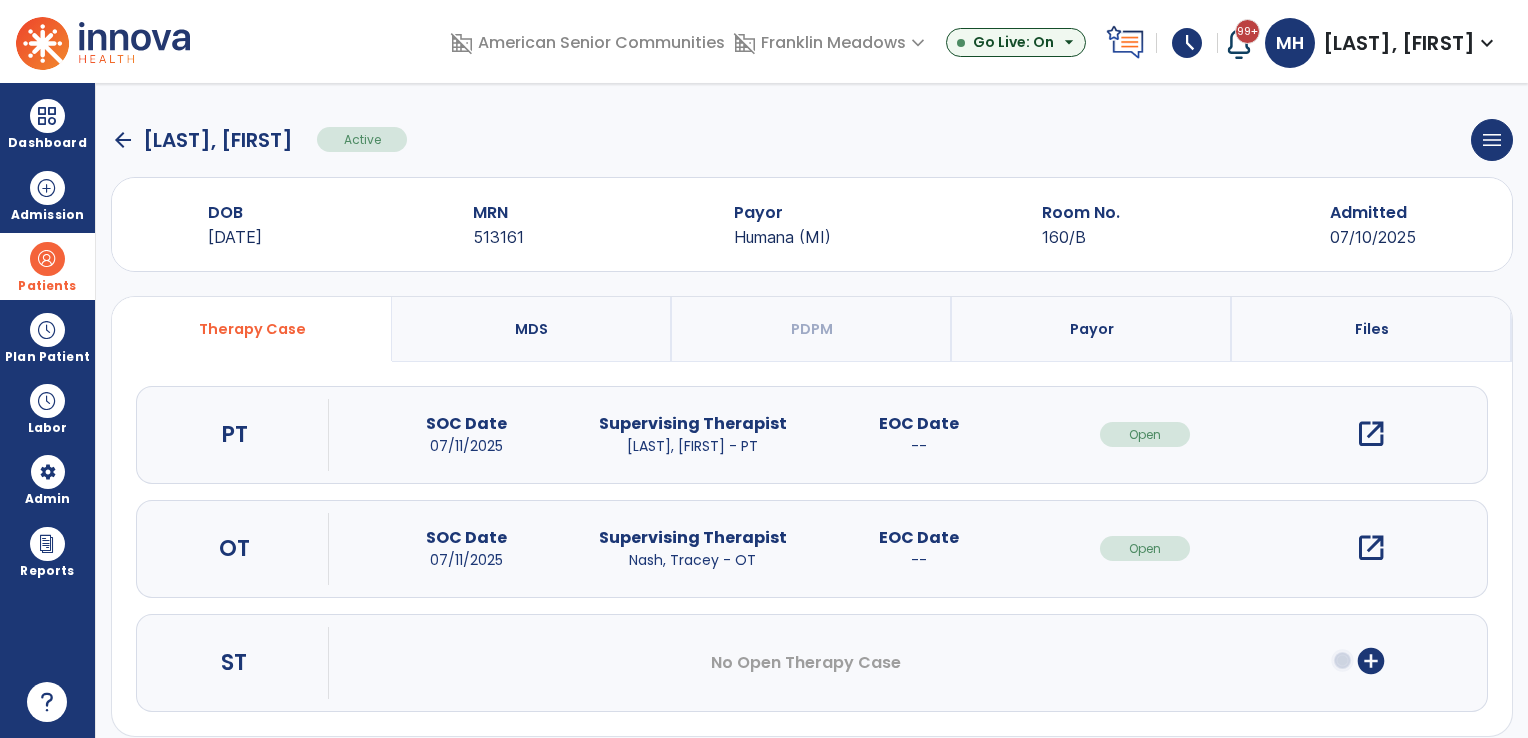 click on "open_in_new" at bounding box center [1371, 434] 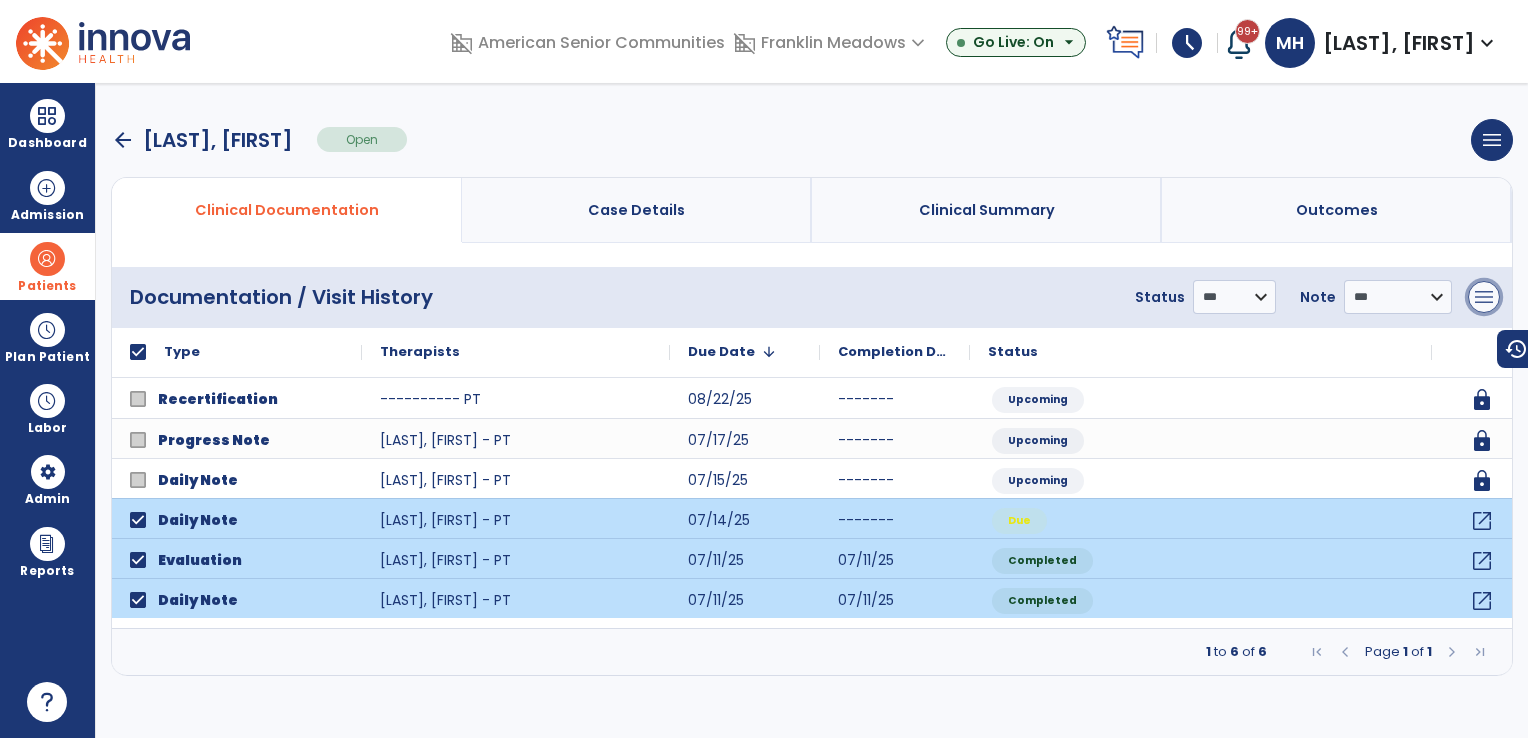 click on "menu" at bounding box center (1484, 297) 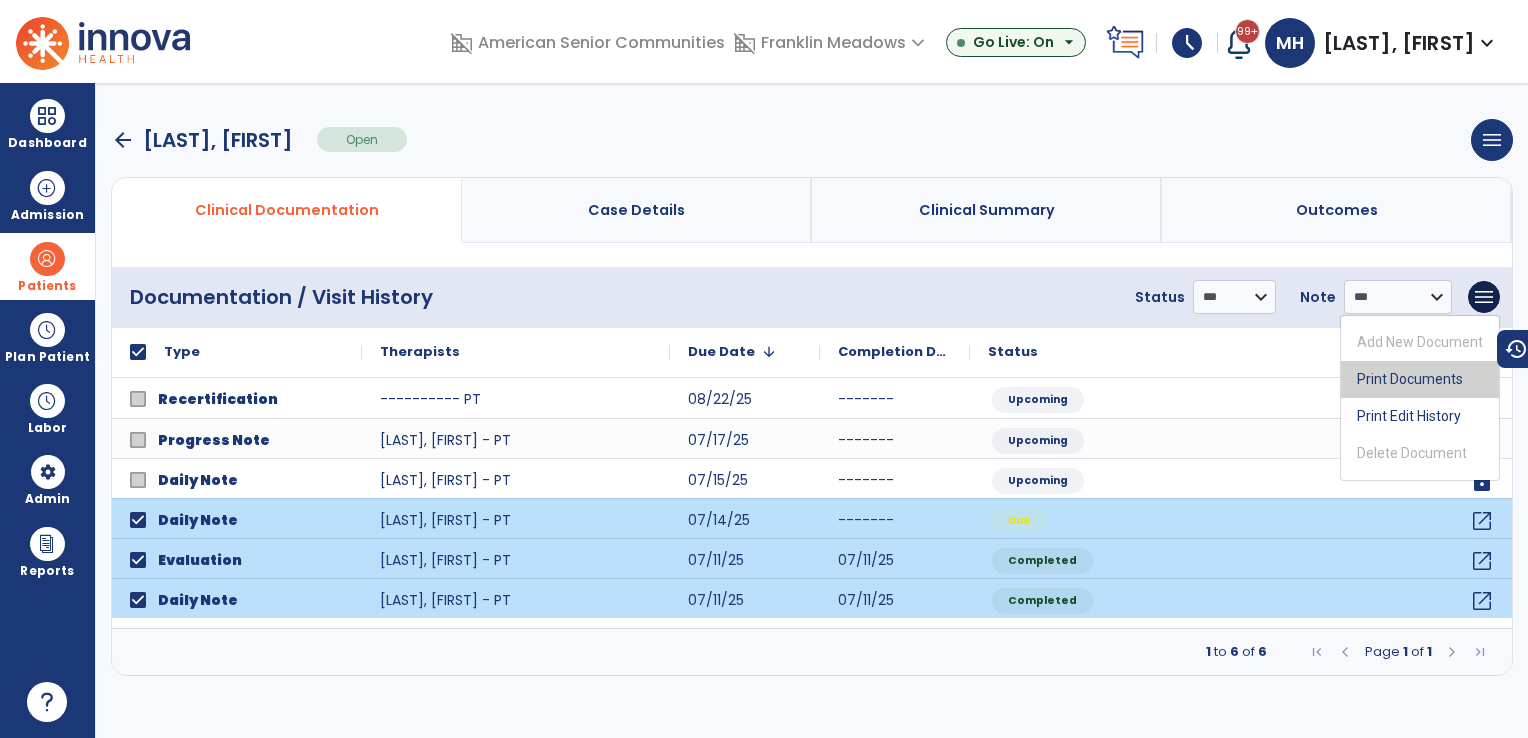 click on "Print Documents" at bounding box center (1420, 379) 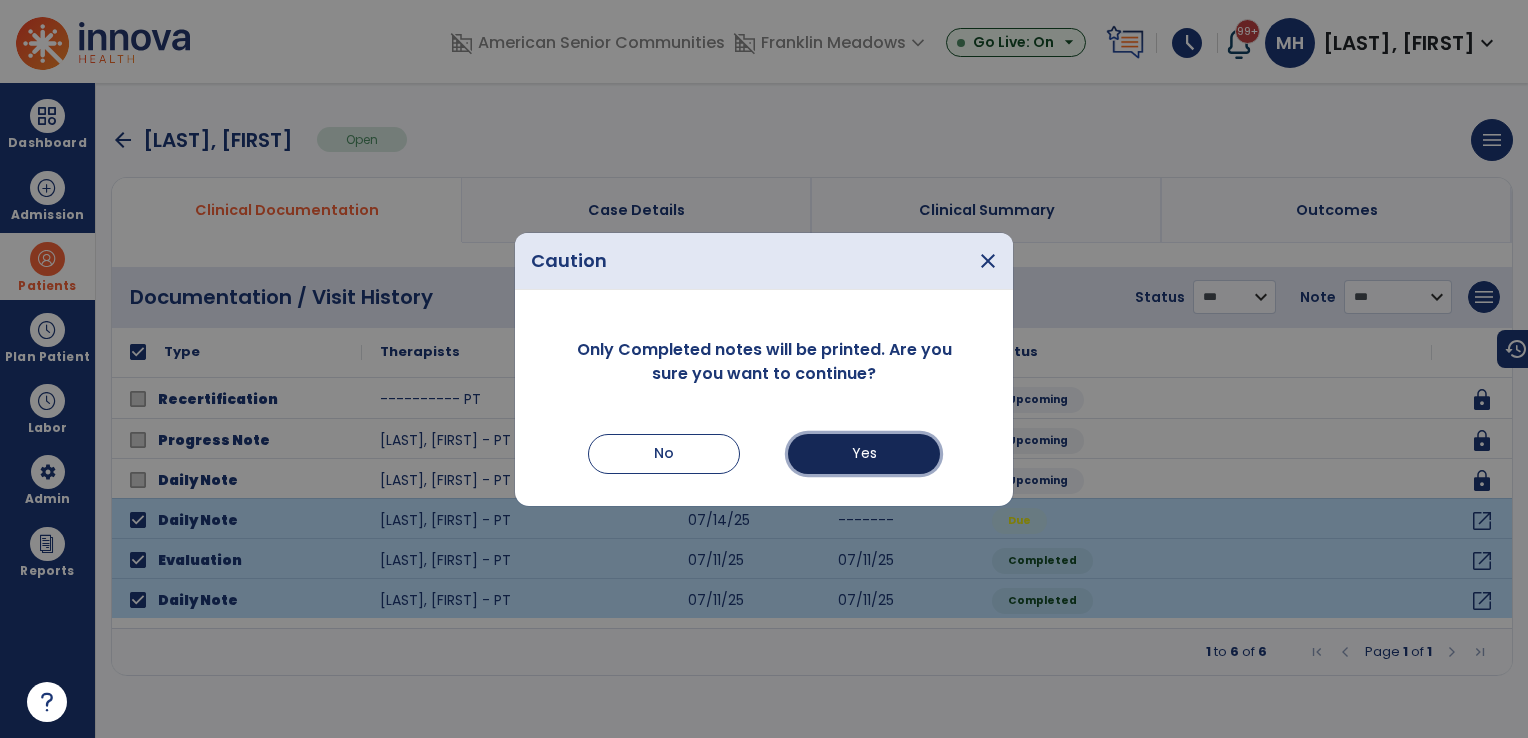 click on "Yes" at bounding box center (864, 454) 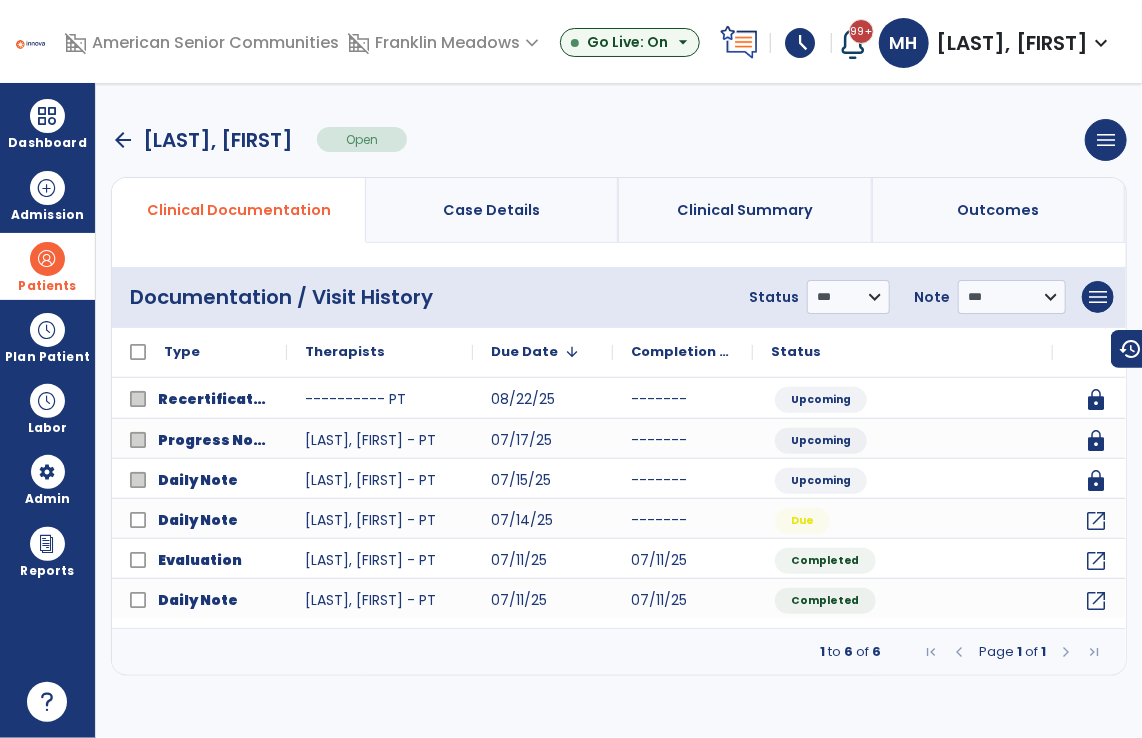 click on "arrow_back" at bounding box center (123, 140) 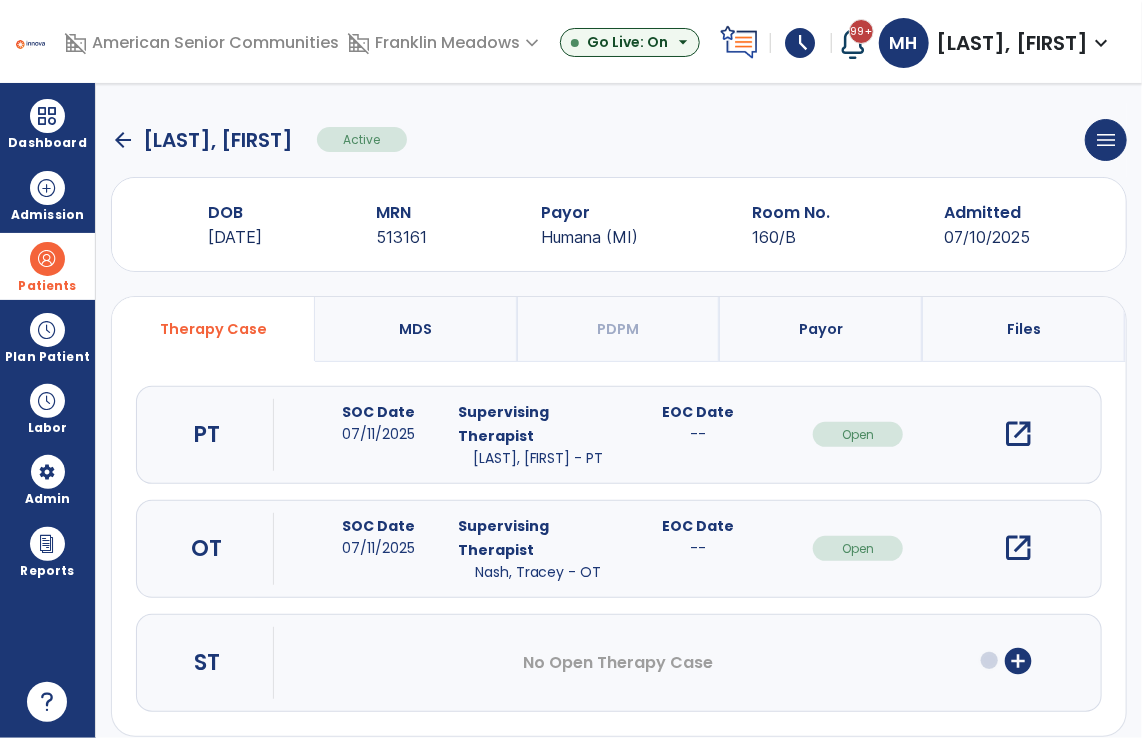 click on "open_in_new" at bounding box center [1018, 548] 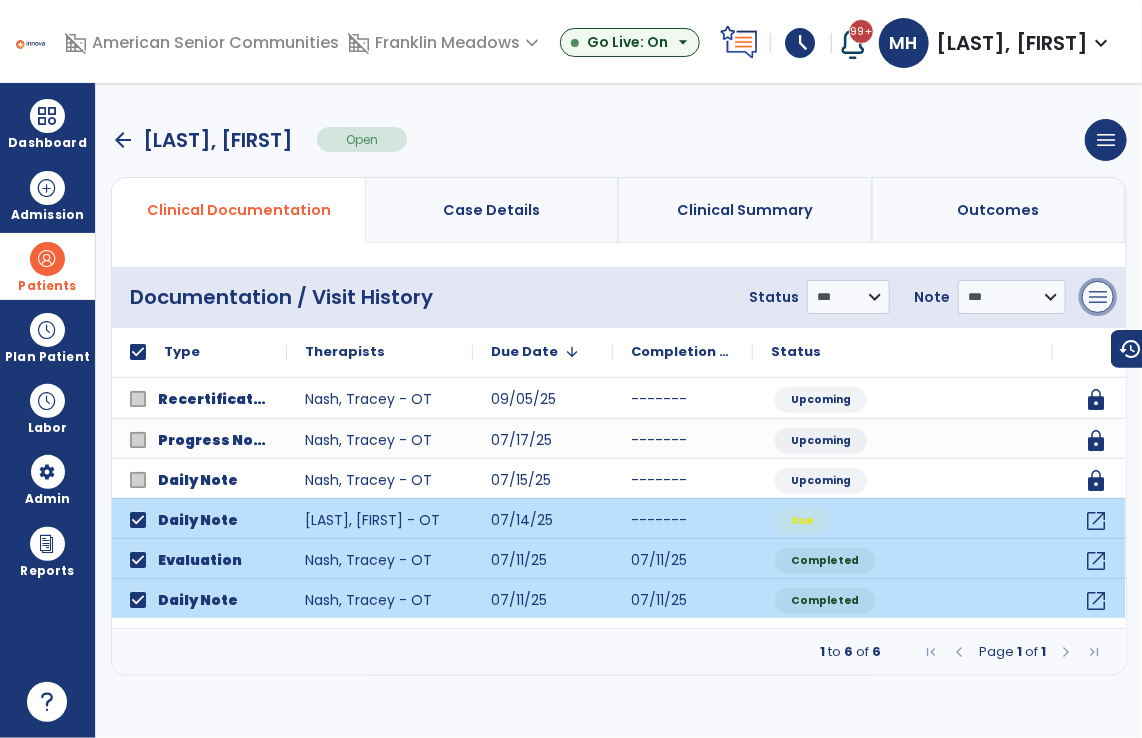 click on "menu" at bounding box center (1098, 297) 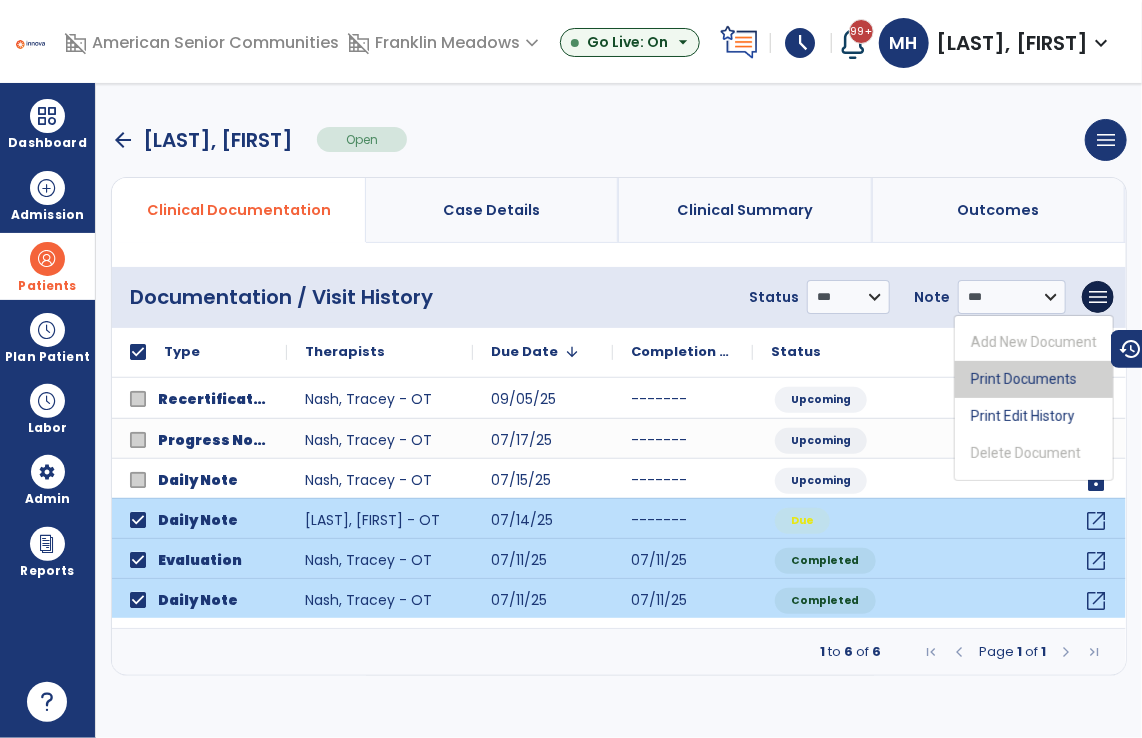 click on "Print Documents" at bounding box center (1034, 379) 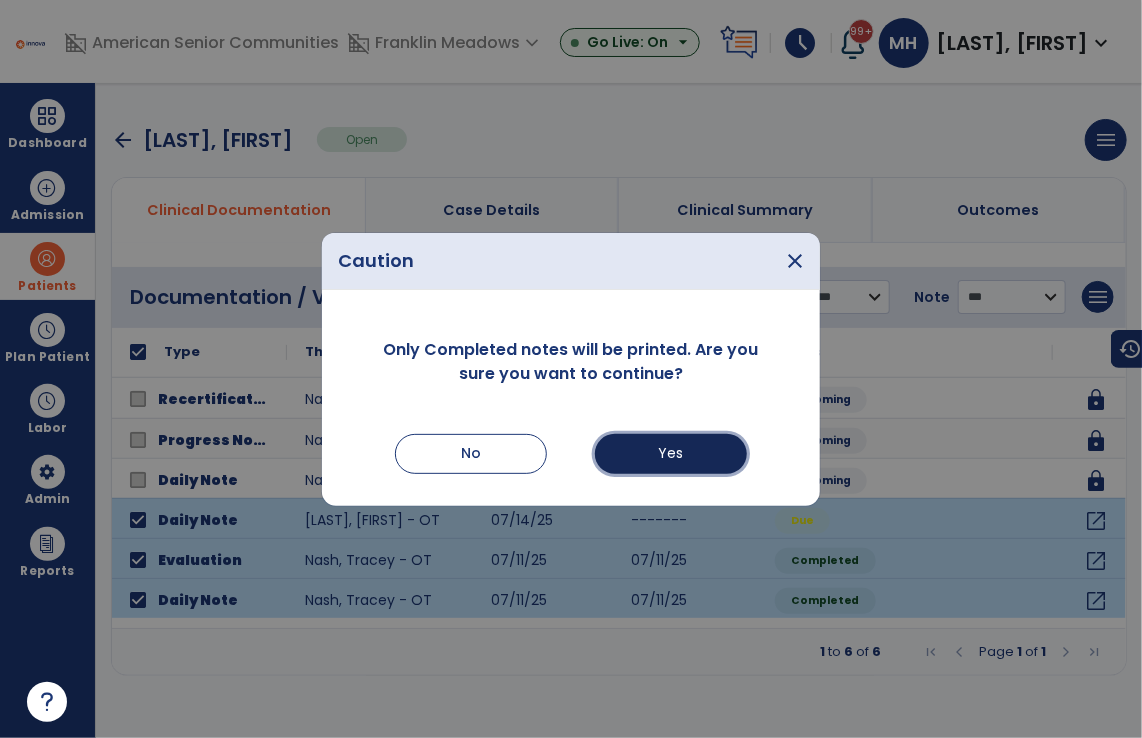 click on "Yes" at bounding box center [671, 454] 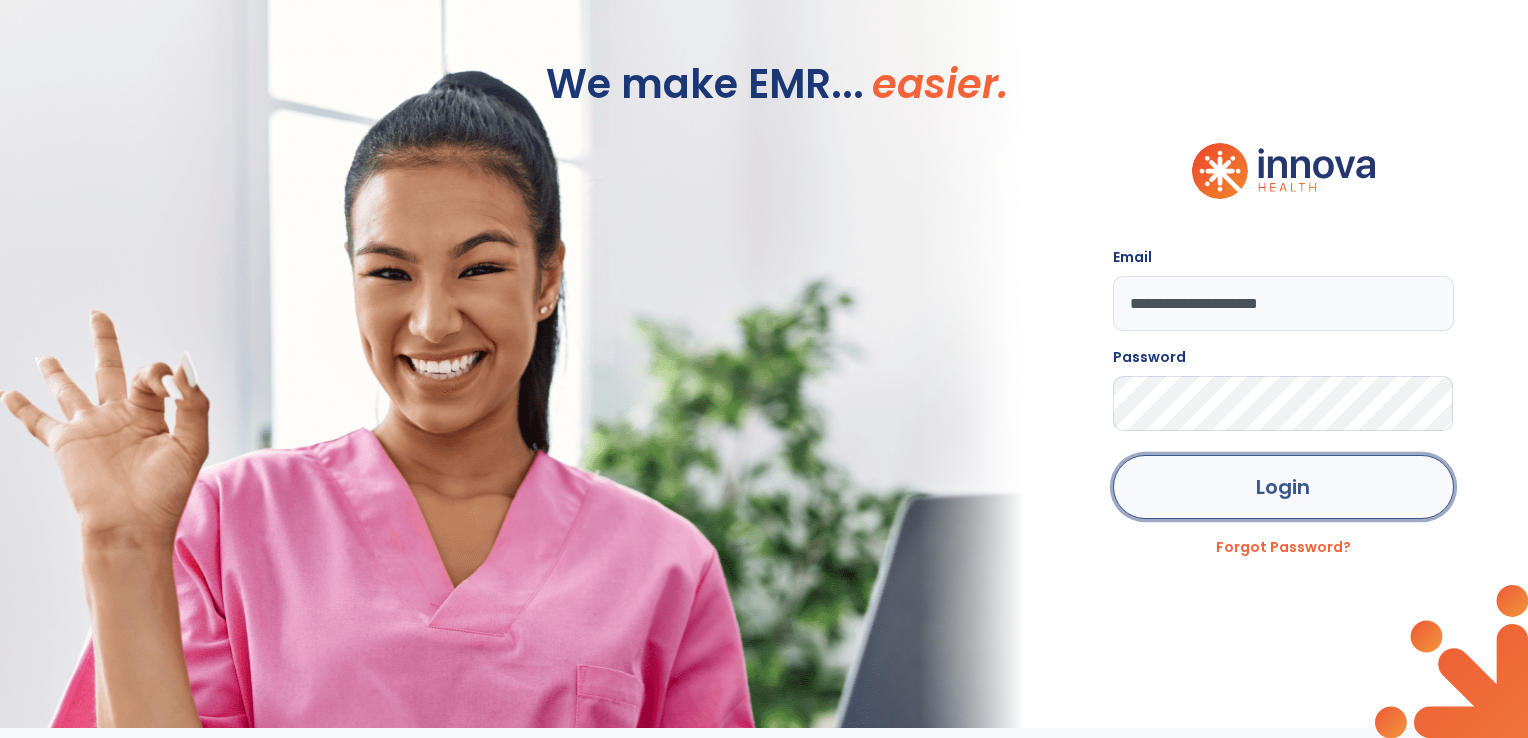 click on "Login" 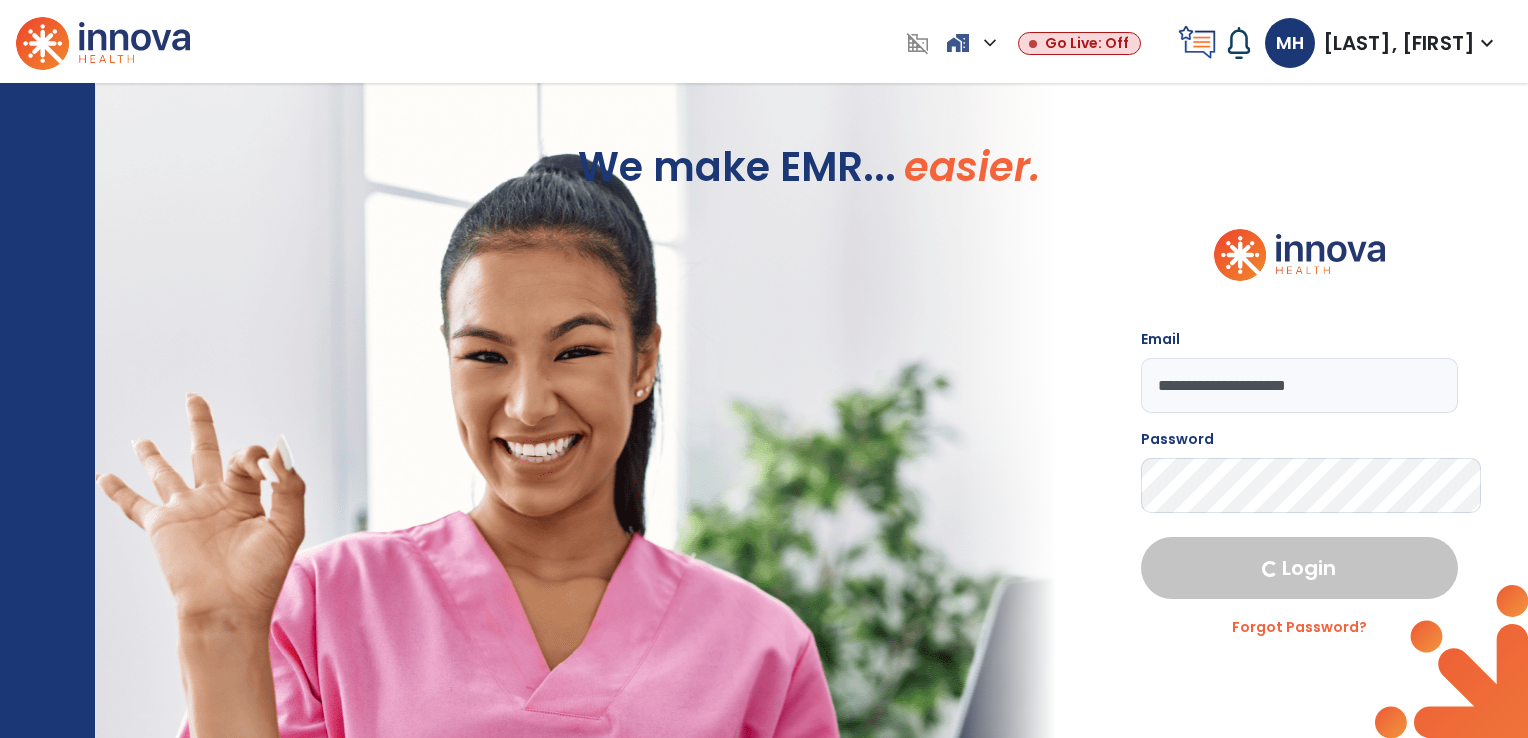 select on "***" 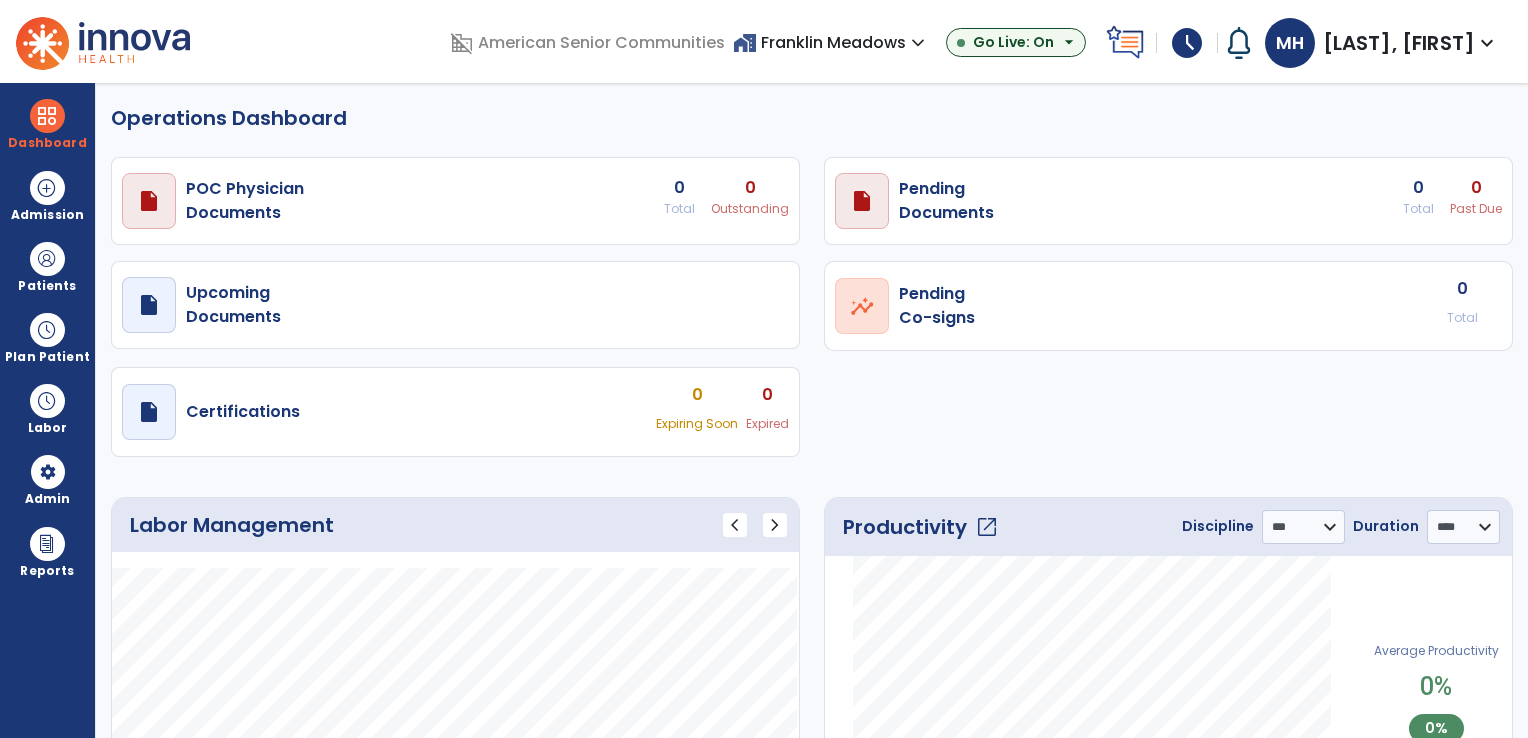 select on "***" 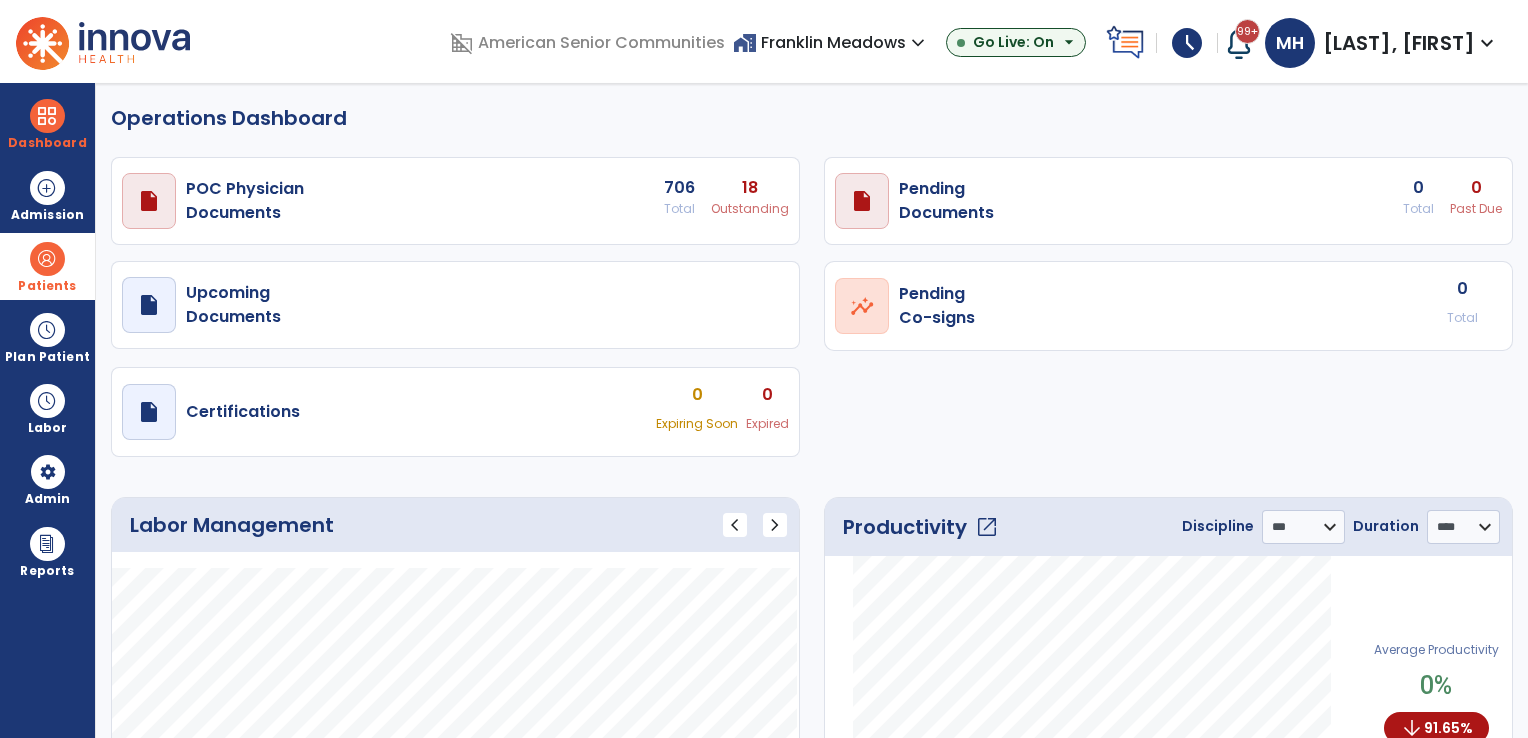 click at bounding box center [47, 259] 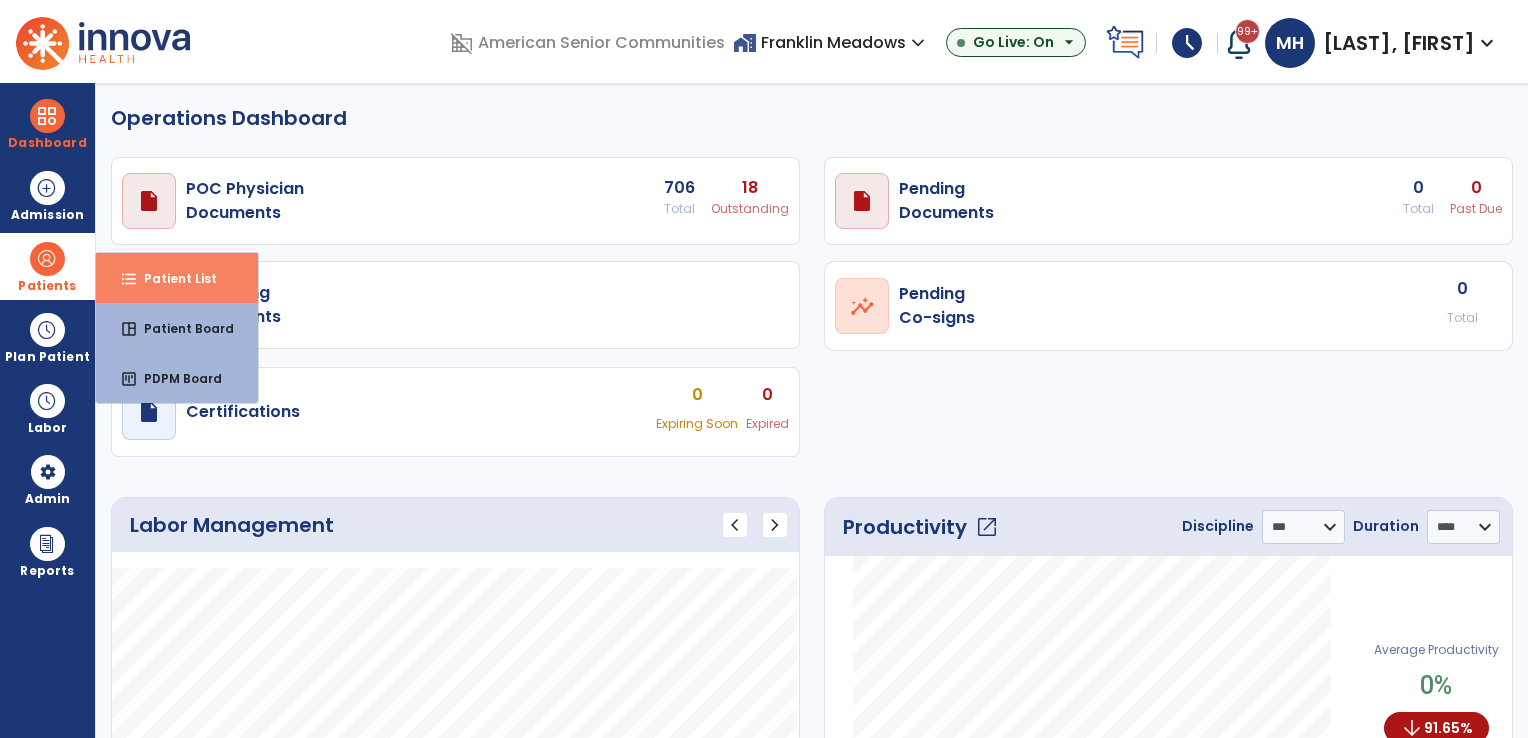 click on "Patient List" at bounding box center [172, 278] 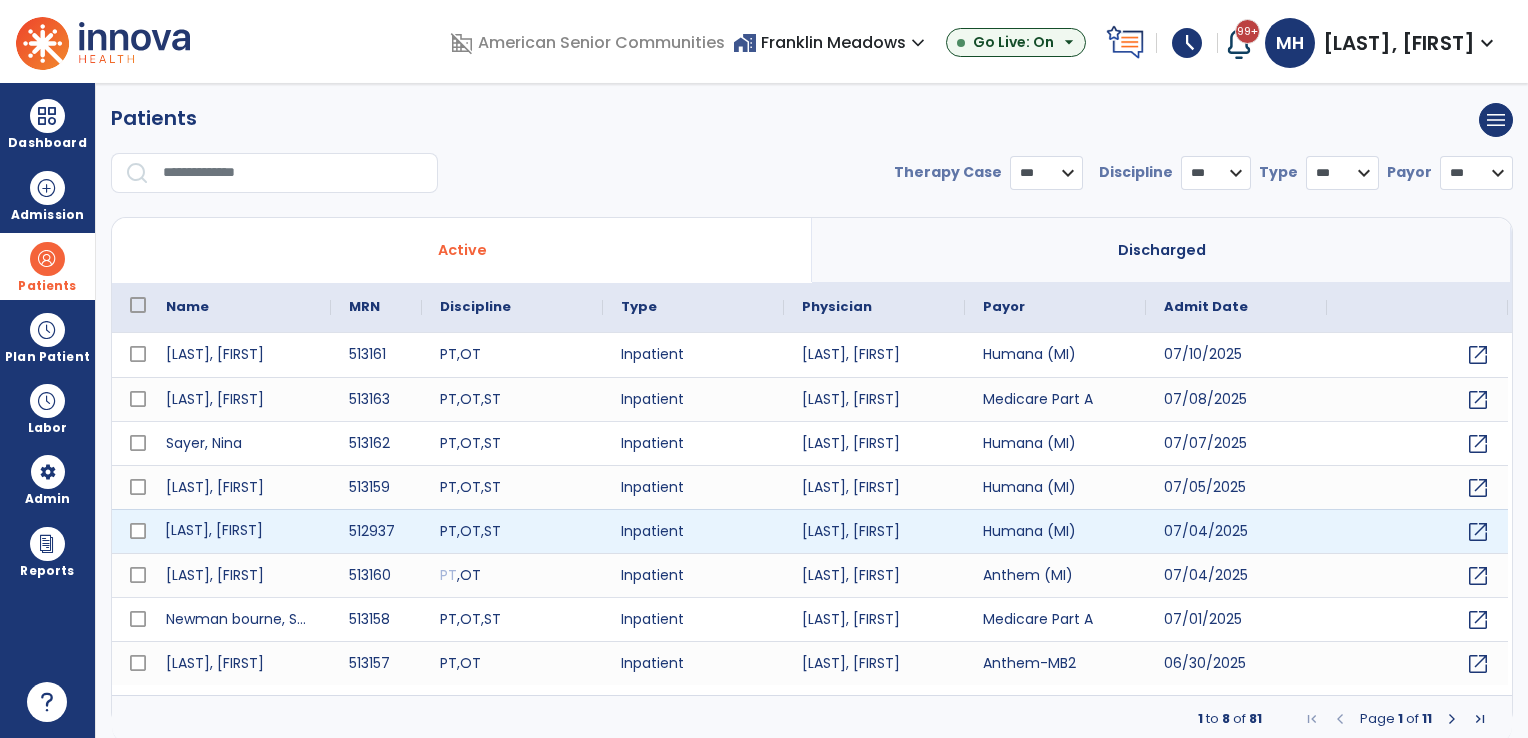 click on "Heath, Sandra" at bounding box center [239, 531] 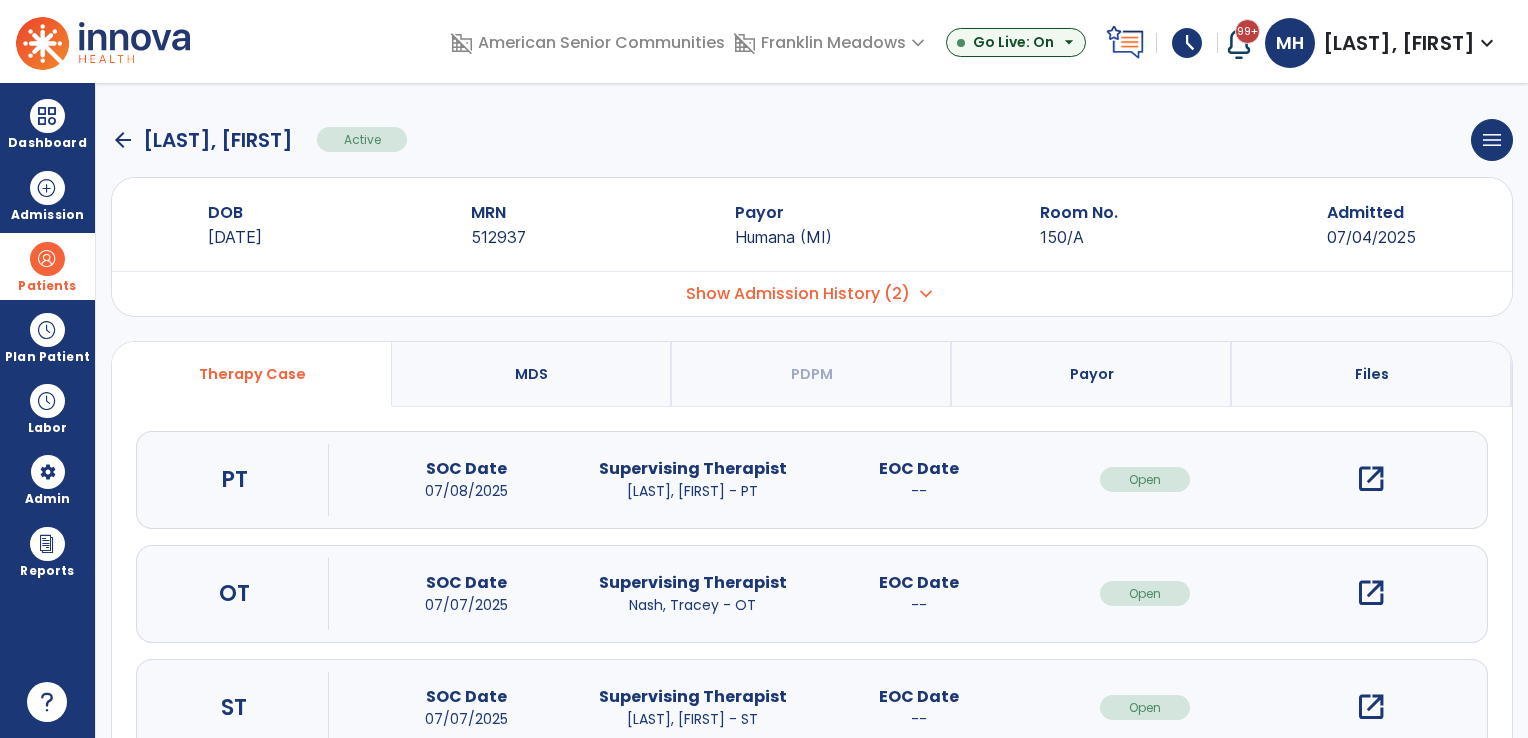 click on "open_in_new" at bounding box center [1371, 479] 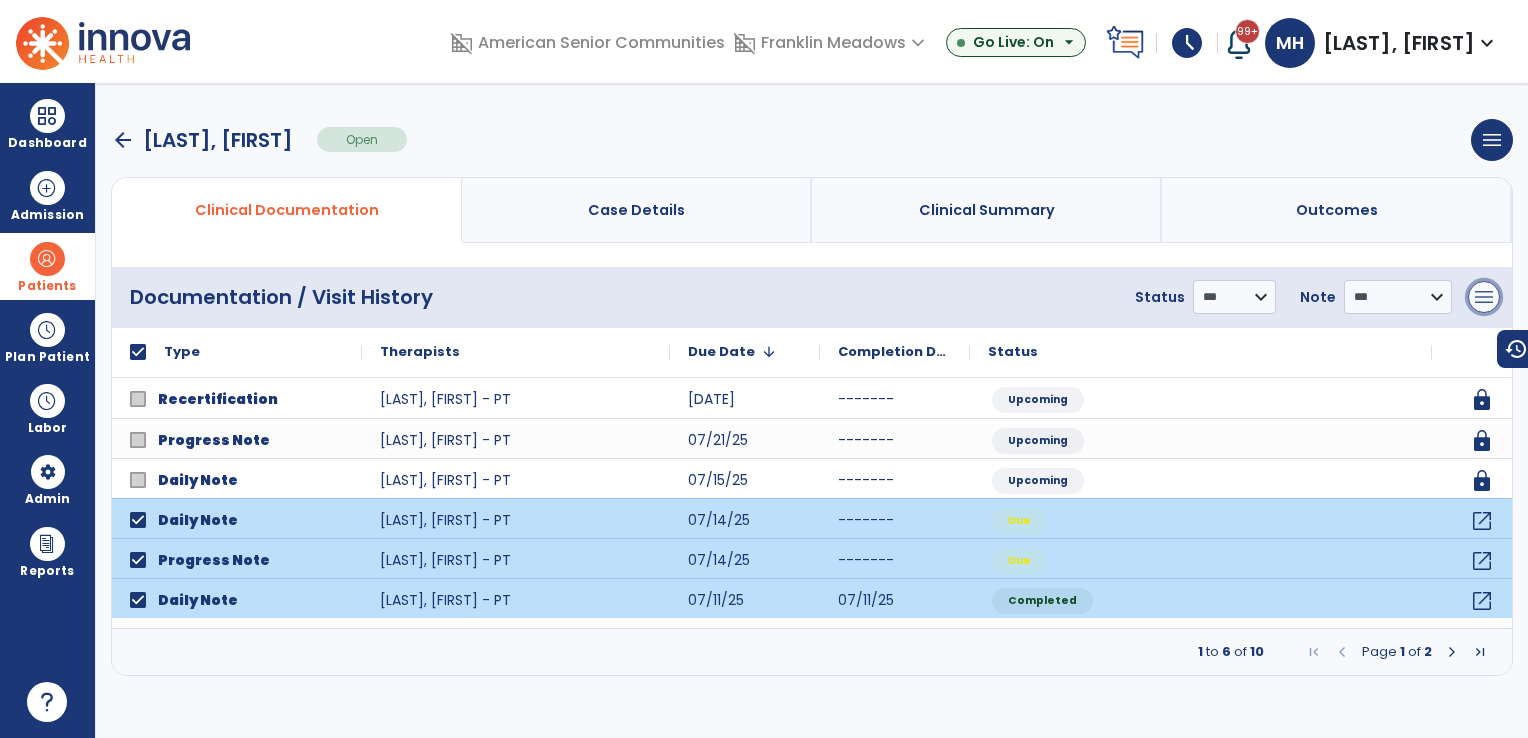 click on "menu" at bounding box center [1484, 297] 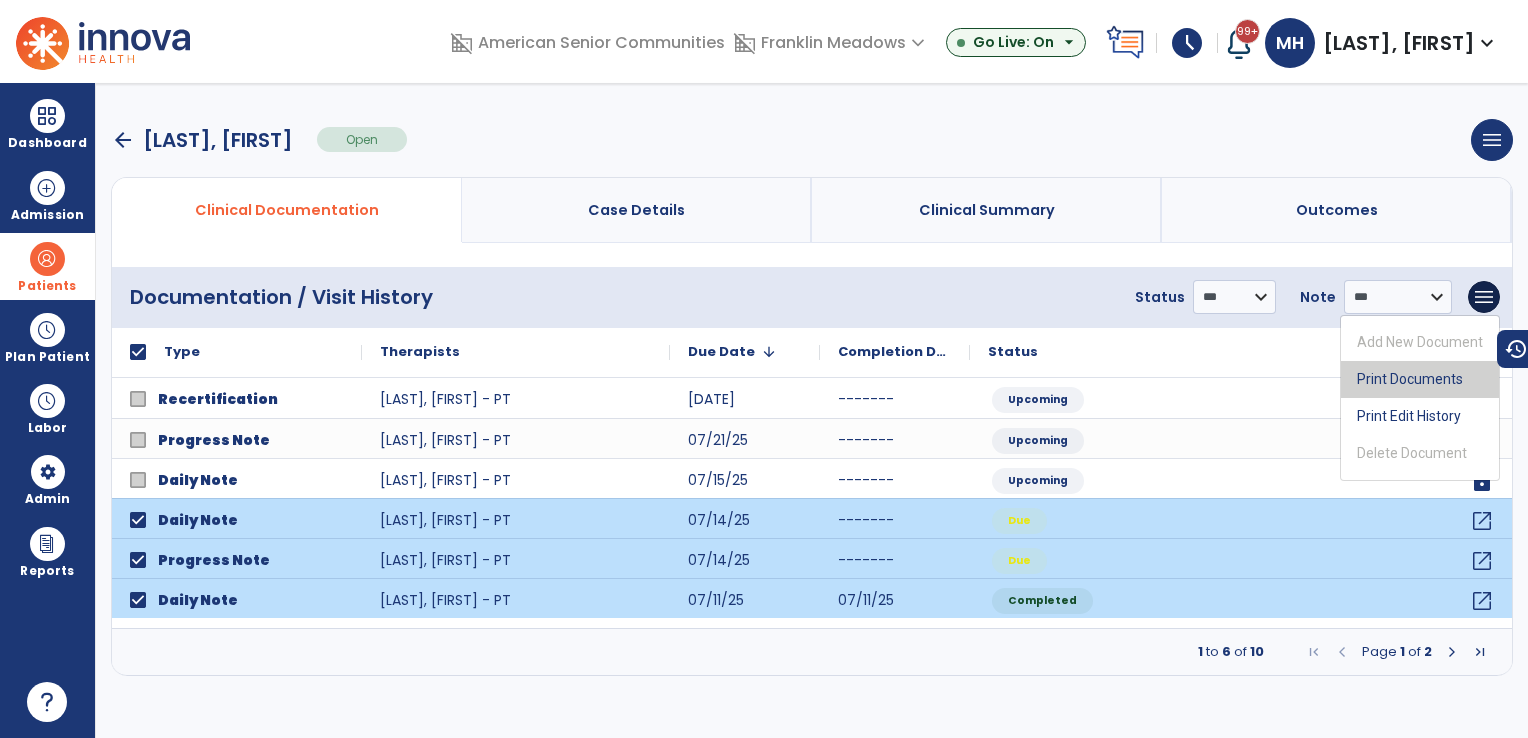 click on "Print Documents" at bounding box center [1420, 379] 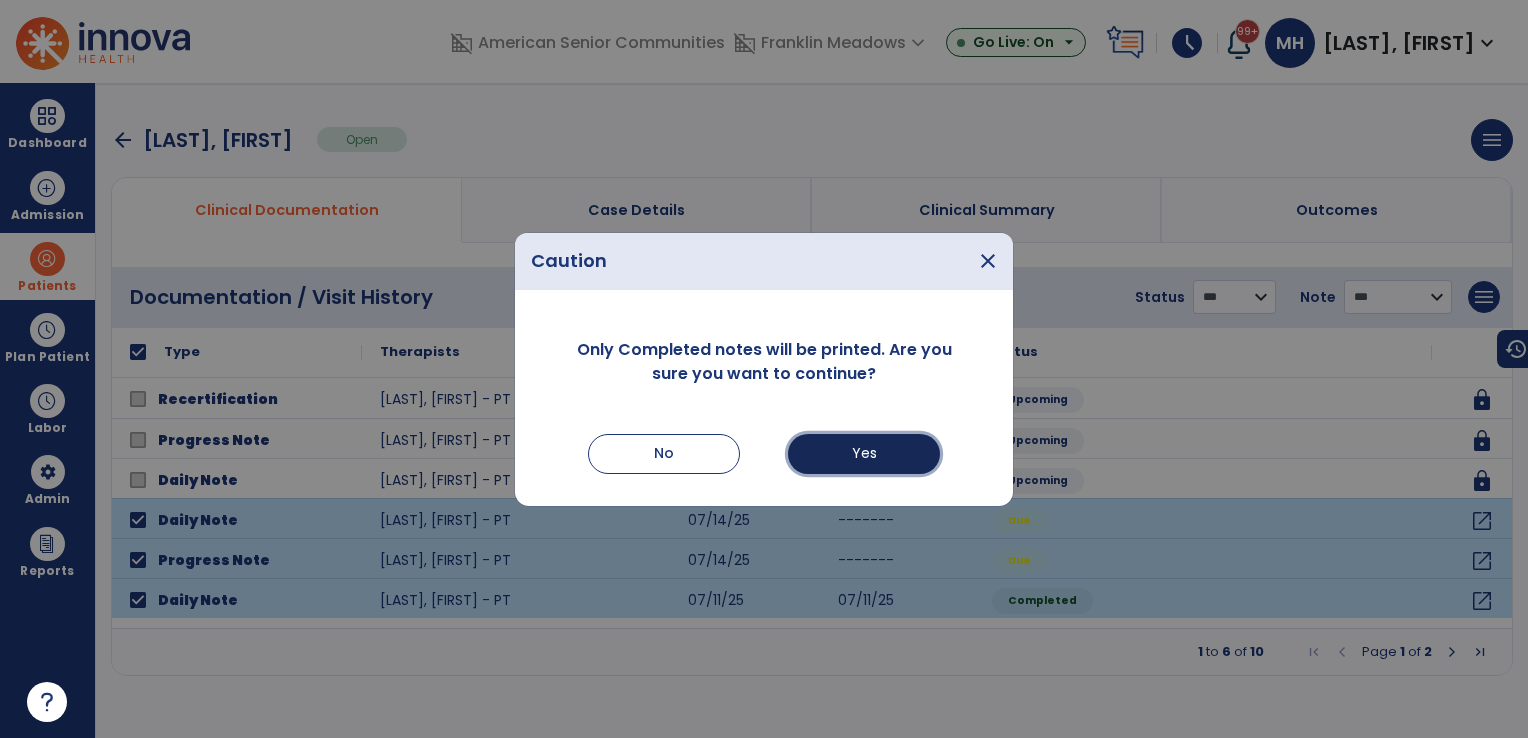 click on "Yes" at bounding box center [864, 454] 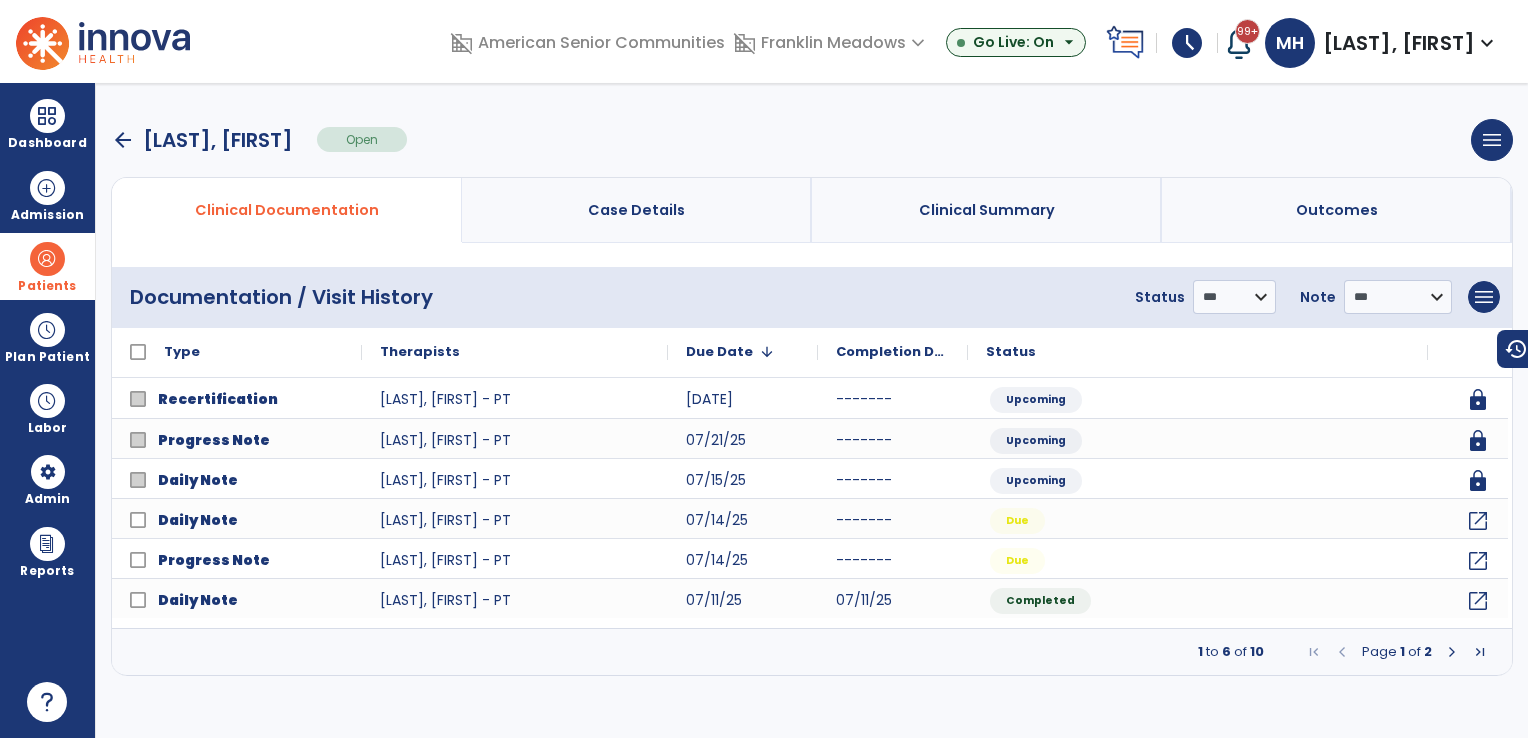 click at bounding box center [1452, 652] 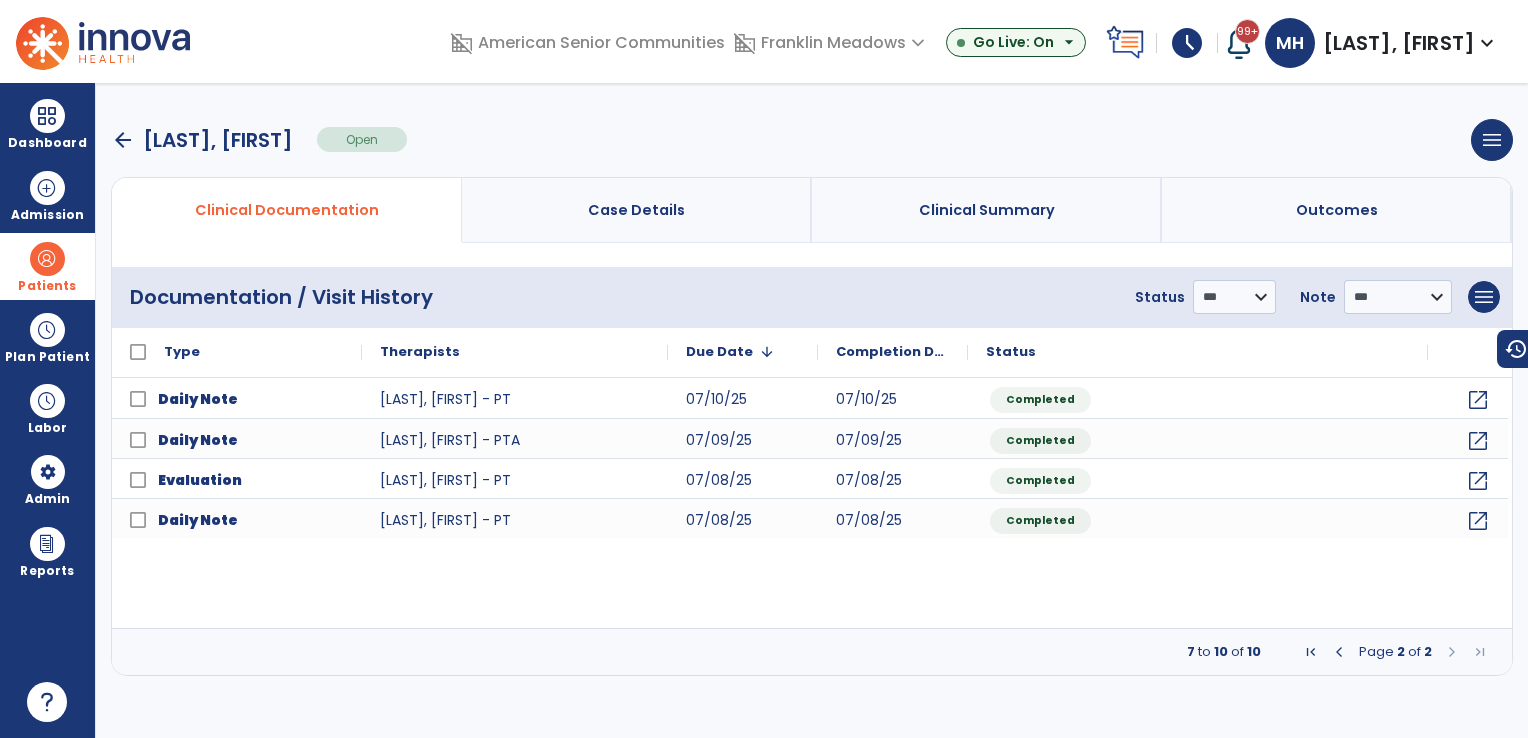 click at bounding box center [1339, 652] 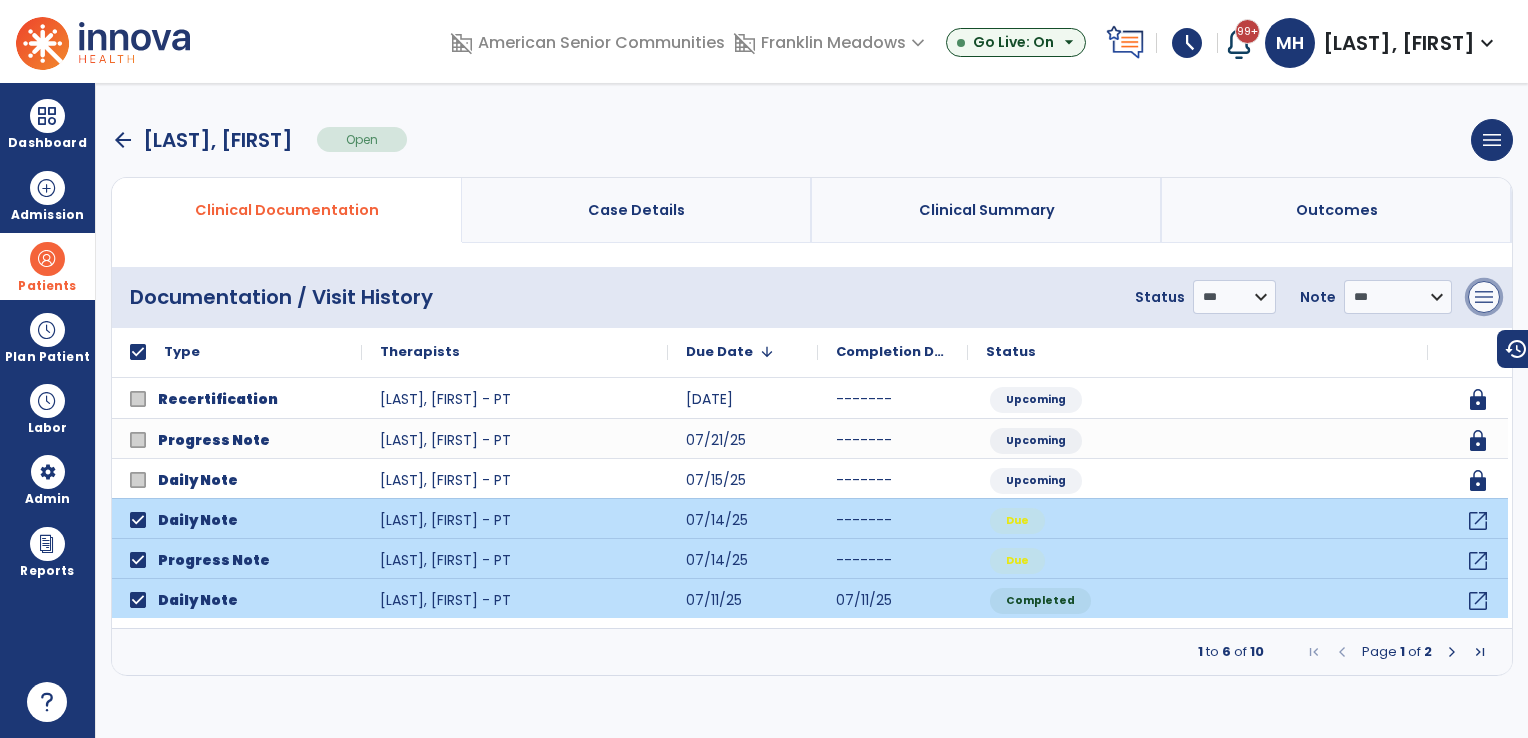 click on "menu" at bounding box center [1484, 297] 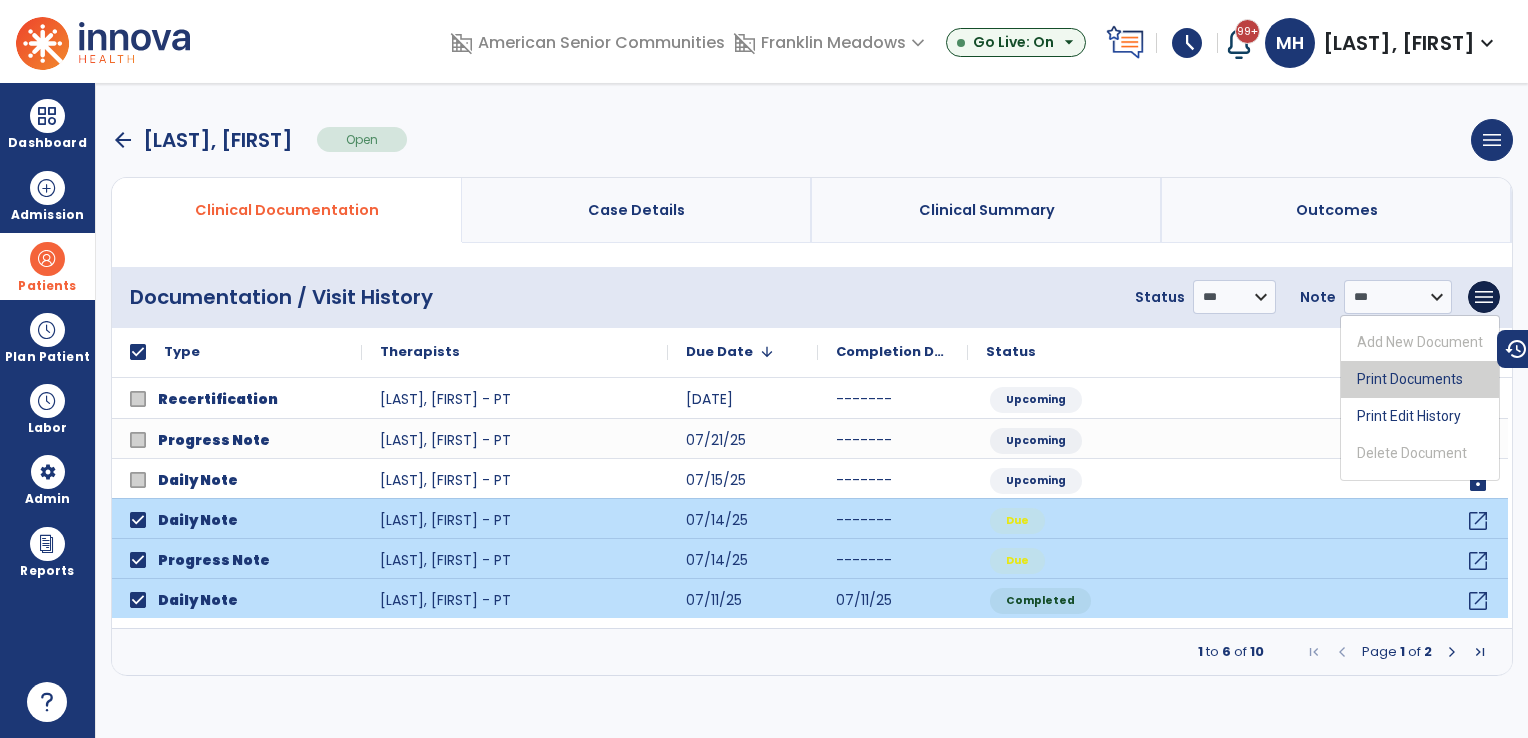 click on "Print Documents" at bounding box center [1420, 379] 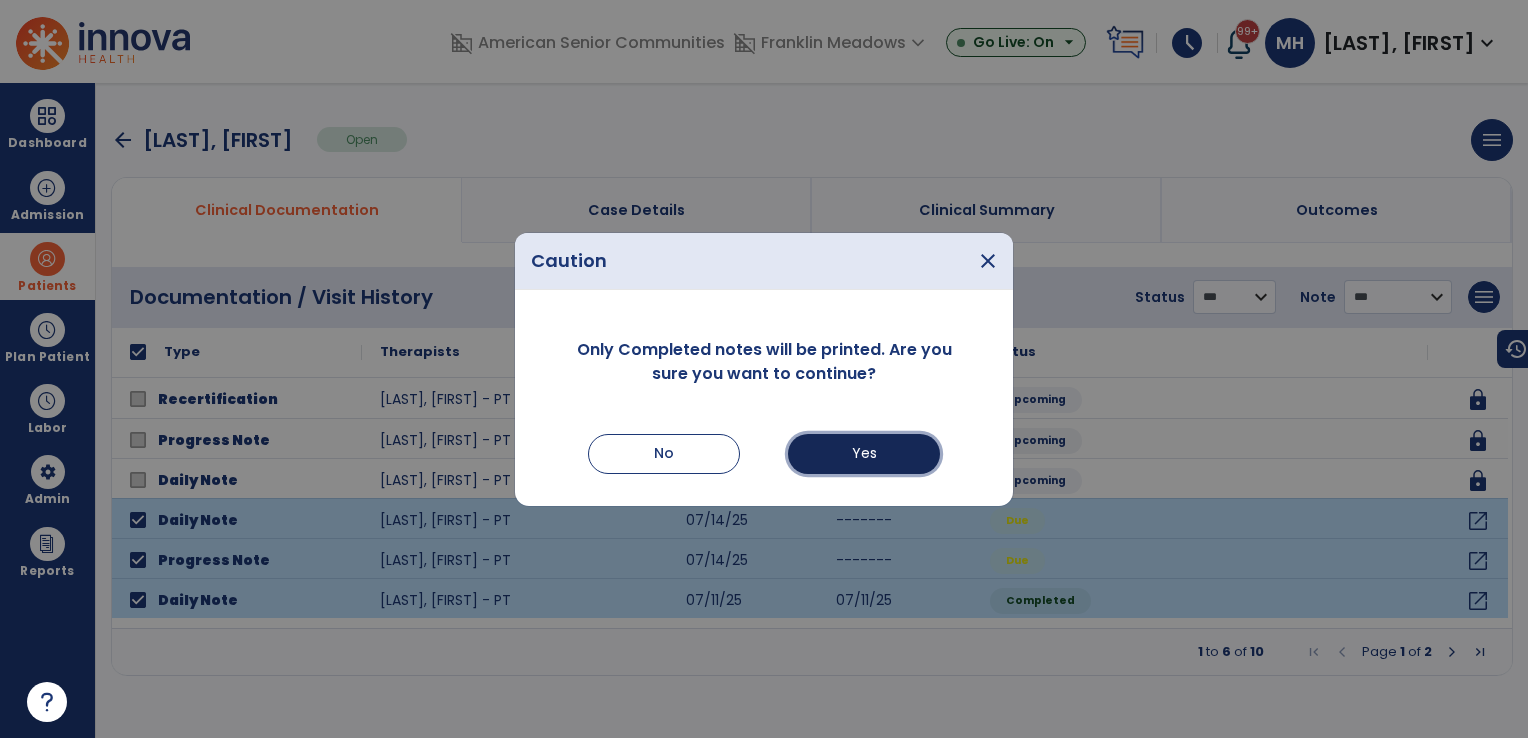 click on "Yes" at bounding box center (864, 454) 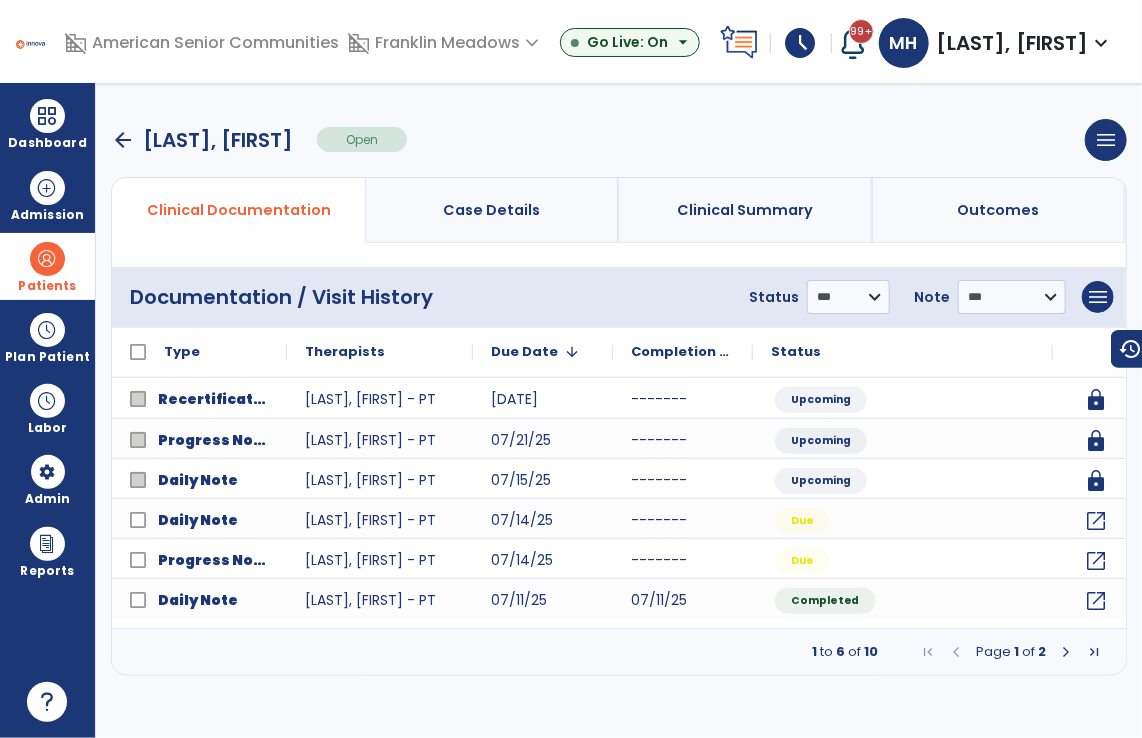 click on "arrow_back" at bounding box center (123, 140) 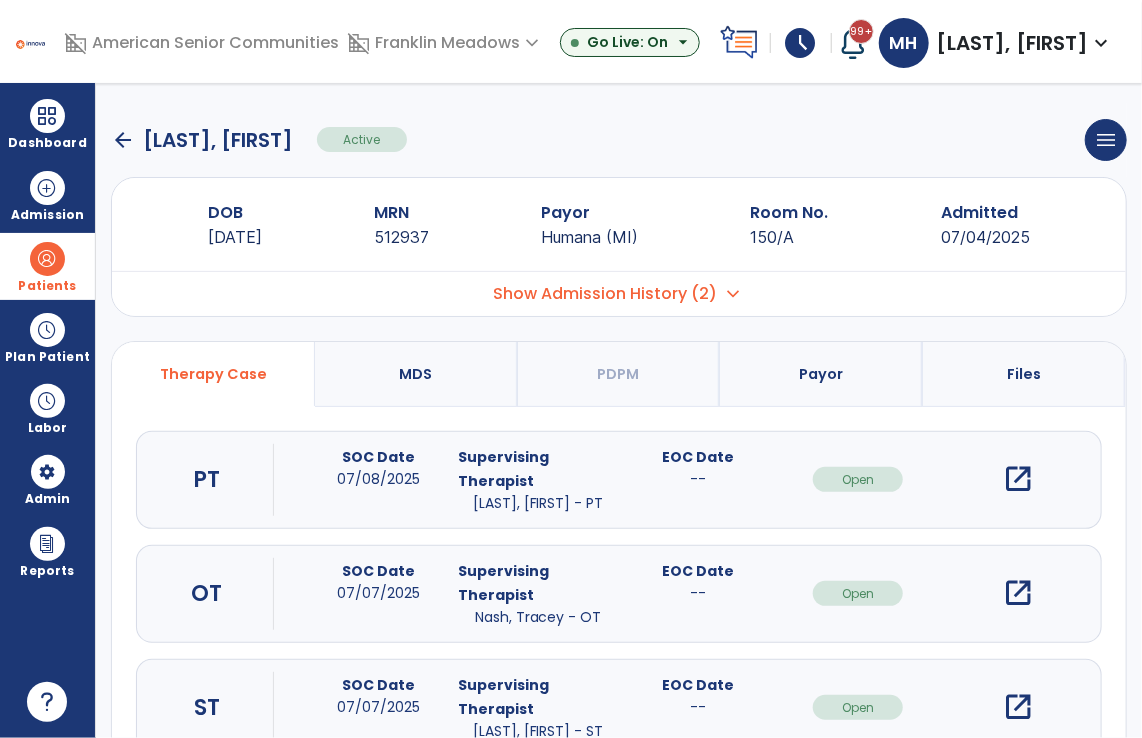 click on "open_in_new" at bounding box center (1018, 593) 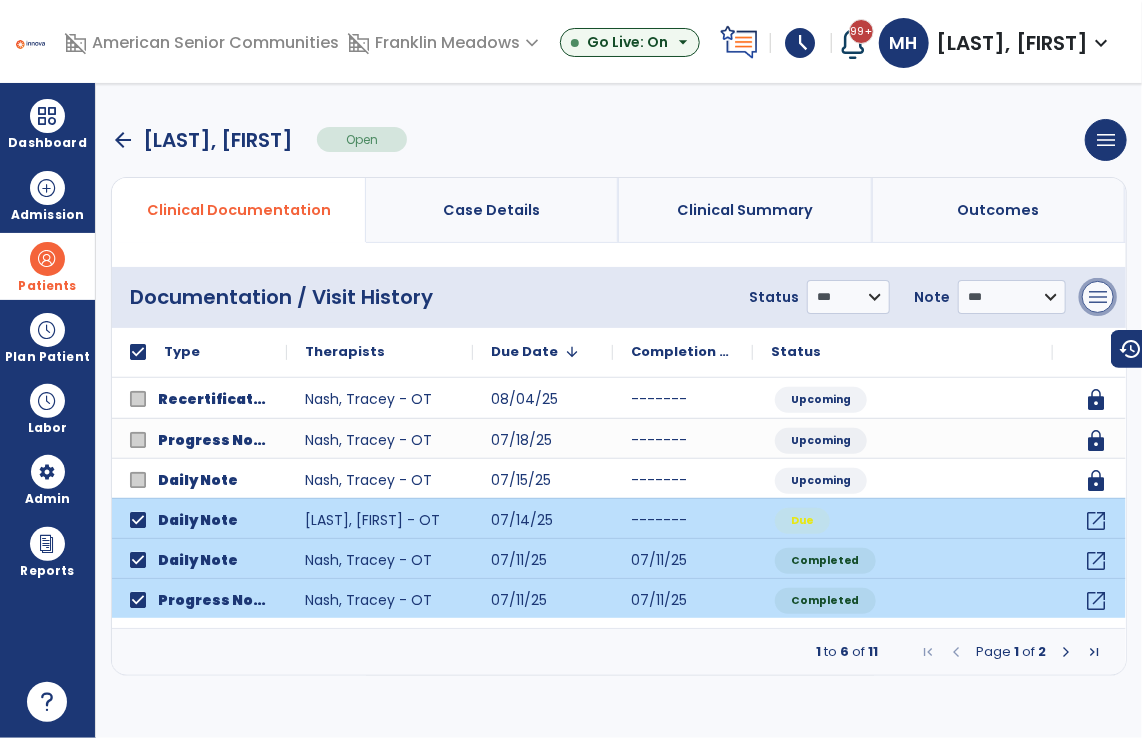 click on "menu" at bounding box center (1098, 297) 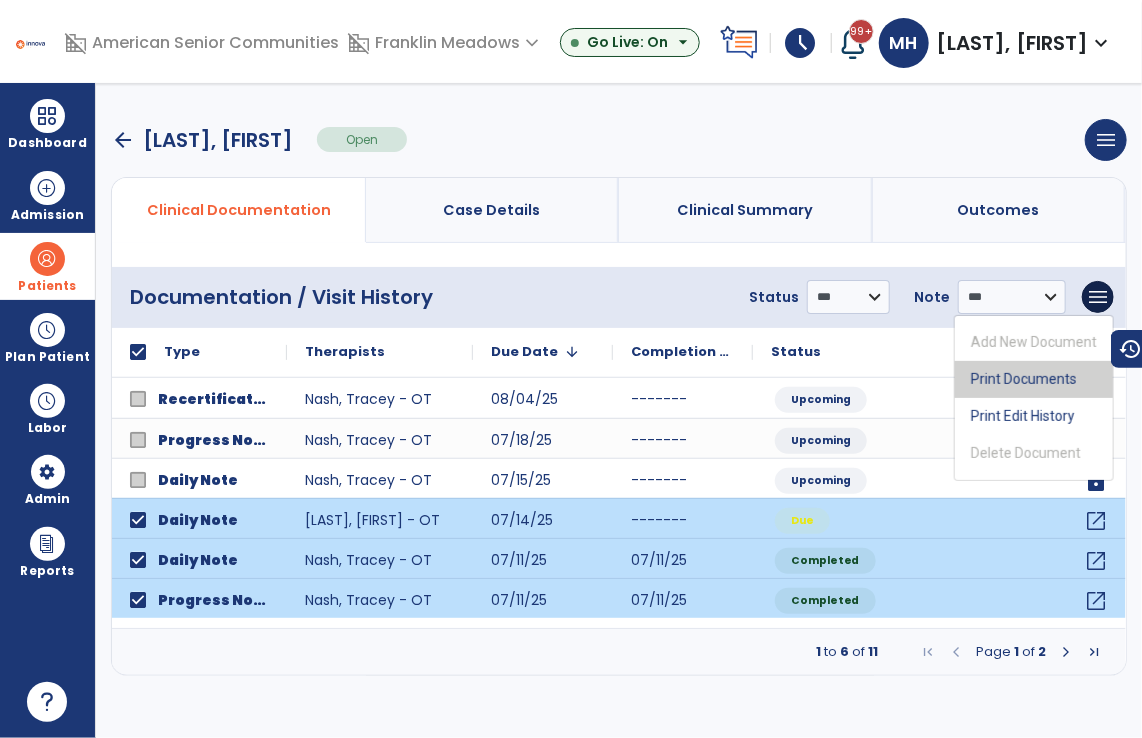 click on "Print Documents" at bounding box center [1034, 379] 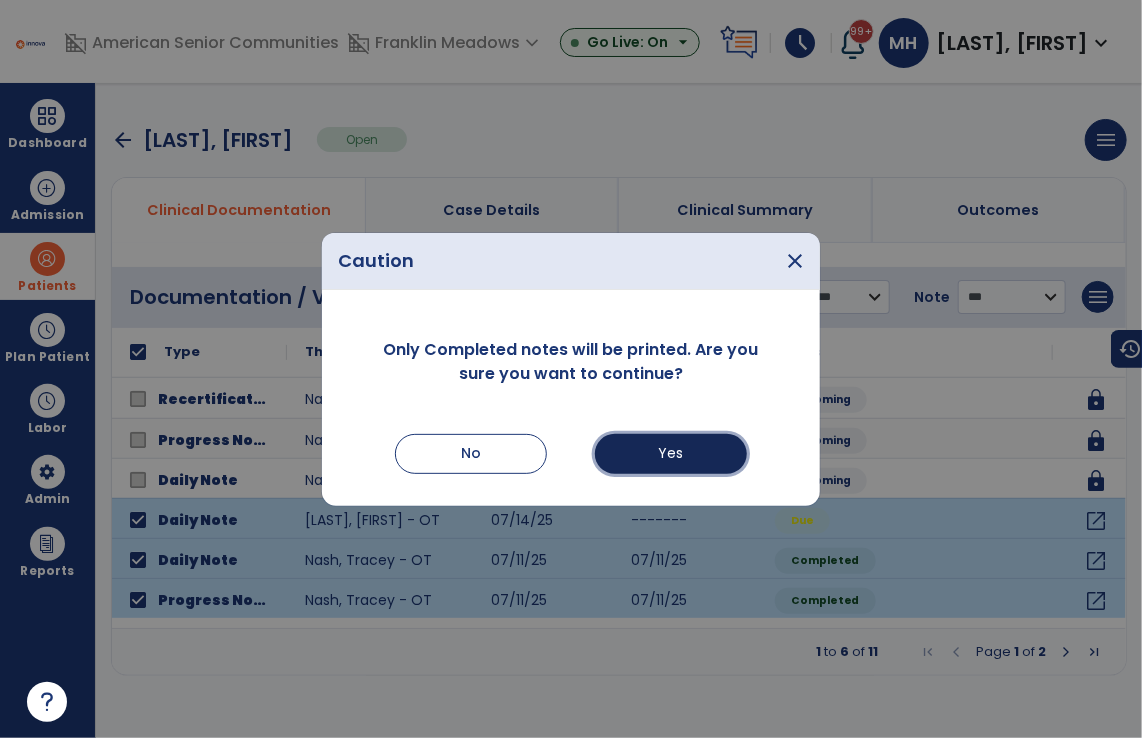 click on "Yes" at bounding box center [671, 454] 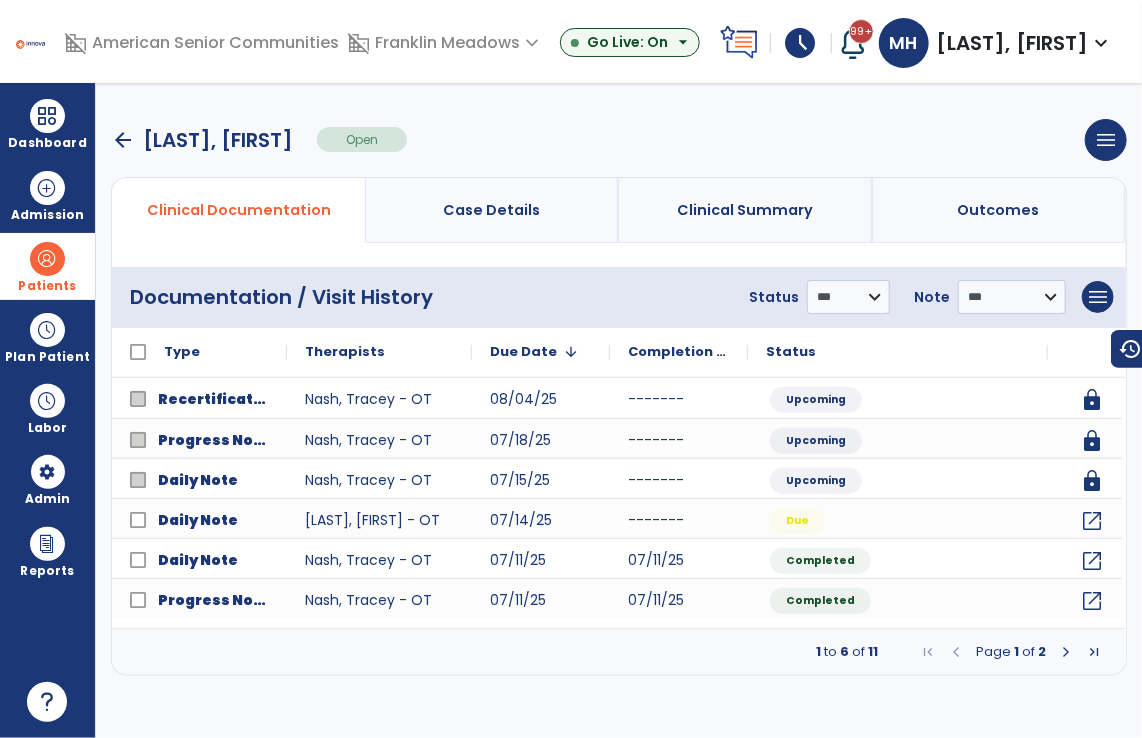 click on "arrow_back" at bounding box center [123, 140] 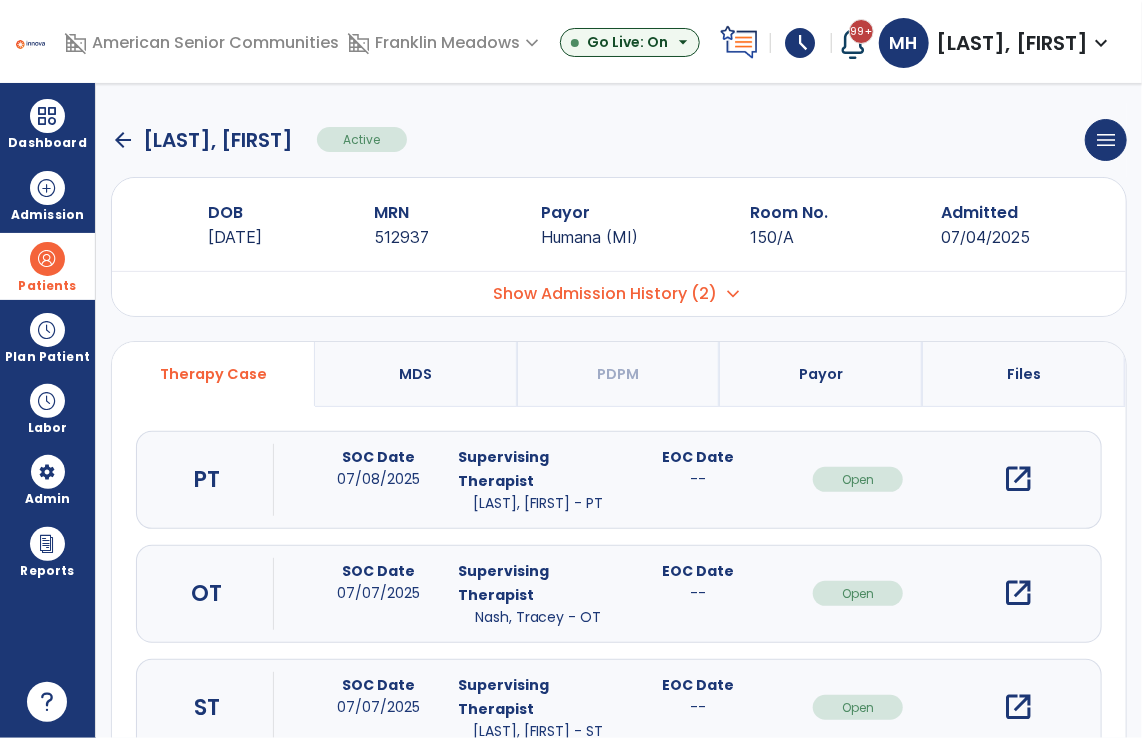 click on "open_in_new" at bounding box center (1018, 707) 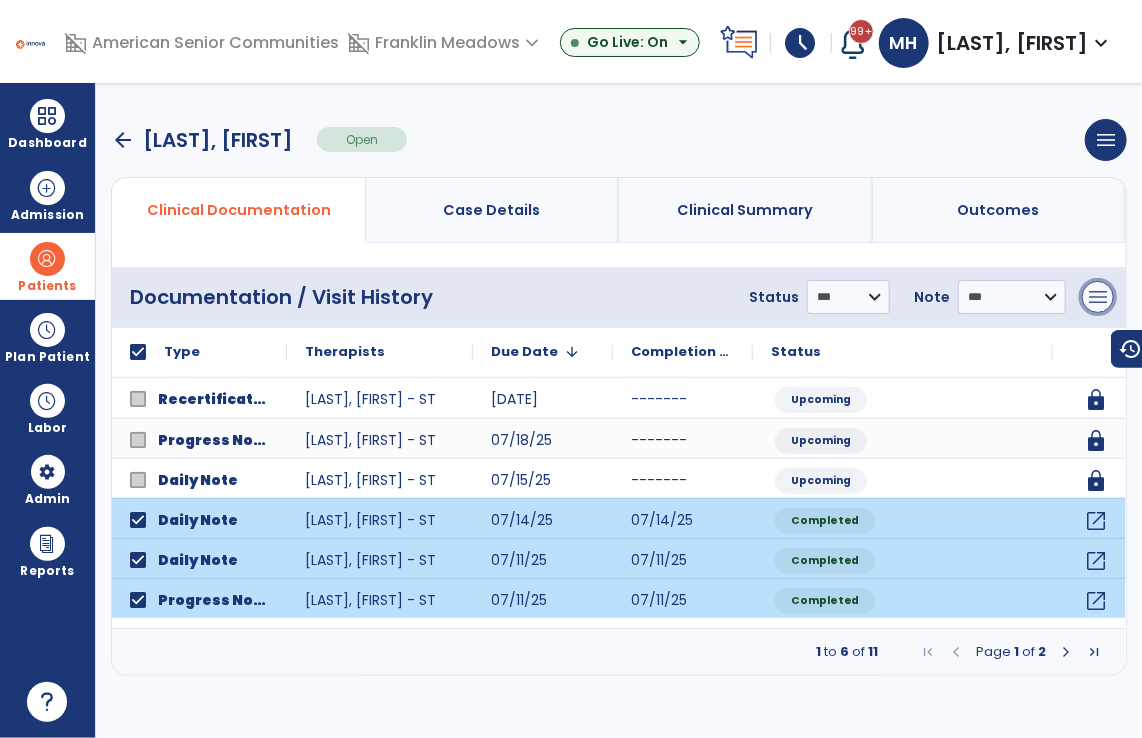 click on "menu" at bounding box center (1098, 297) 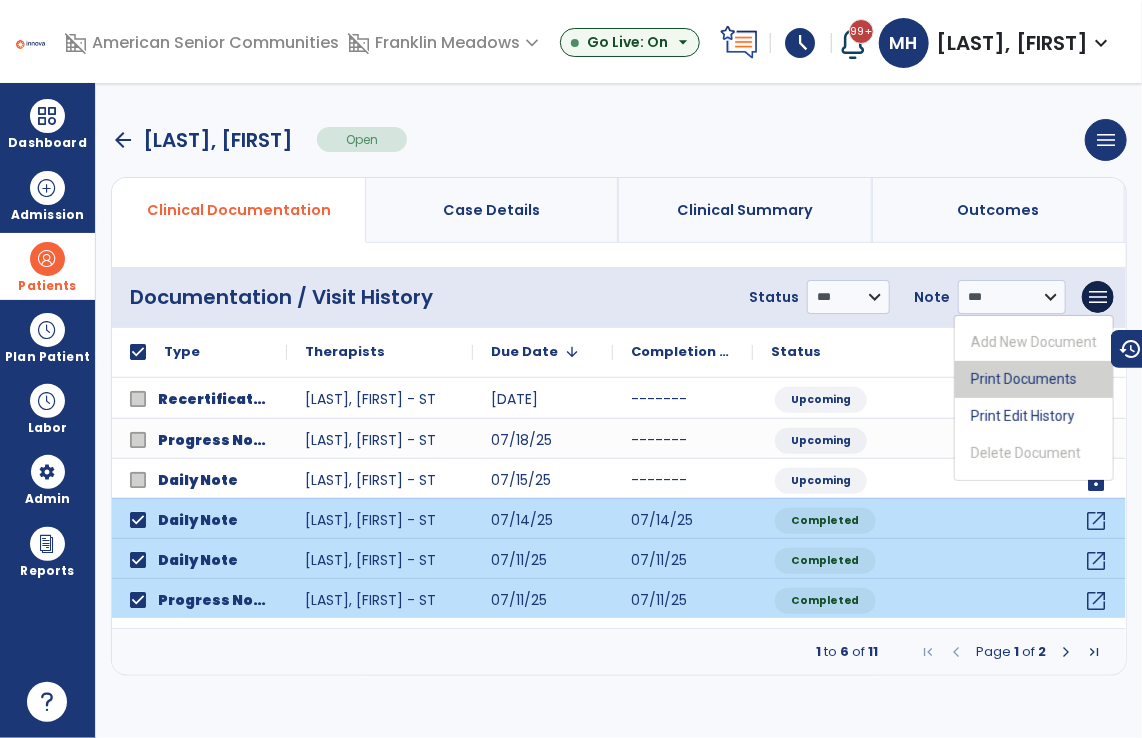 click on "Print Documents" at bounding box center [1034, 379] 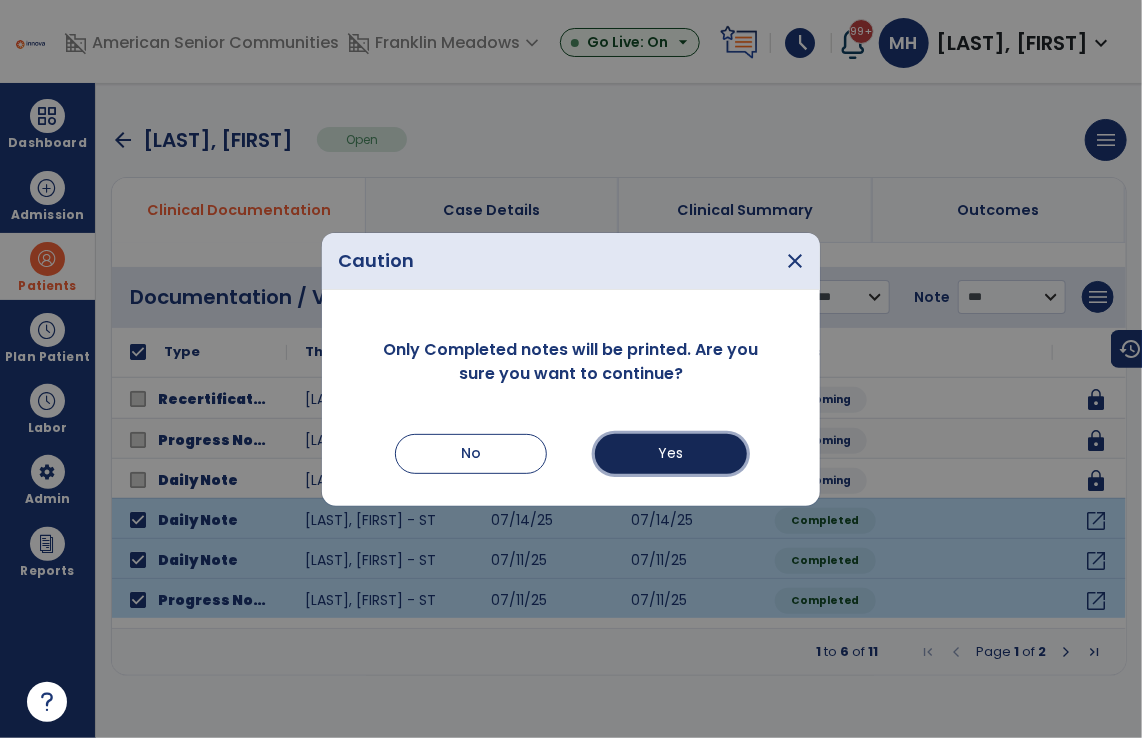 click on "Yes" at bounding box center [671, 454] 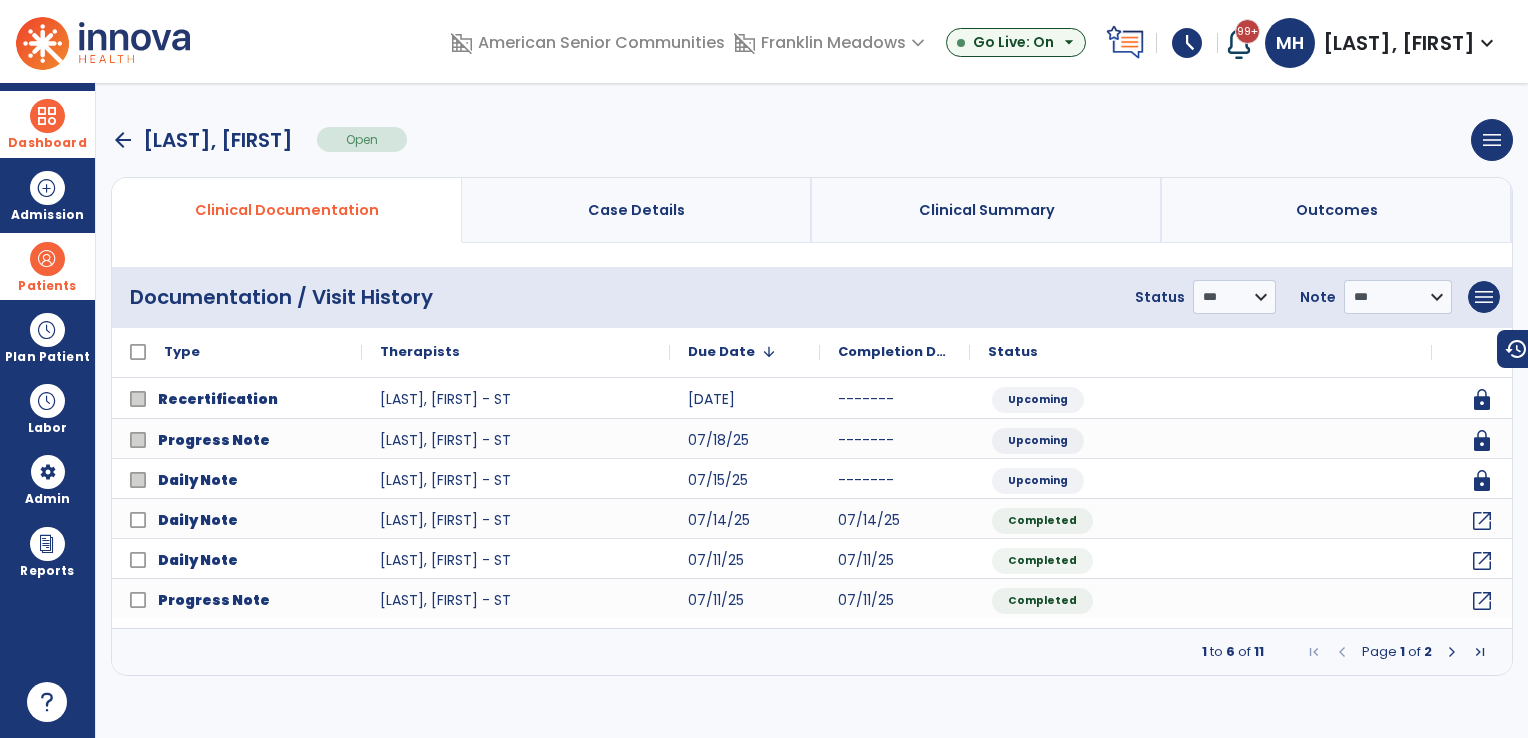 click at bounding box center [47, 116] 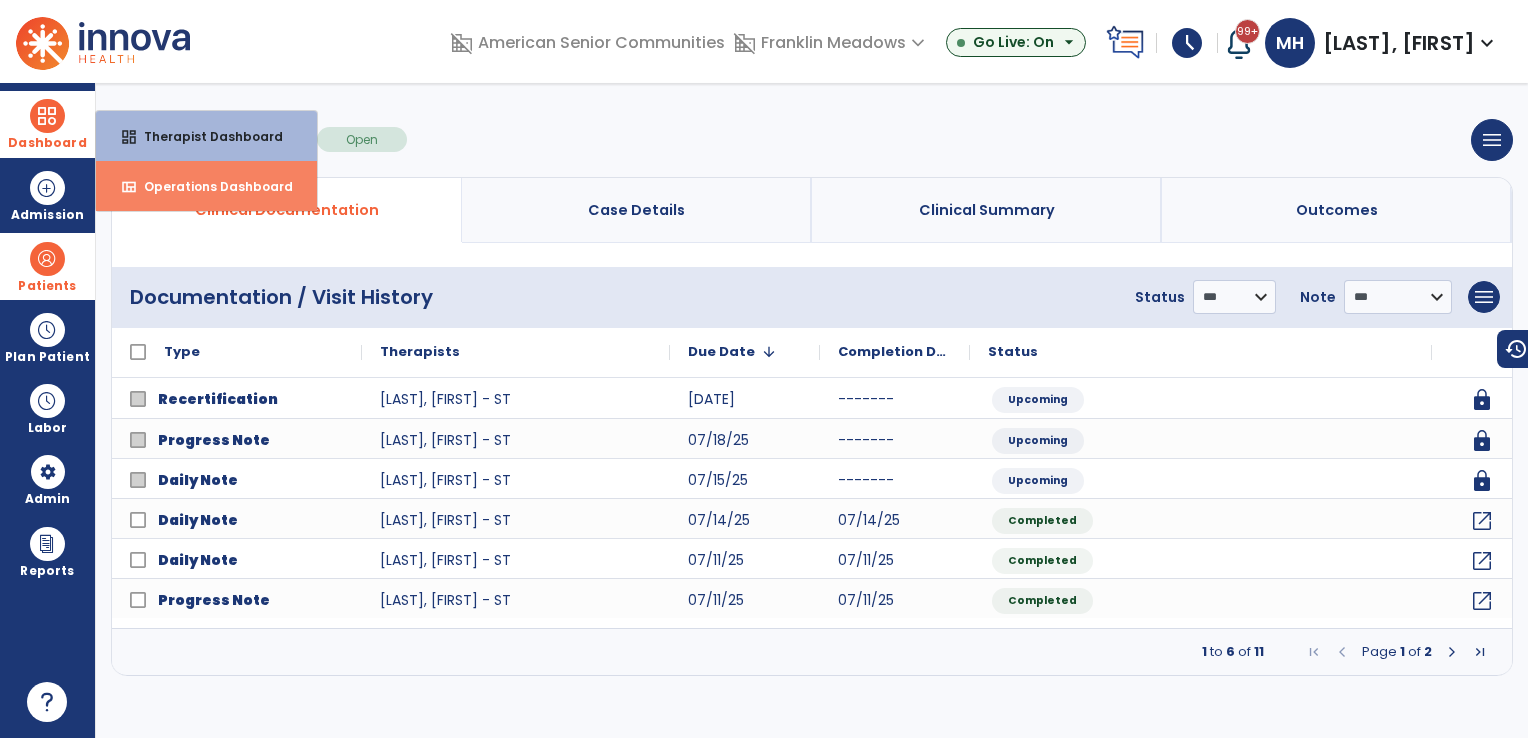 click on "Operations Dashboard" at bounding box center [210, 186] 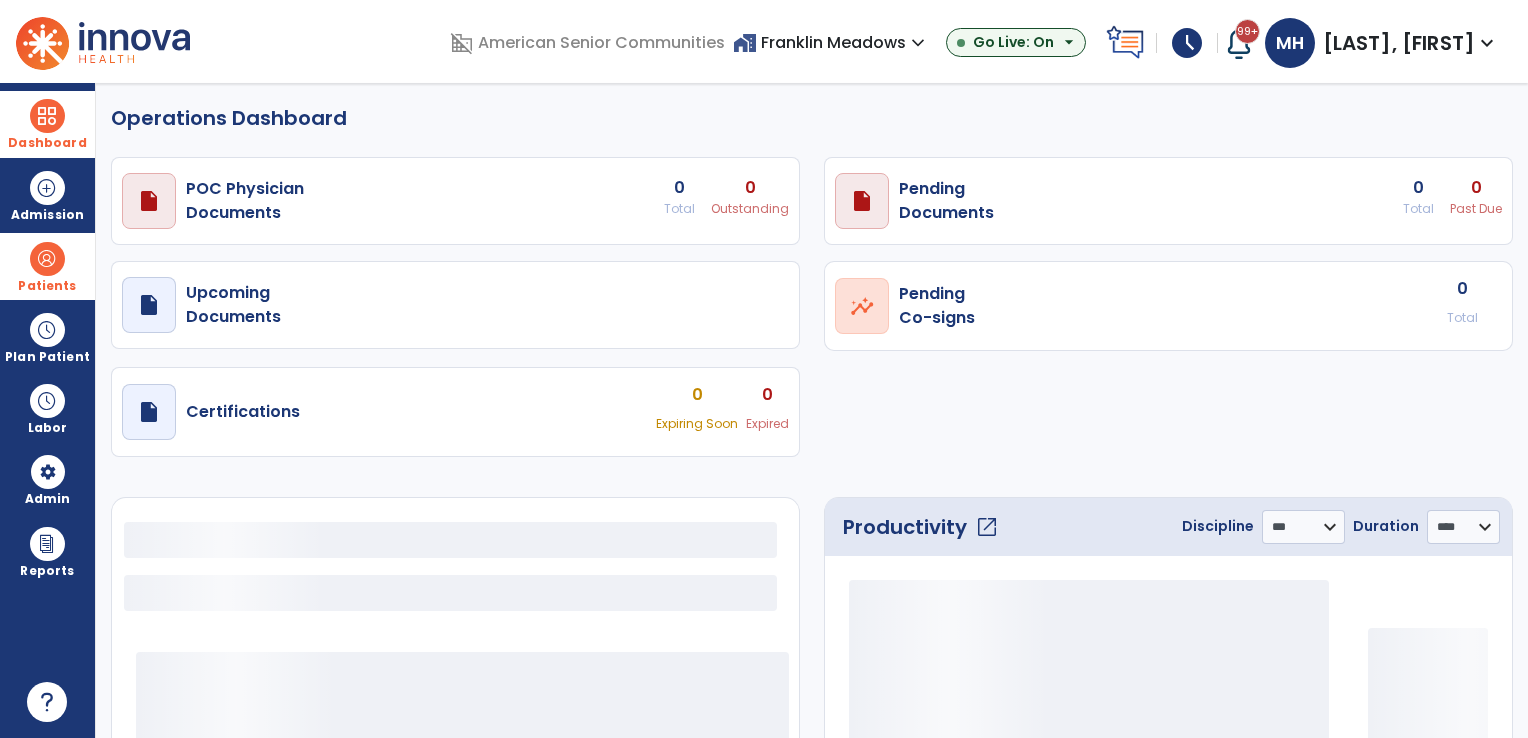 select on "***" 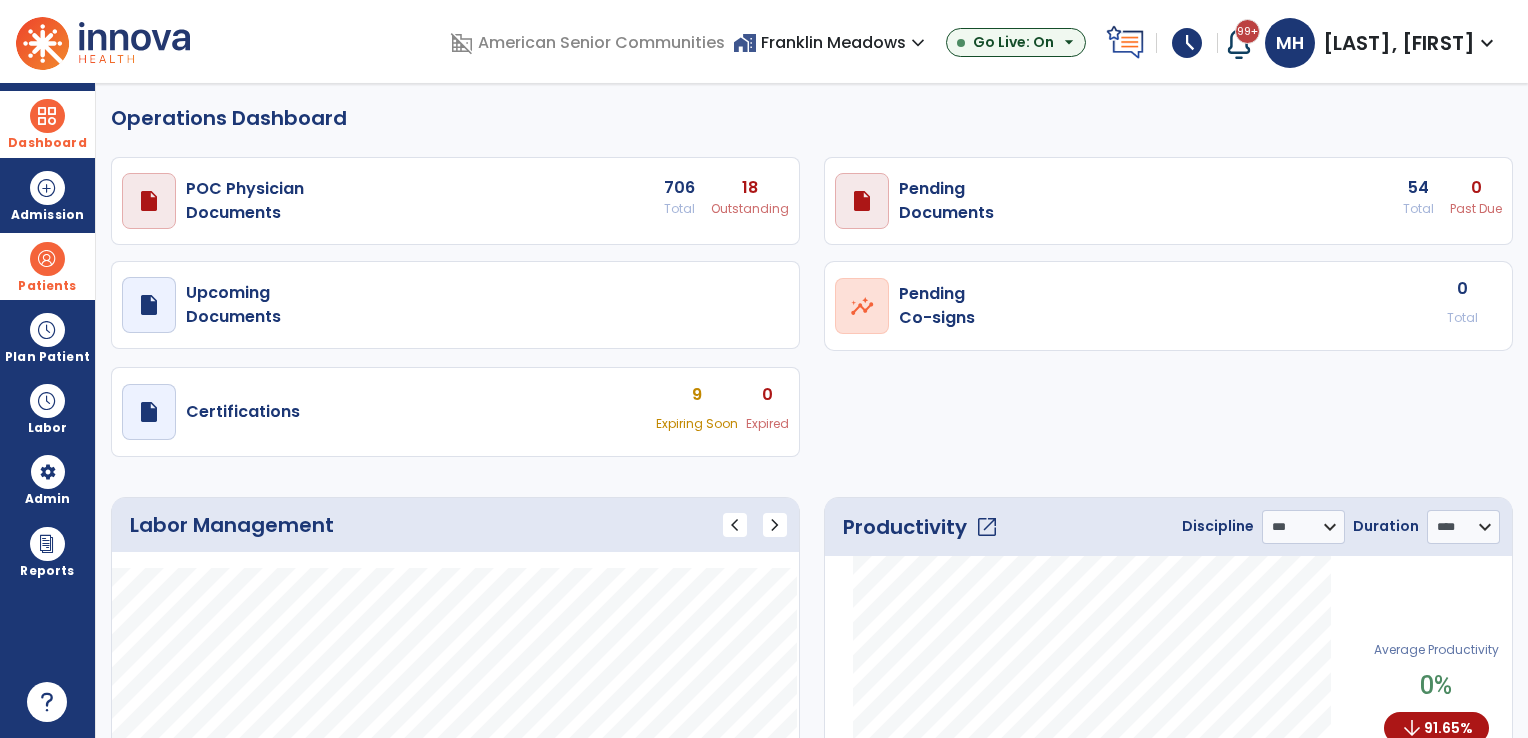 click on "home_work   Franklin Meadows   expand_more" at bounding box center (831, 42) 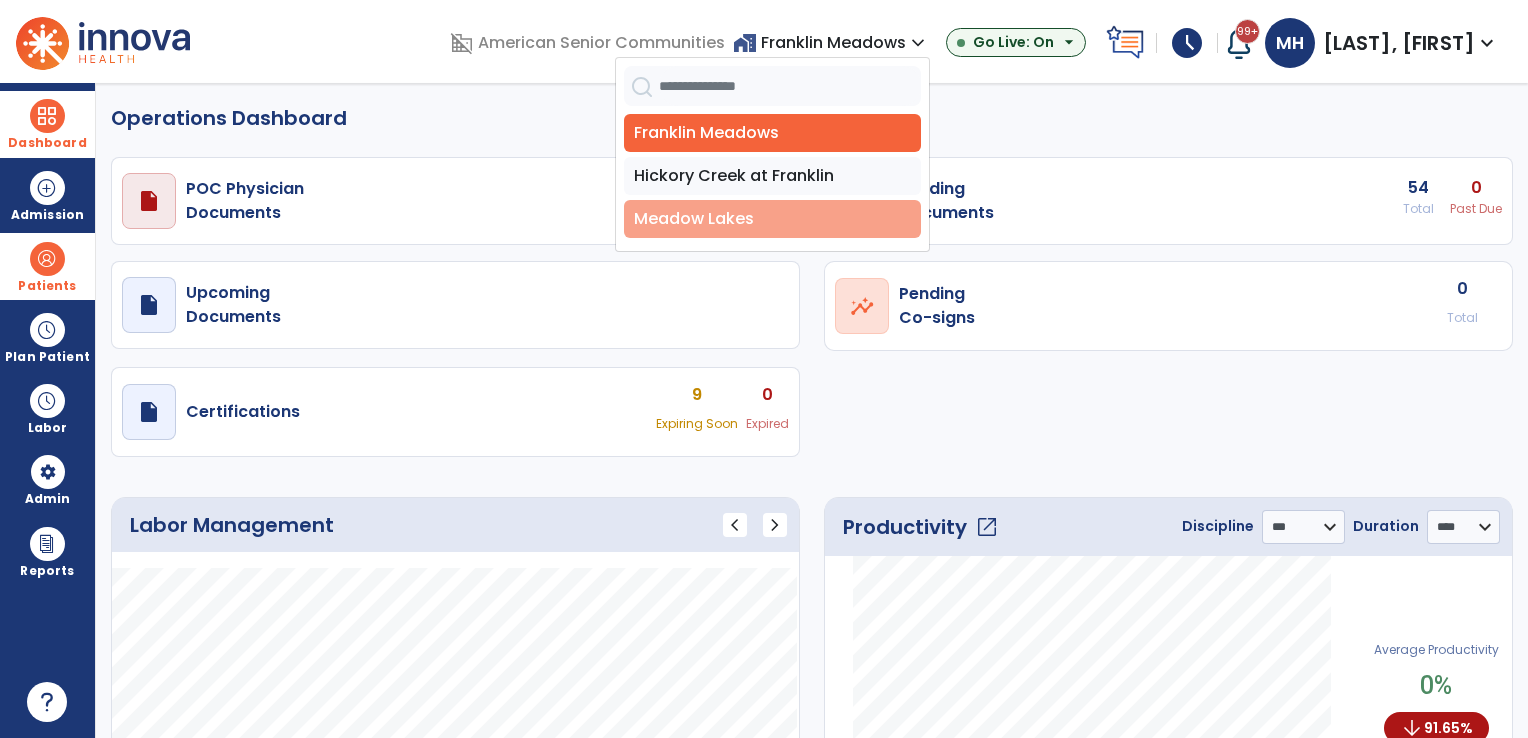 click on "Meadow Lakes" at bounding box center [772, 219] 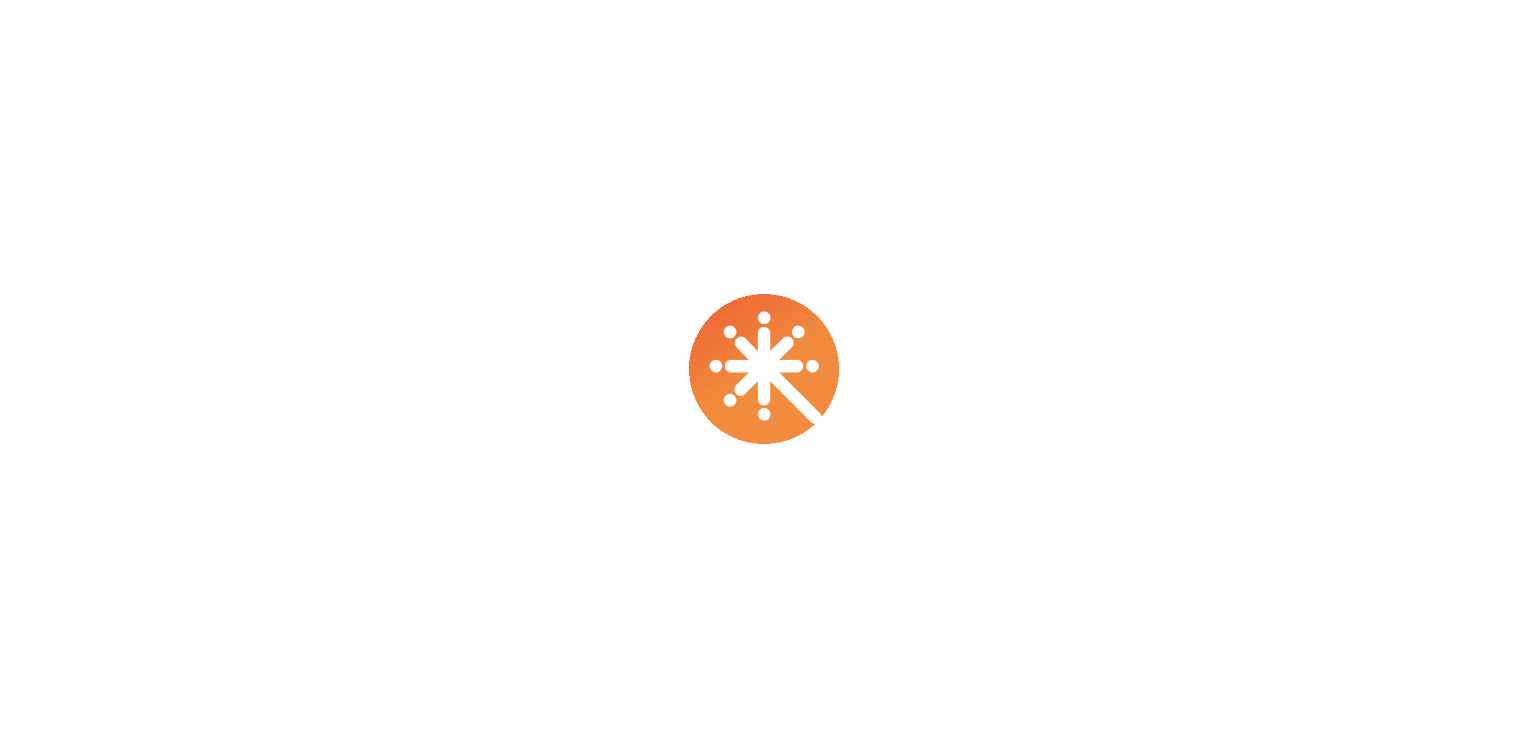 scroll, scrollTop: 0, scrollLeft: 0, axis: both 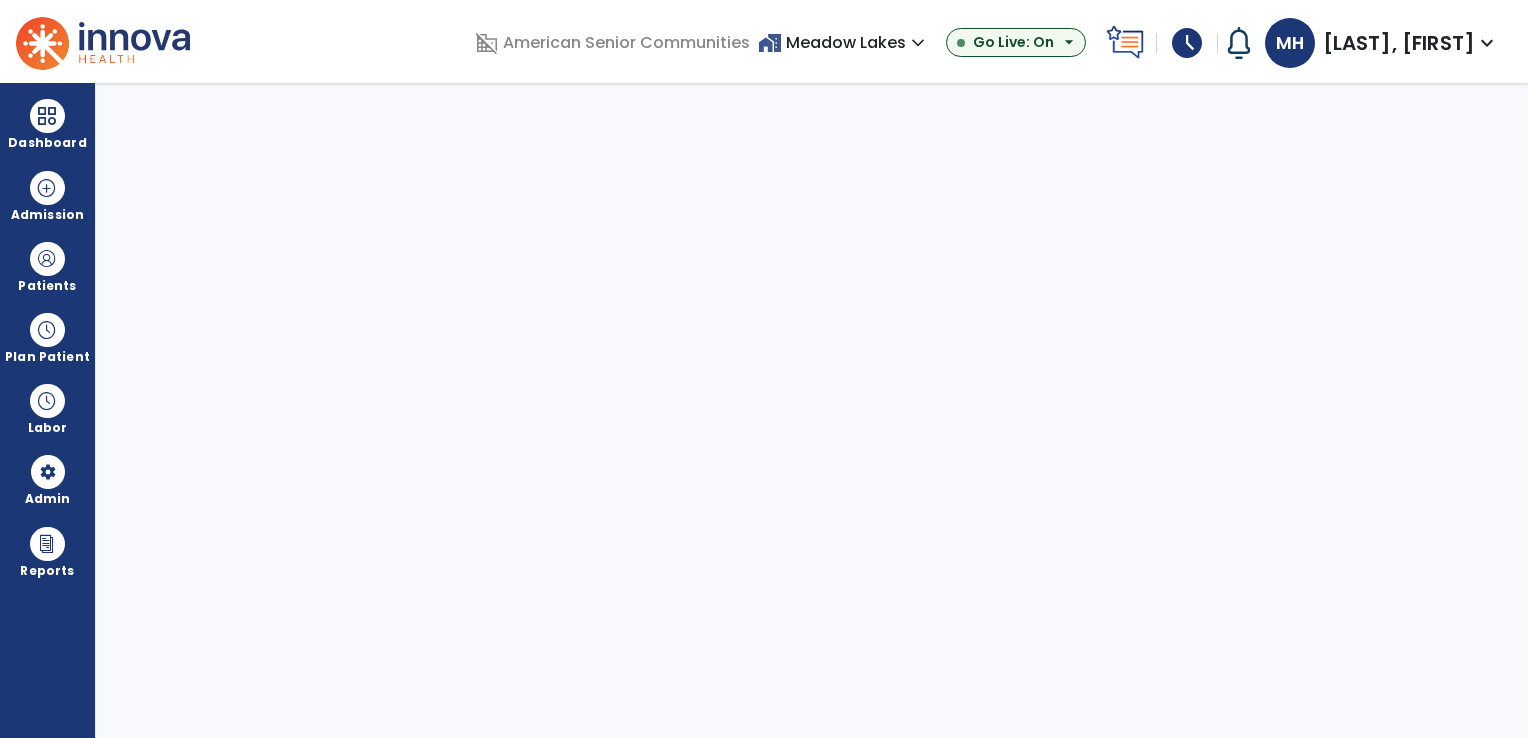 select on "***" 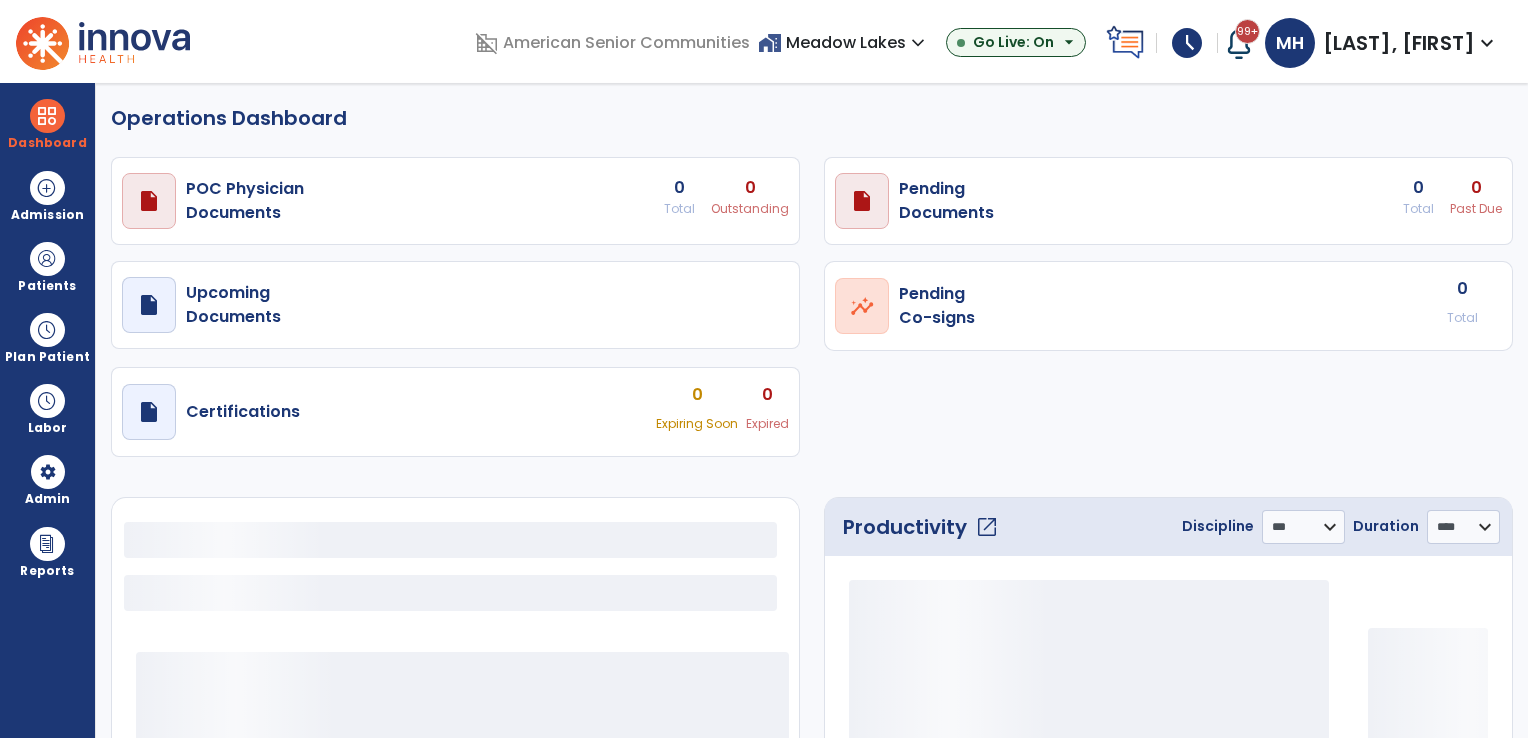 select on "***" 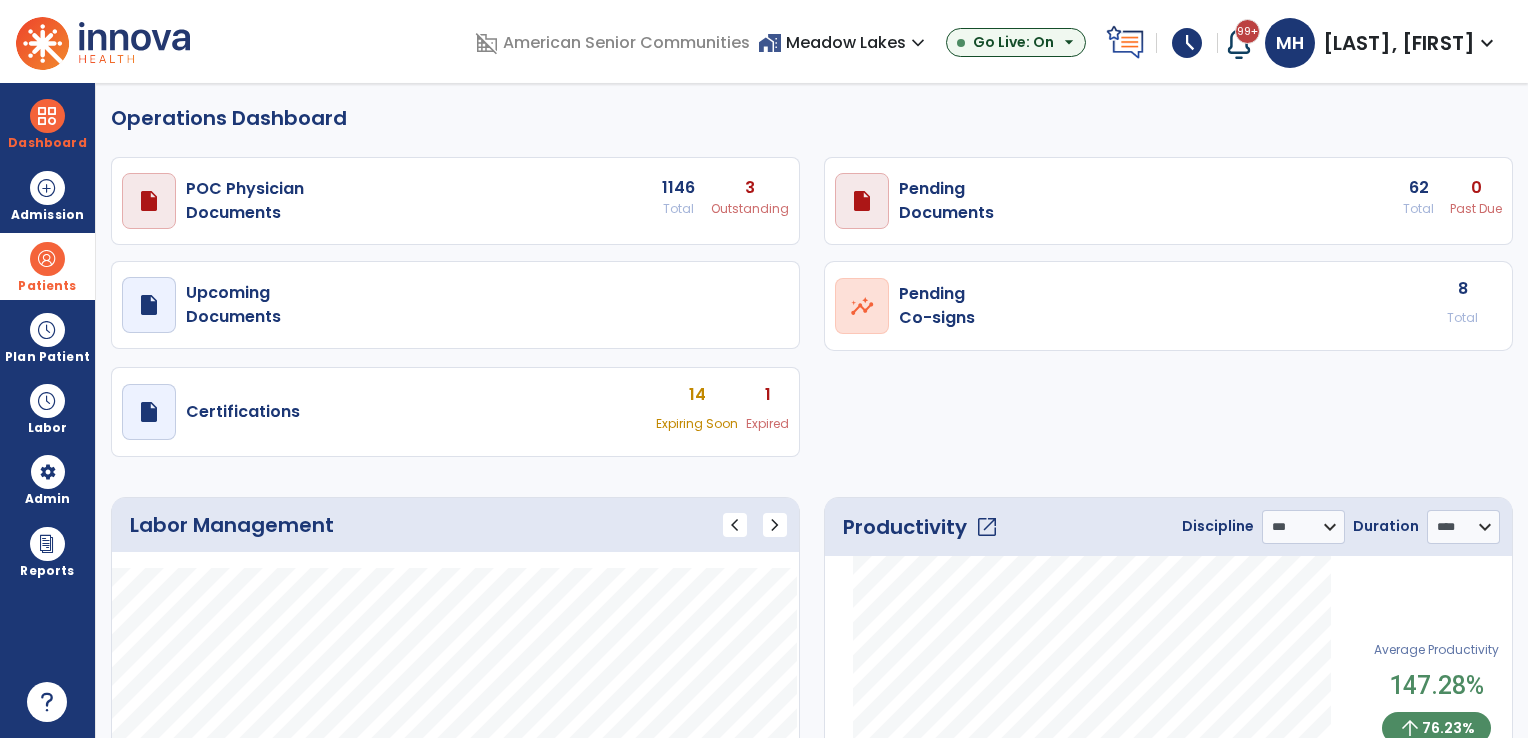 click at bounding box center (47, 259) 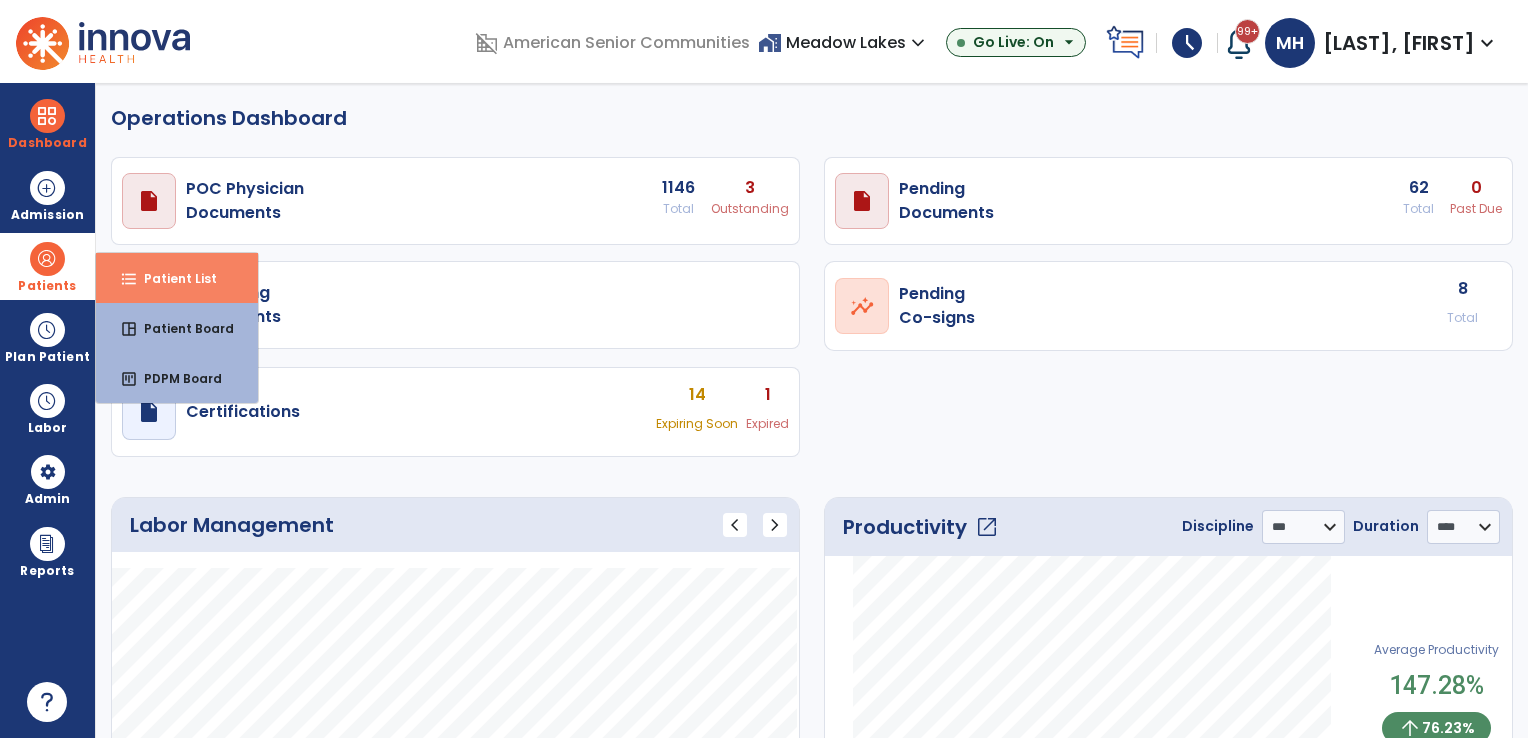 click on "format_list_bulleted  Patient List" at bounding box center [177, 278] 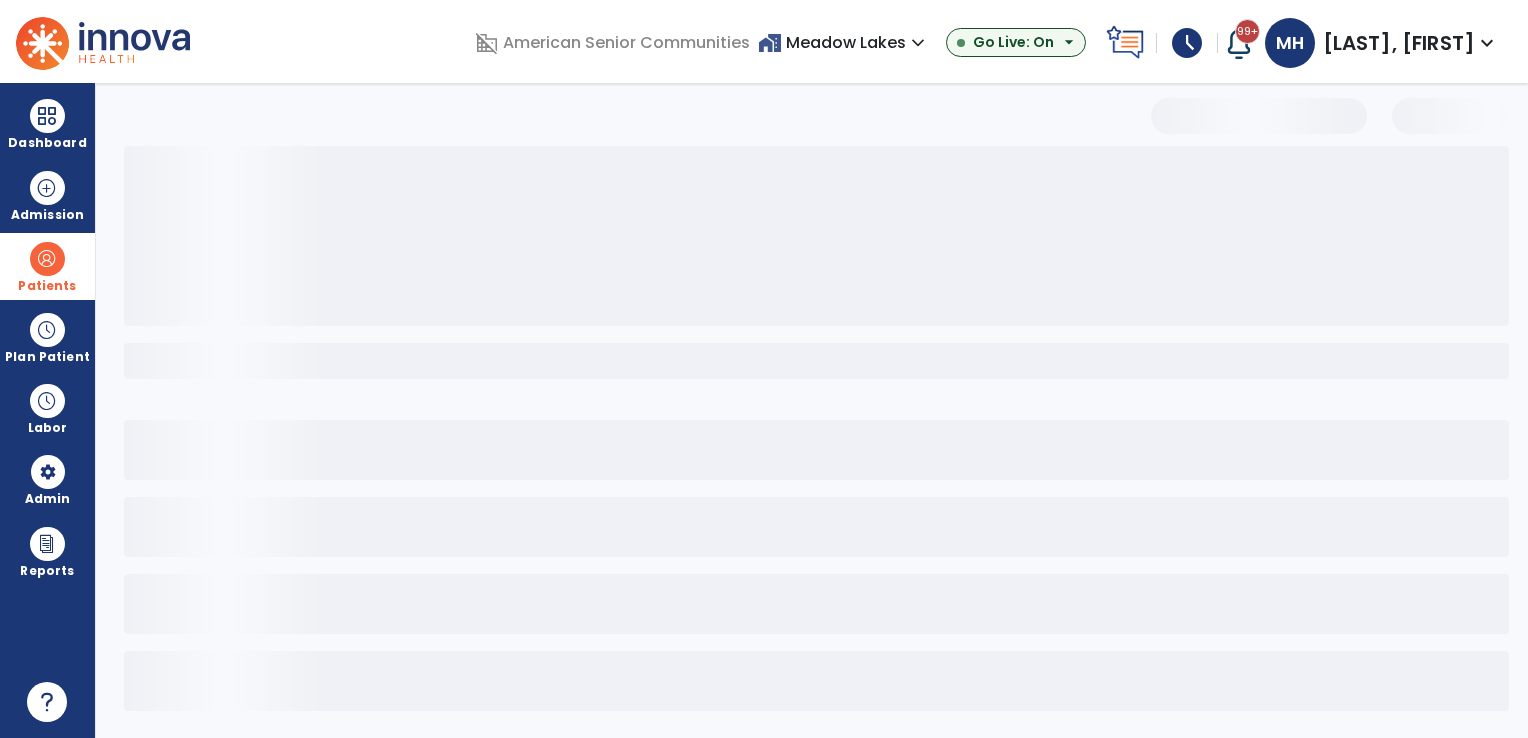 select on "***" 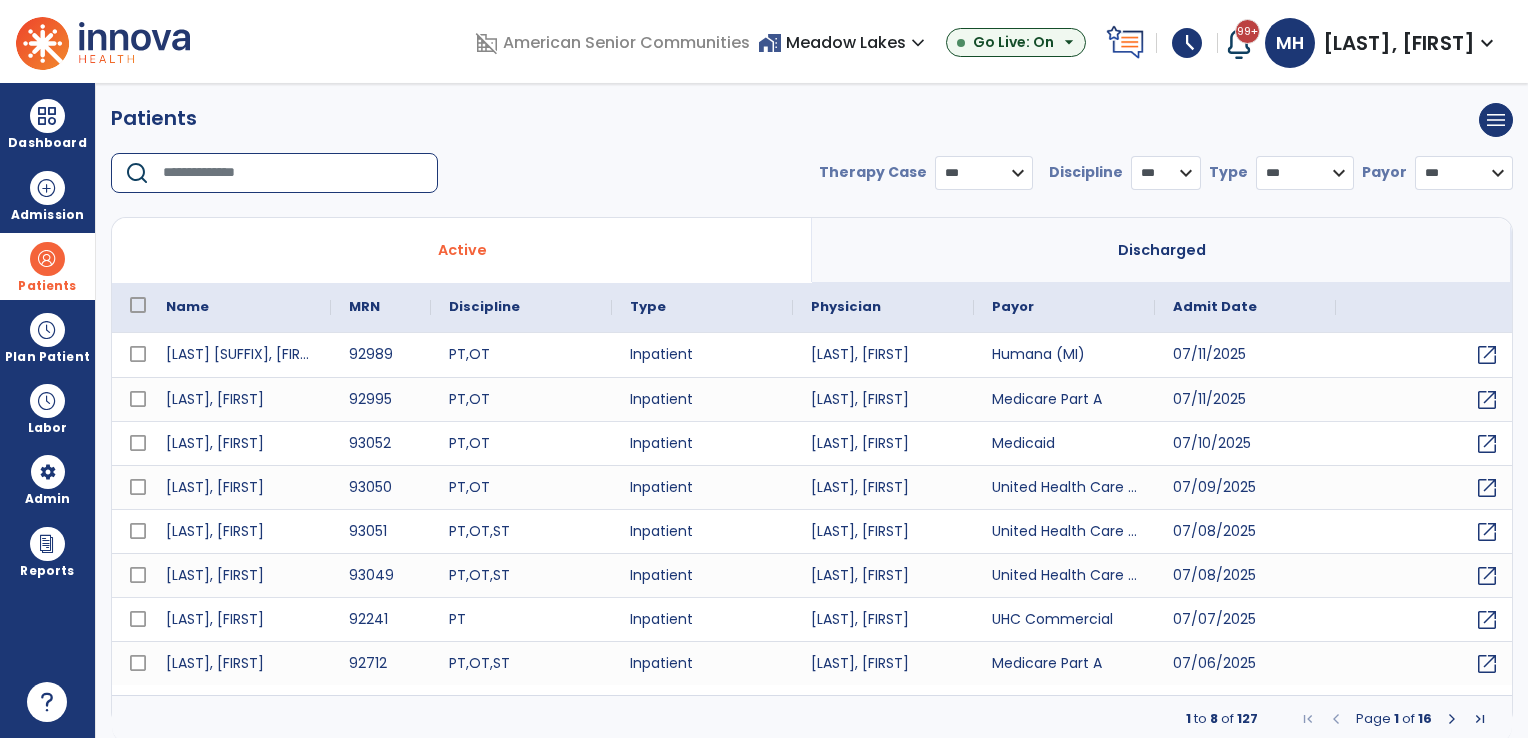 paste on "**********" 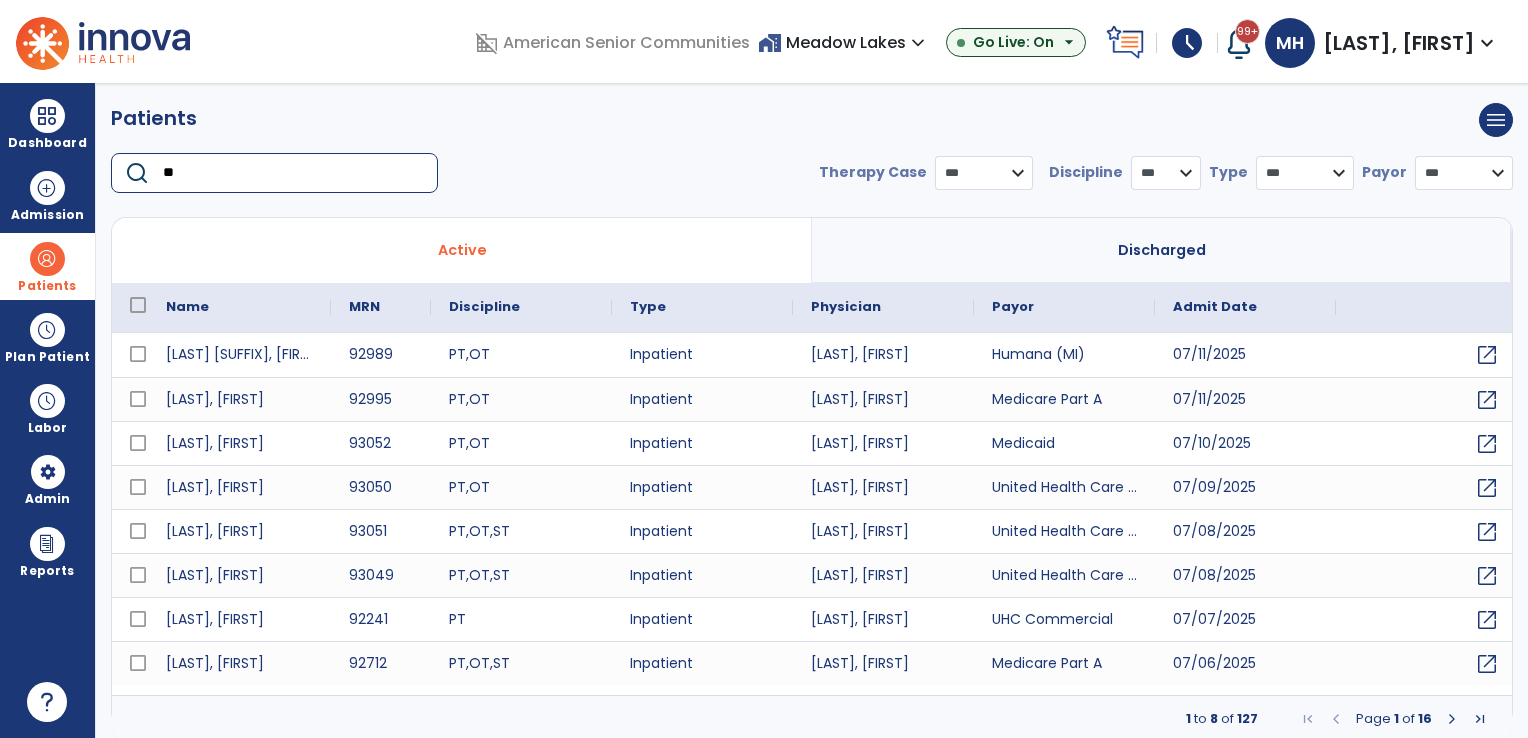 type on "*" 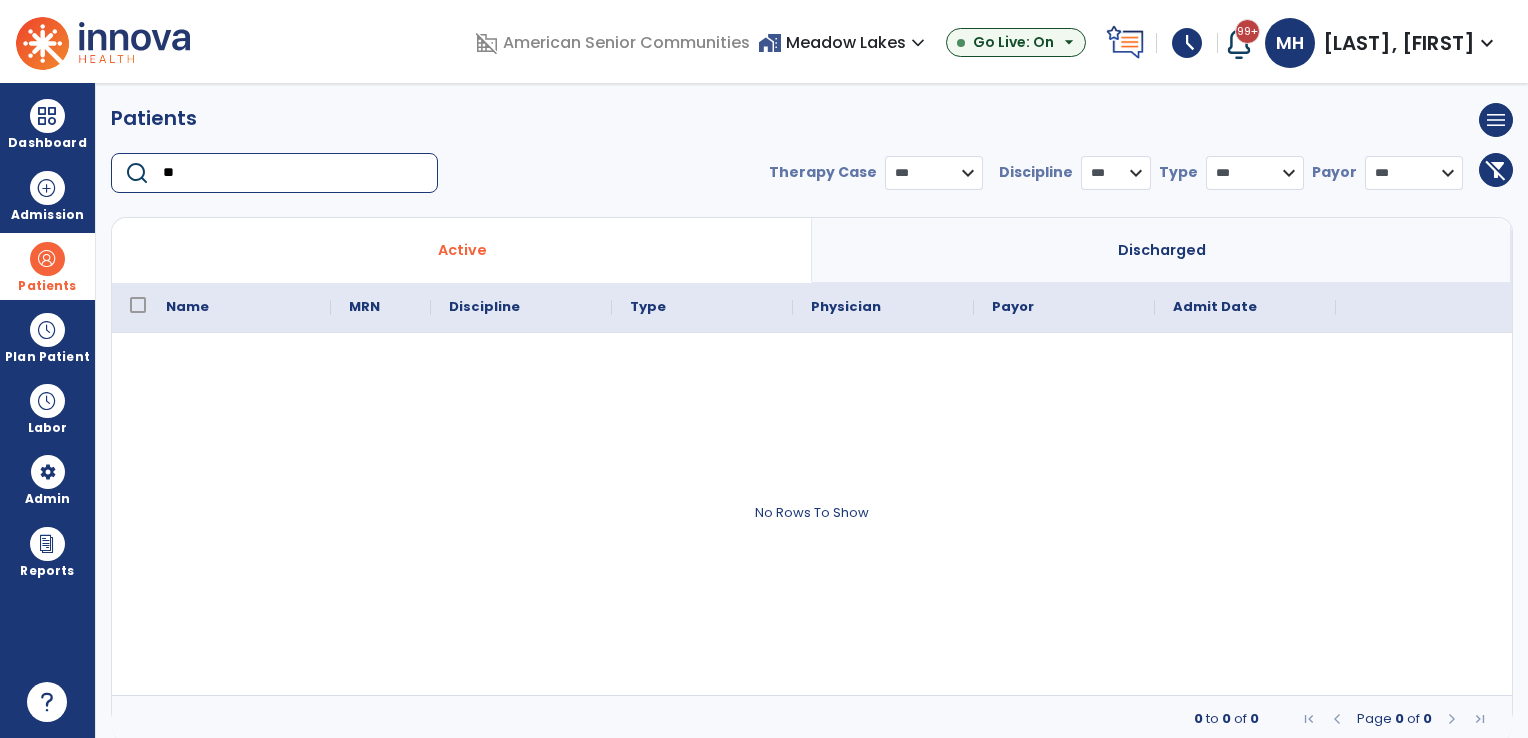 type on "*" 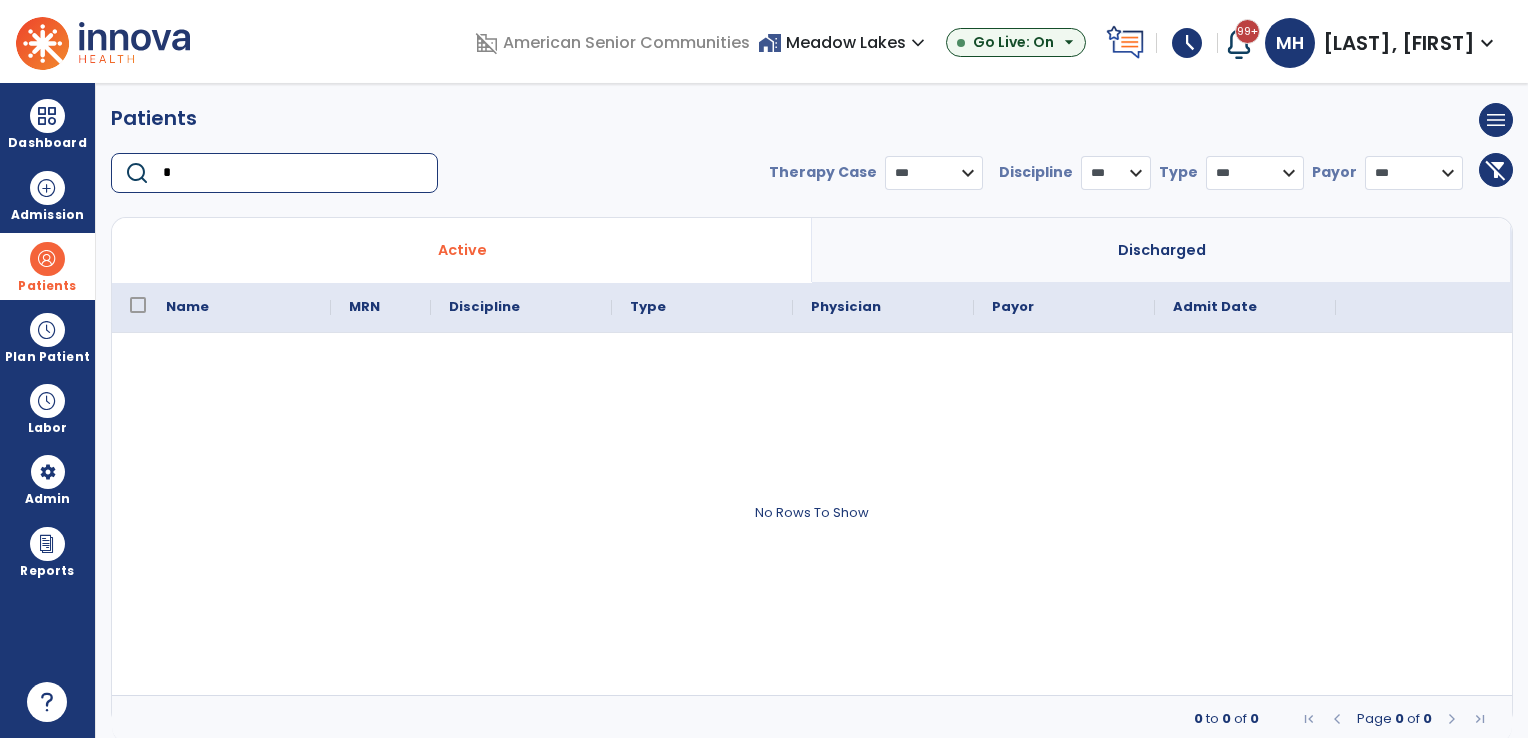 type 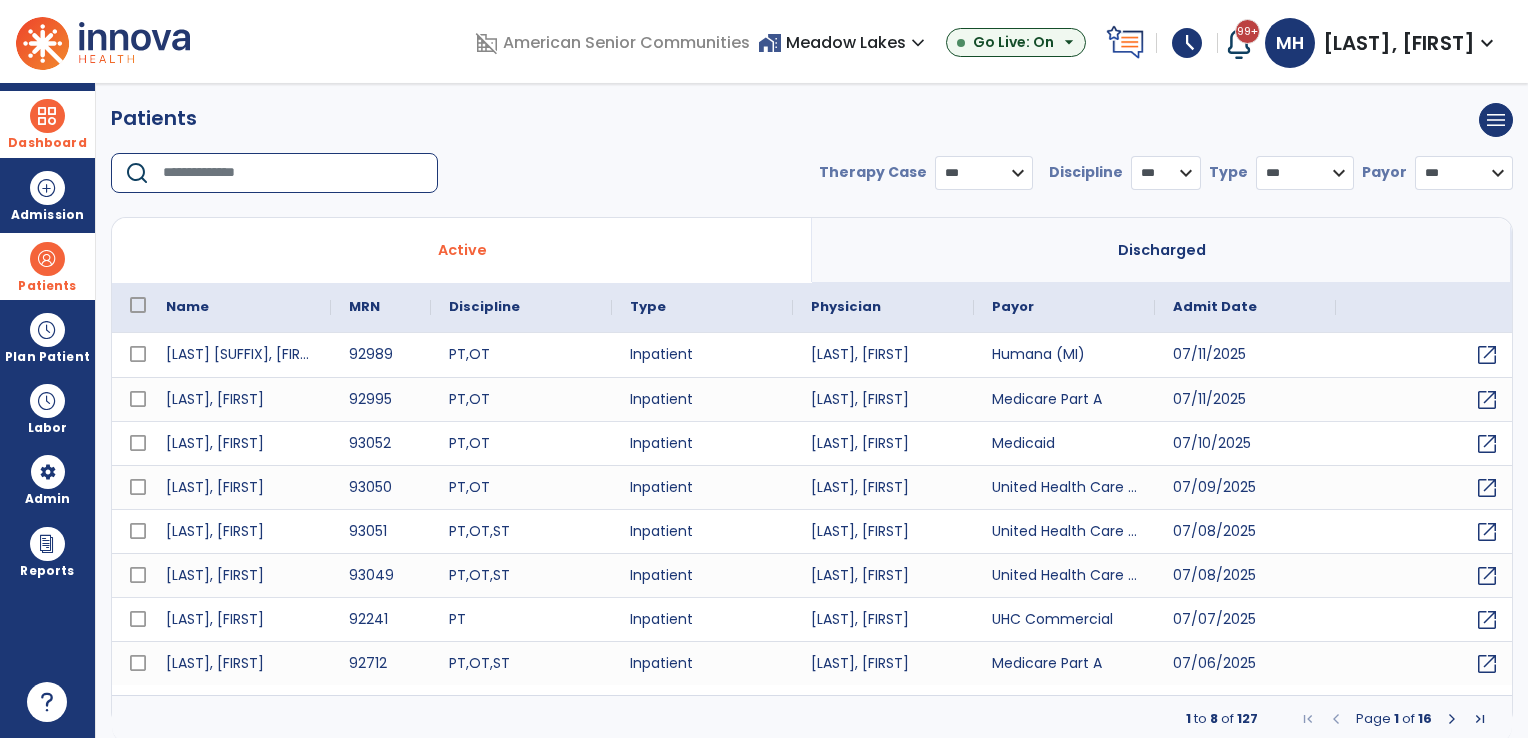 click at bounding box center (47, 116) 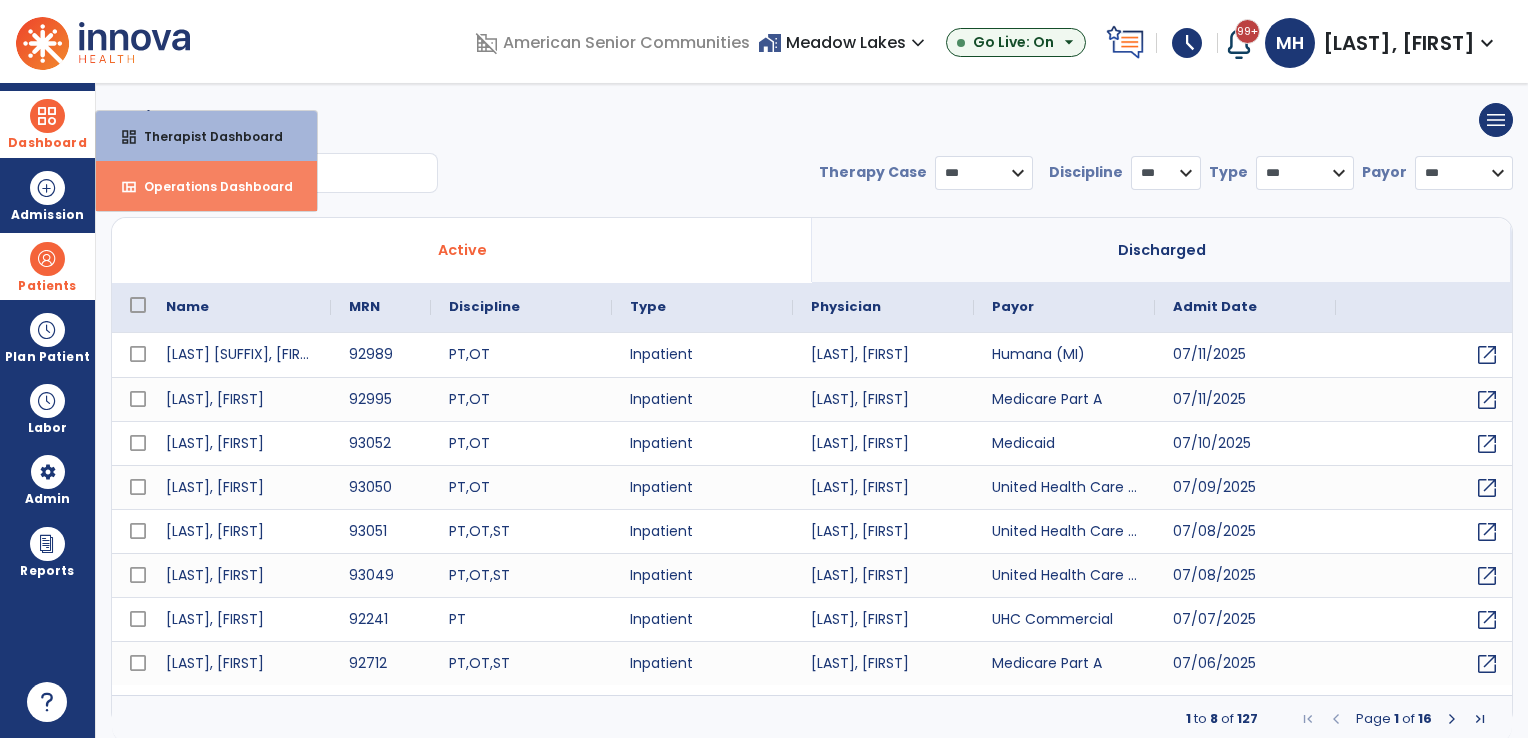 click on "Operations Dashboard" at bounding box center (210, 186) 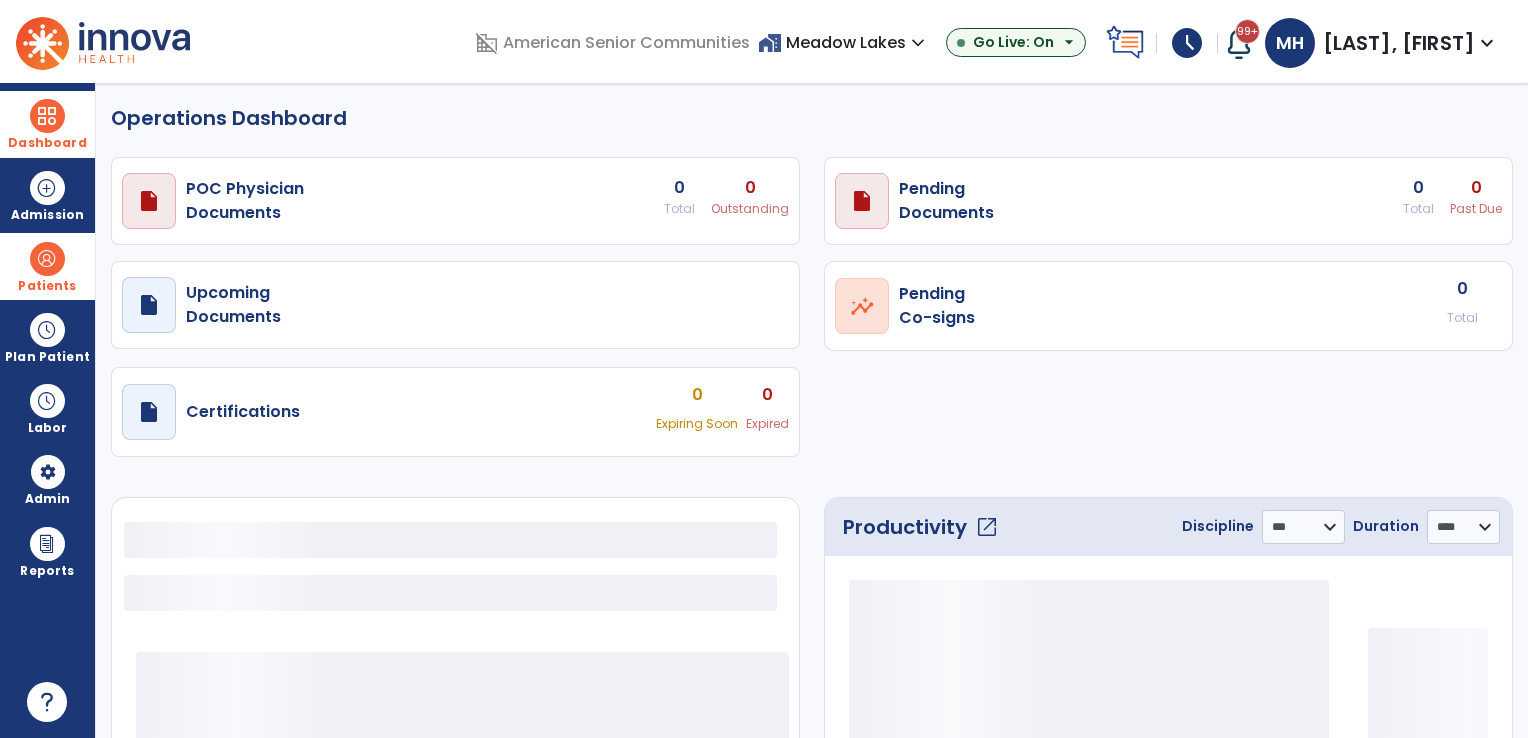 select on "***" 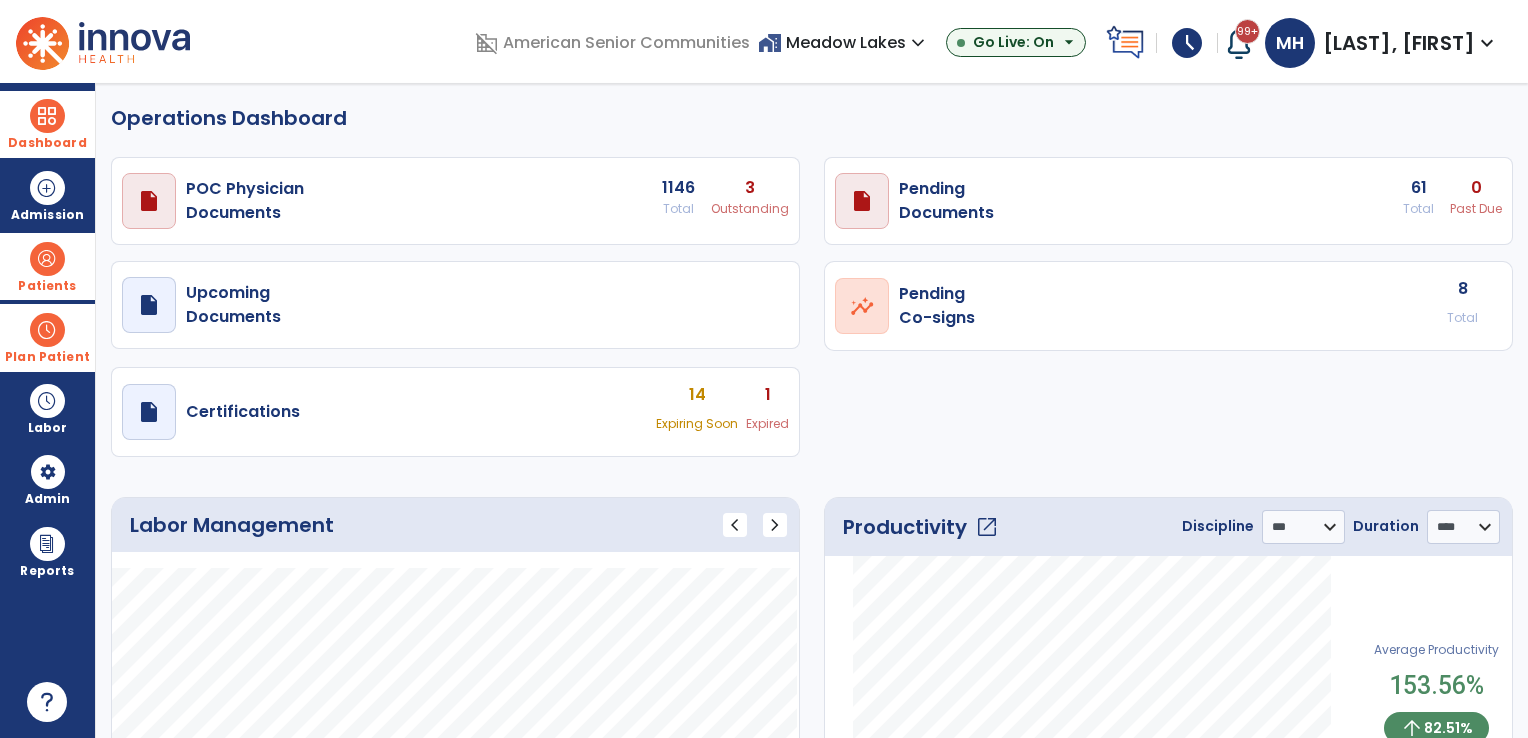 click at bounding box center (47, 330) 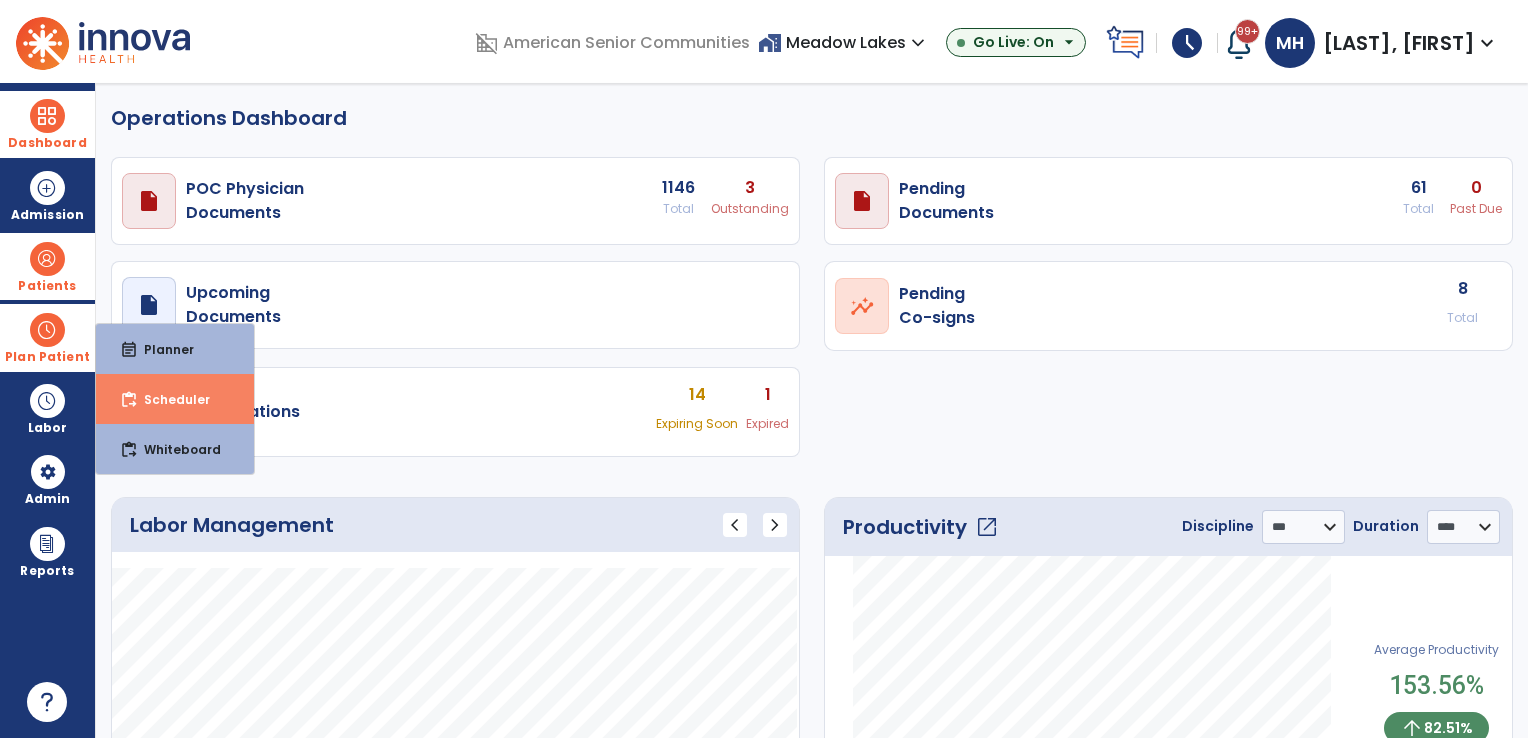 click on "content_paste_go  Scheduler" at bounding box center [175, 399] 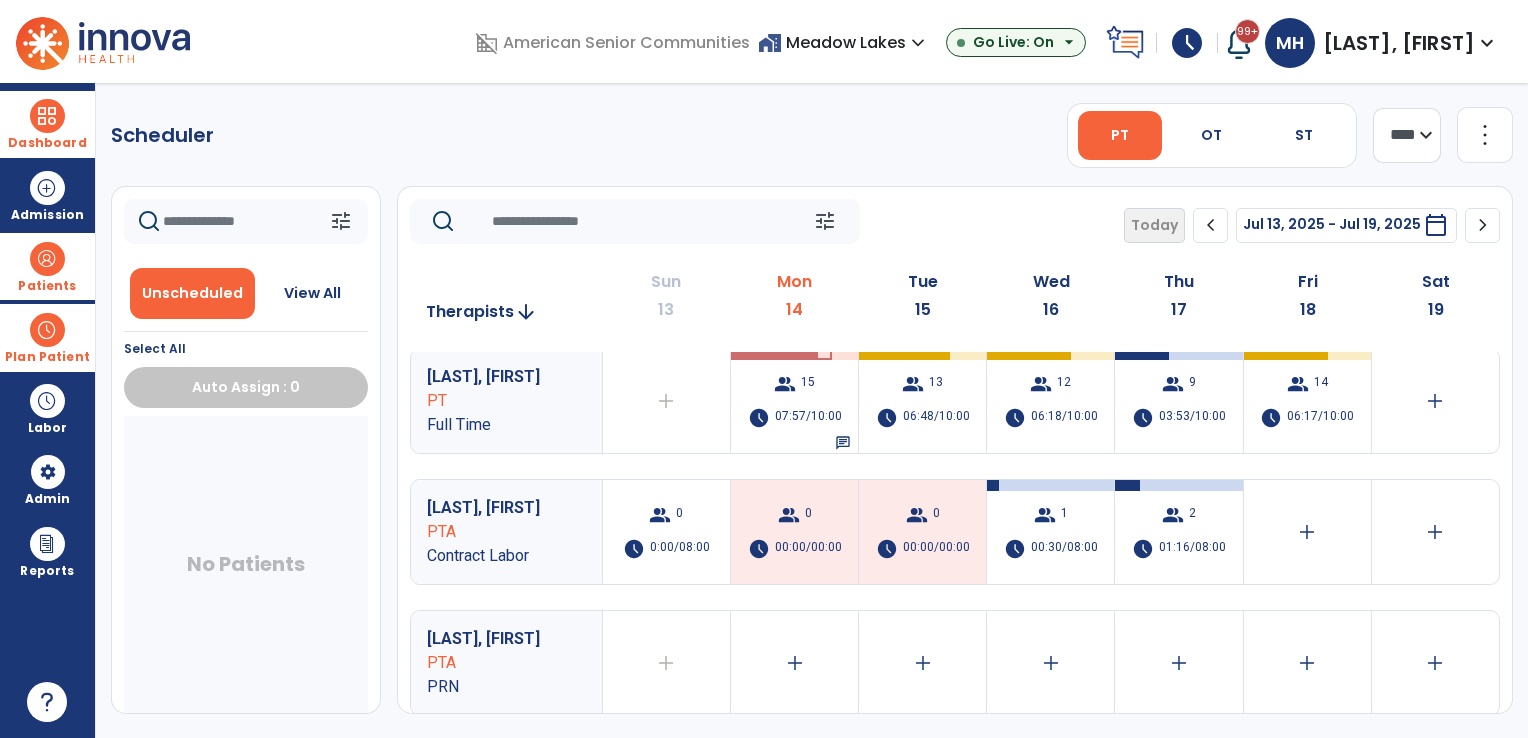 scroll, scrollTop: 0, scrollLeft: 0, axis: both 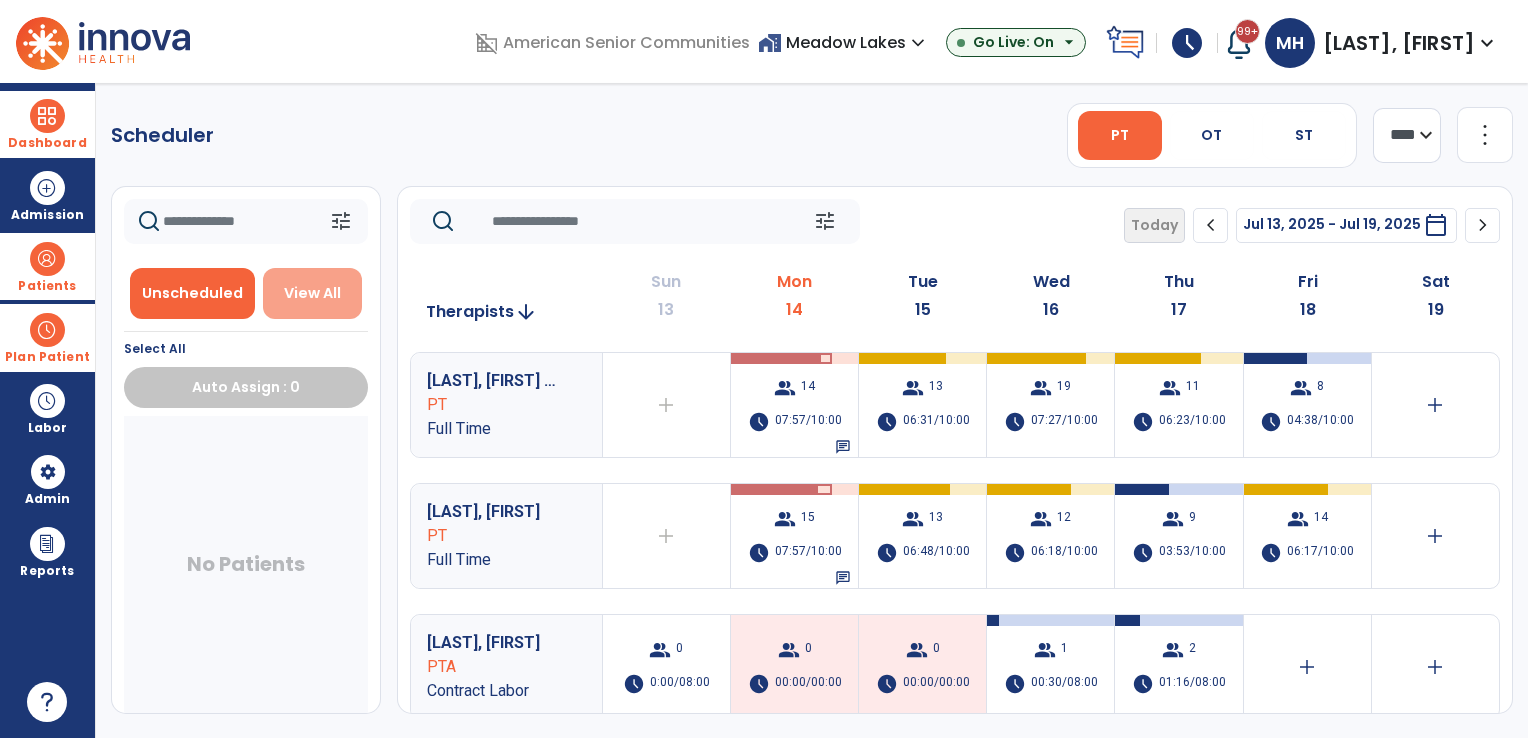 click on "View All" at bounding box center (312, 293) 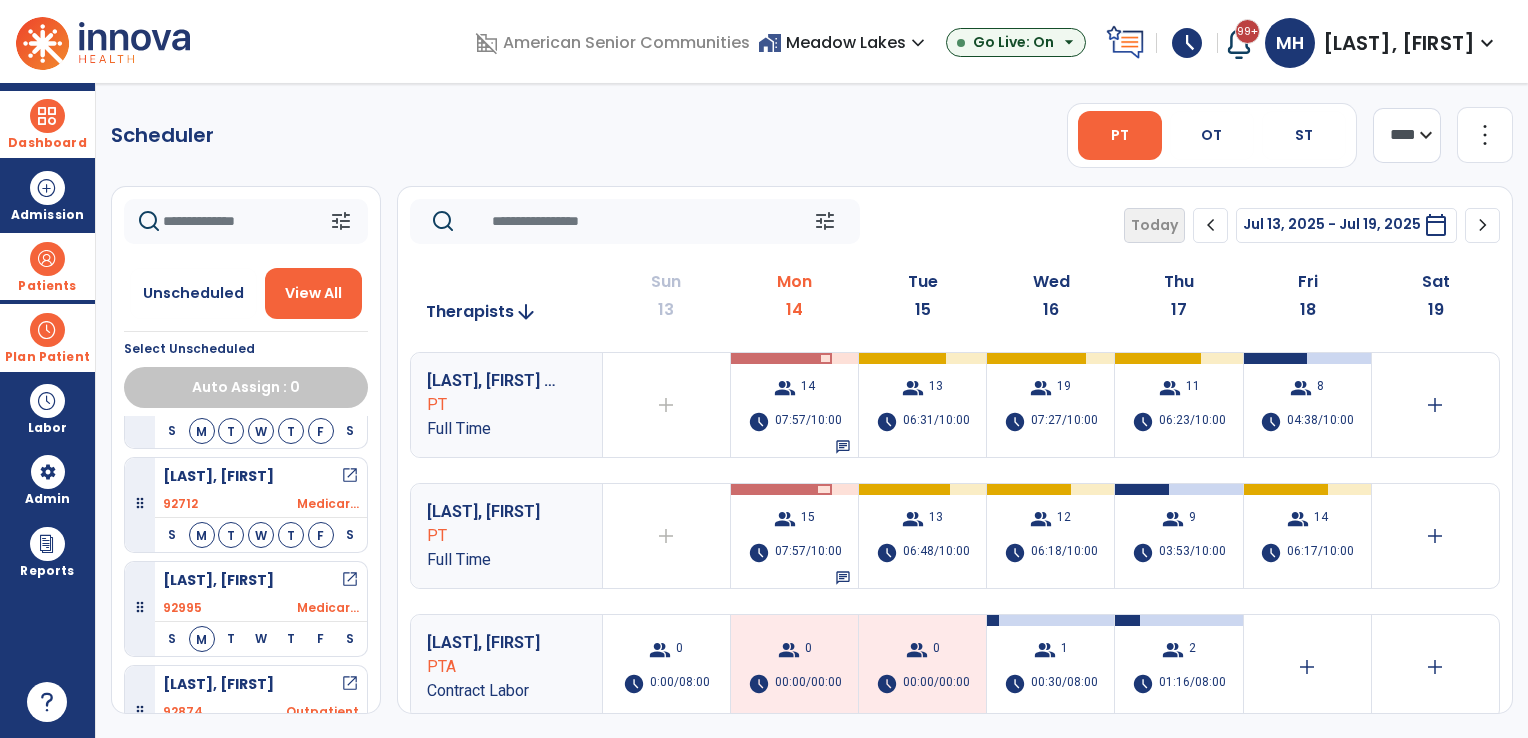 scroll, scrollTop: 2795, scrollLeft: 0, axis: vertical 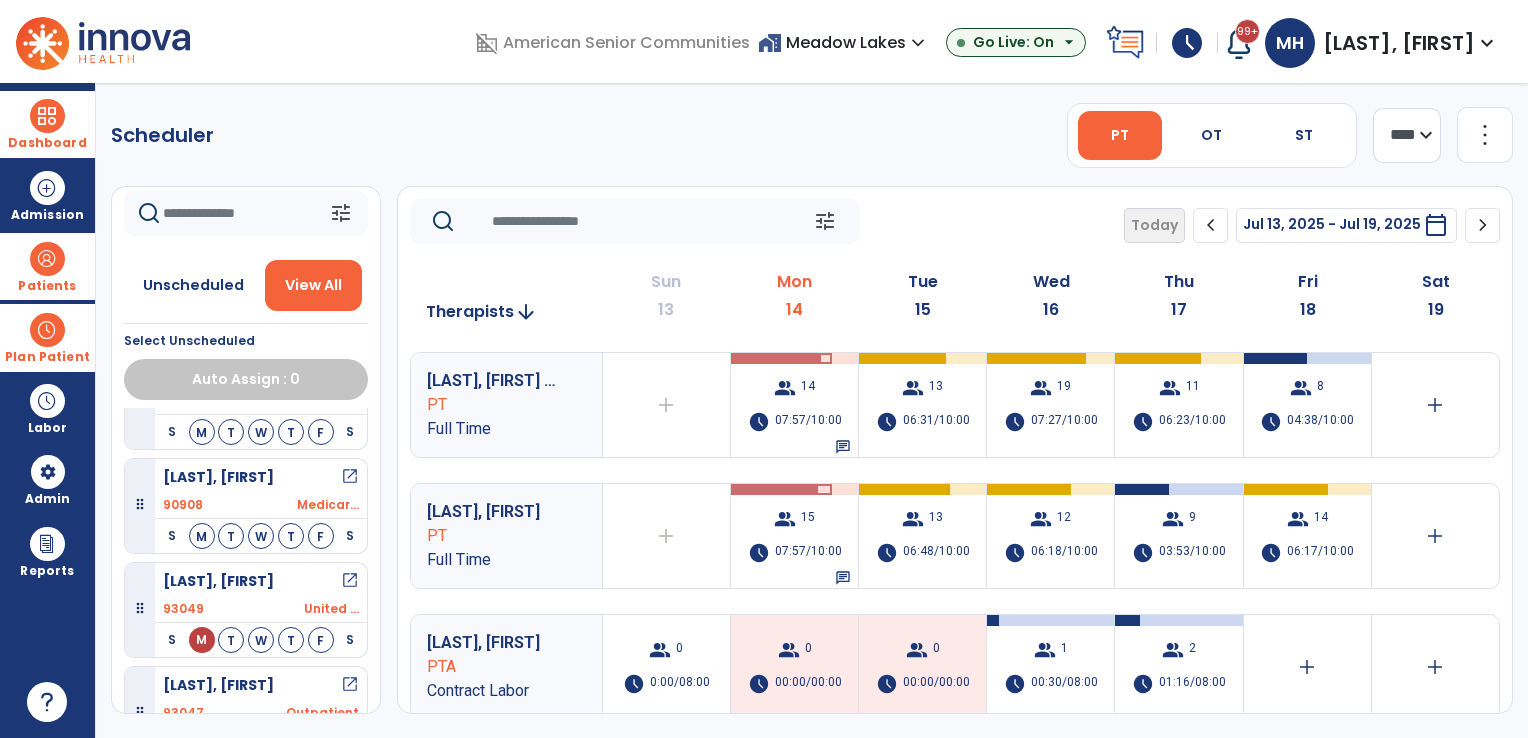 click on "[LAST], [FIRST]   open_in_new" at bounding box center [261, 581] 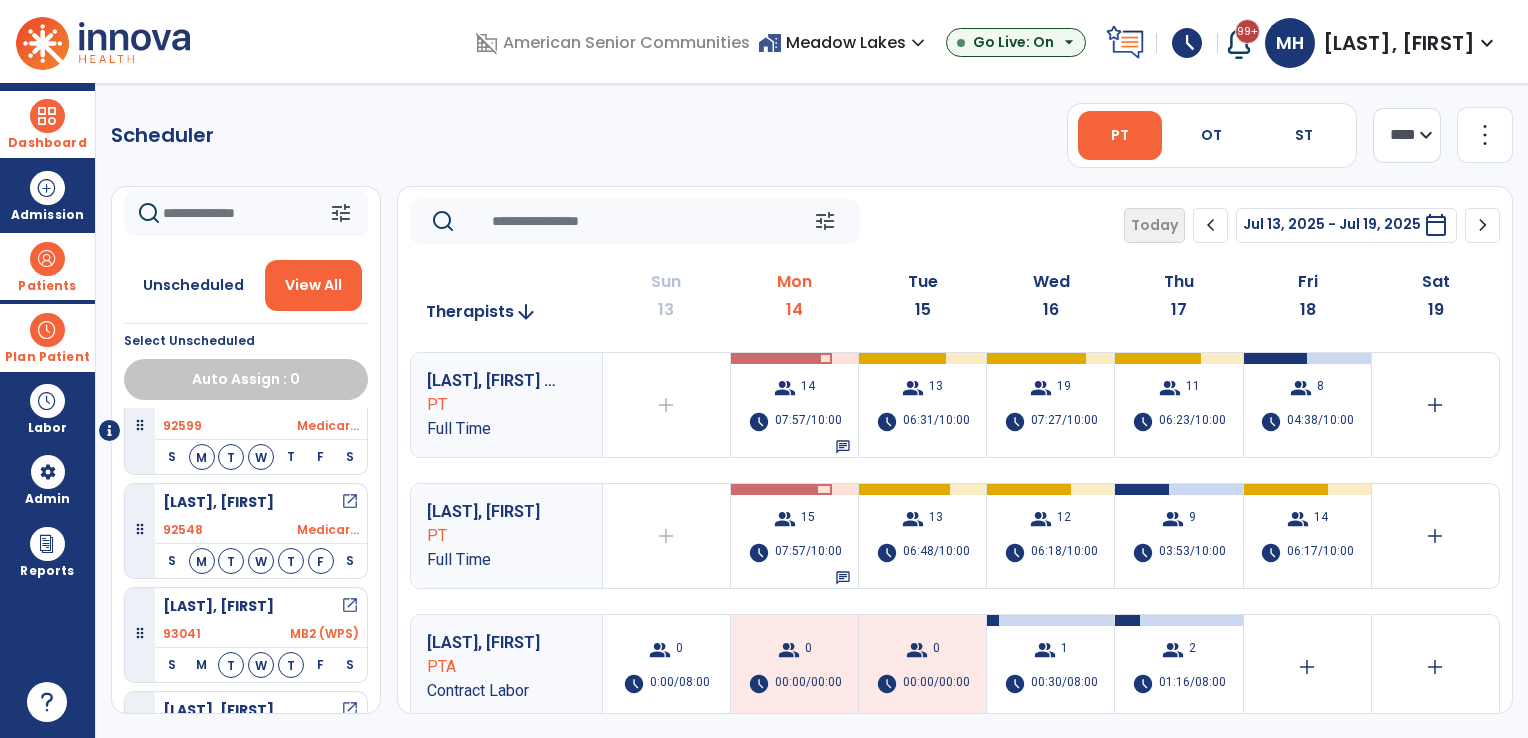 scroll, scrollTop: 0, scrollLeft: 0, axis: both 